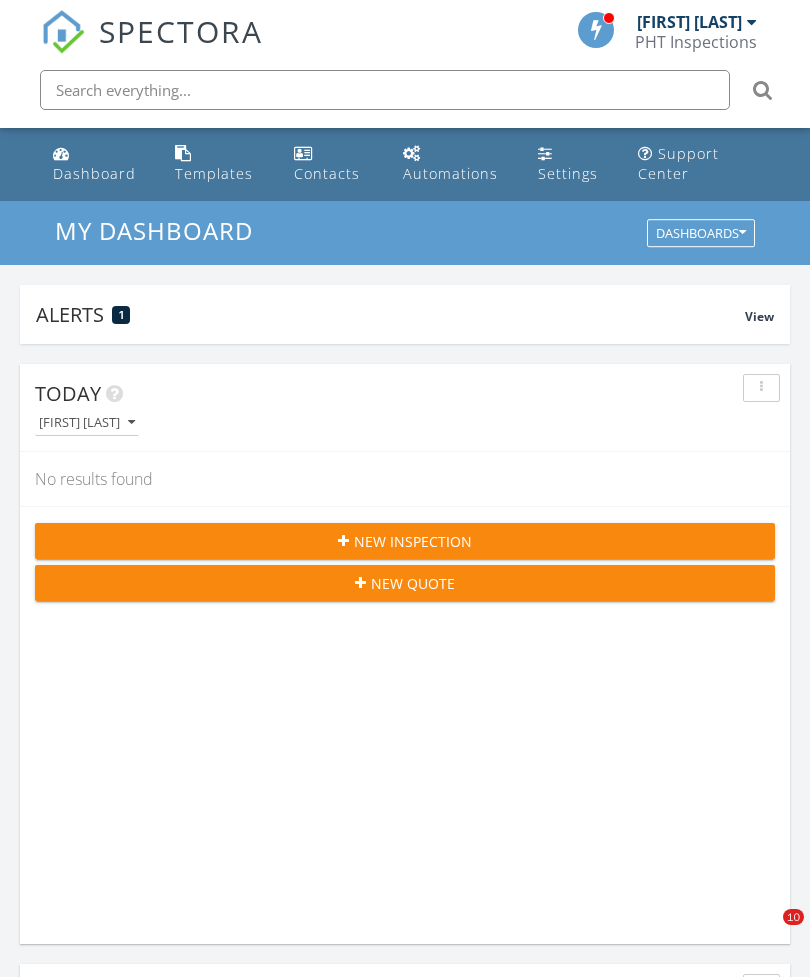 scroll, scrollTop: 481, scrollLeft: 0, axis: vertical 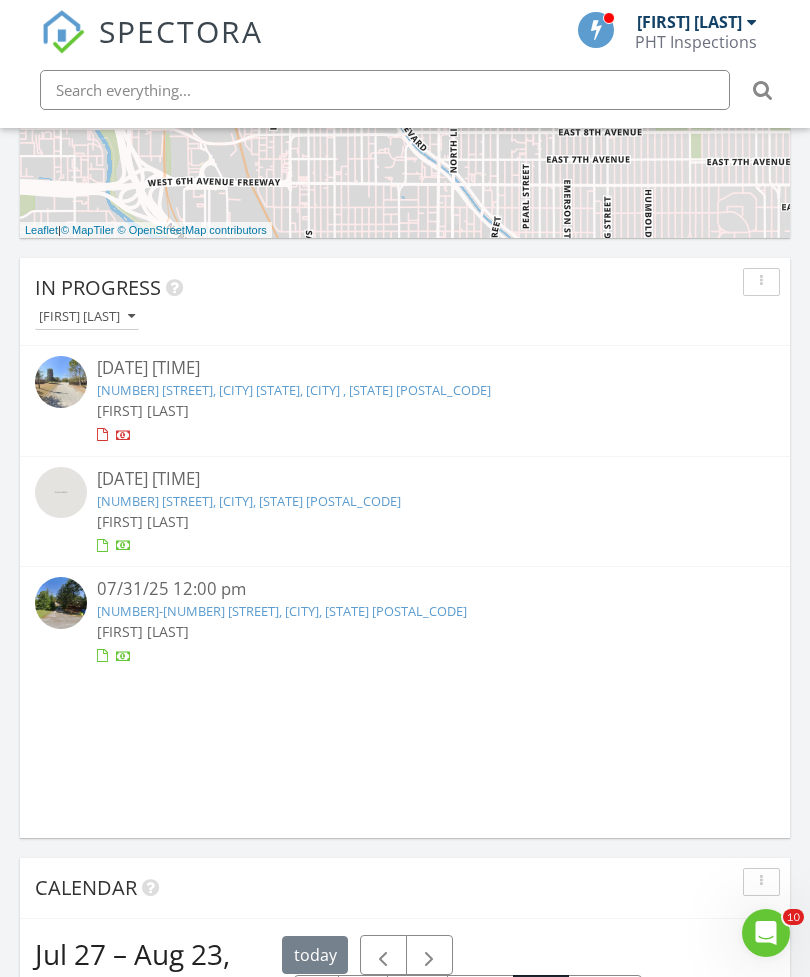 click on "[NUMBER]-[NUMBER] [STREET], [CITY], [STATE] [POSTAL_CODE]" at bounding box center [282, 611] 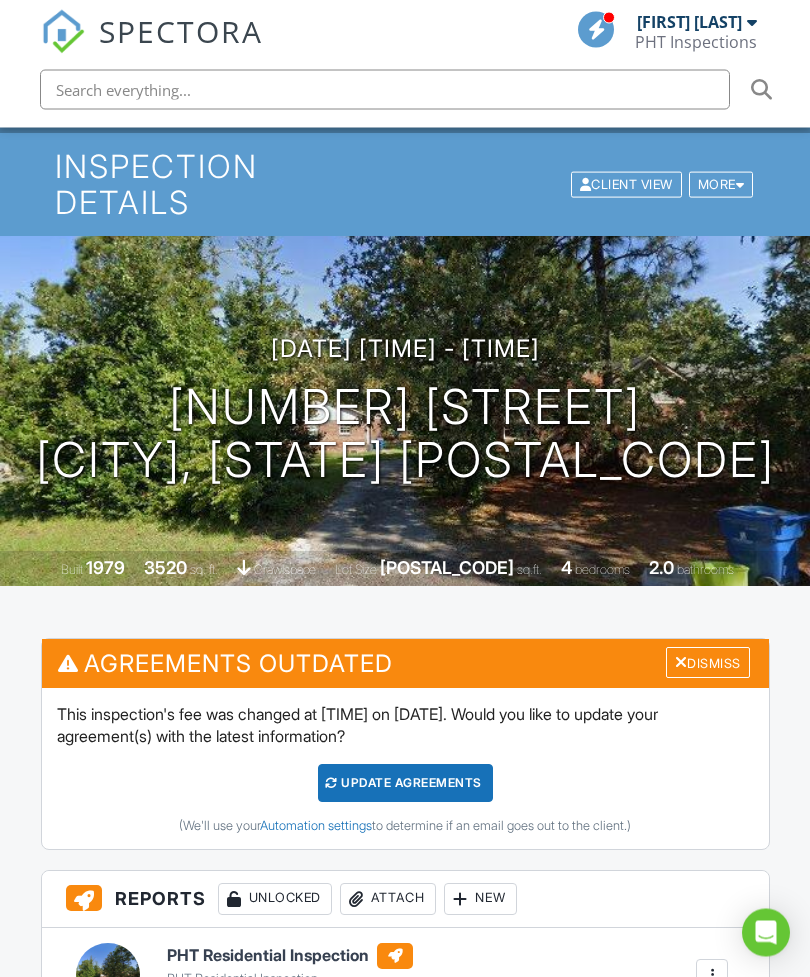 scroll, scrollTop: 84, scrollLeft: 0, axis: vertical 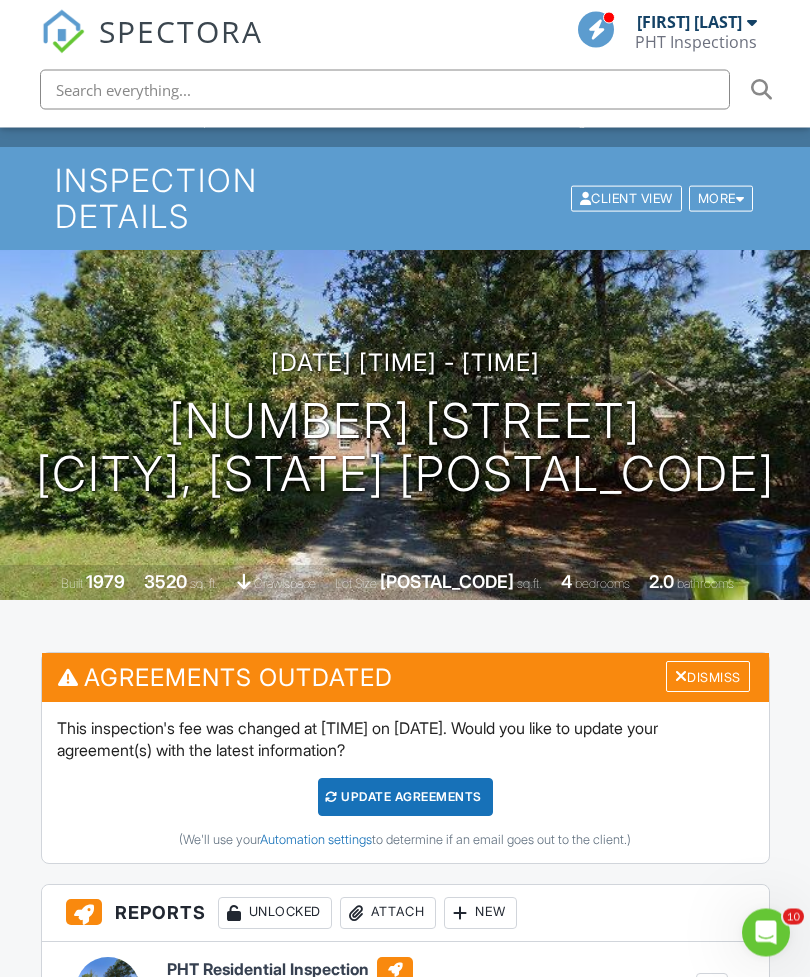 click at bounding box center [740, 199] 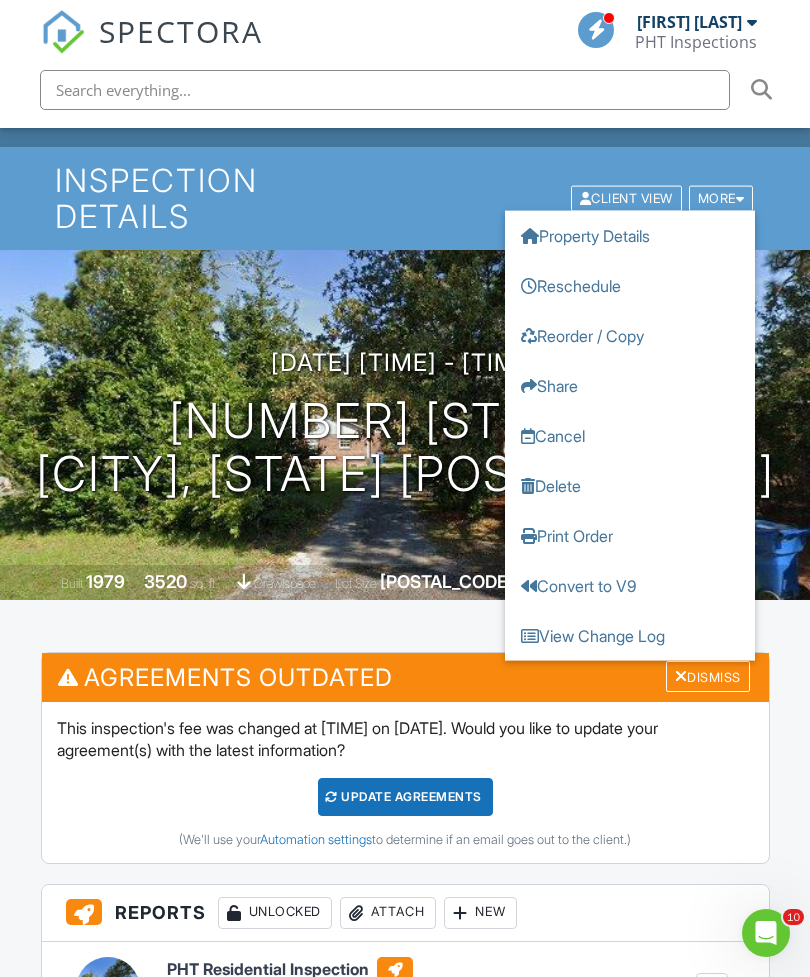 click on "Property Details" at bounding box center [630, 235] 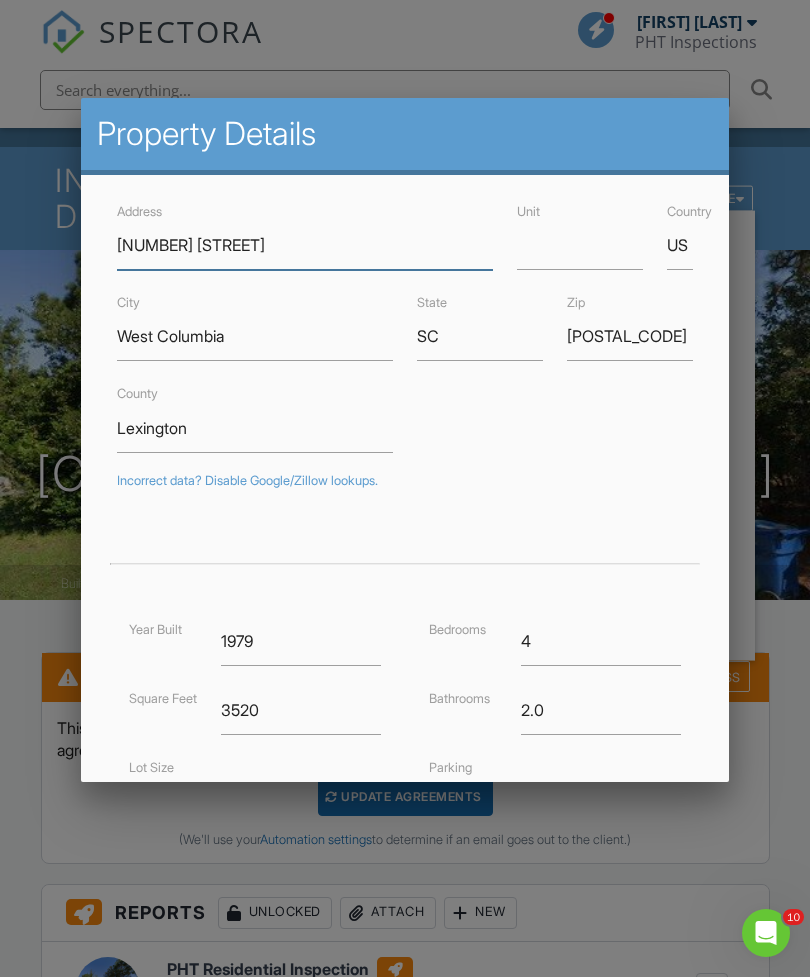 click on "1824-1830 Burnham St" at bounding box center [305, 245] 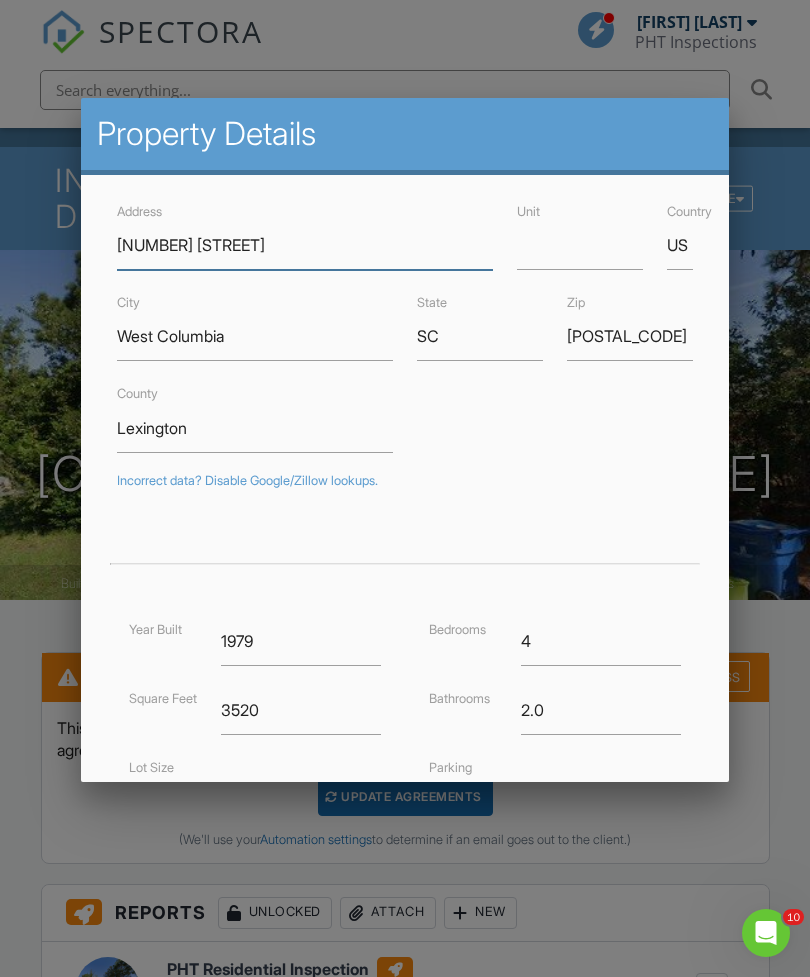 scroll, scrollTop: 53, scrollLeft: 0, axis: vertical 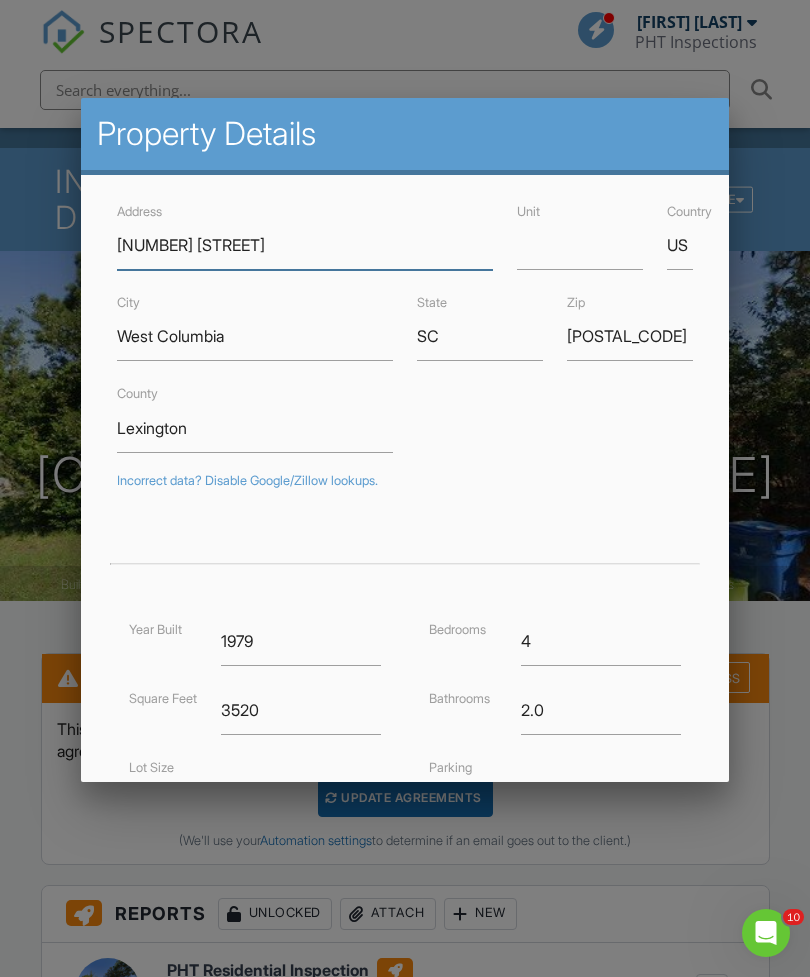click on "1824-1830 Burnham St" at bounding box center (305, 245) 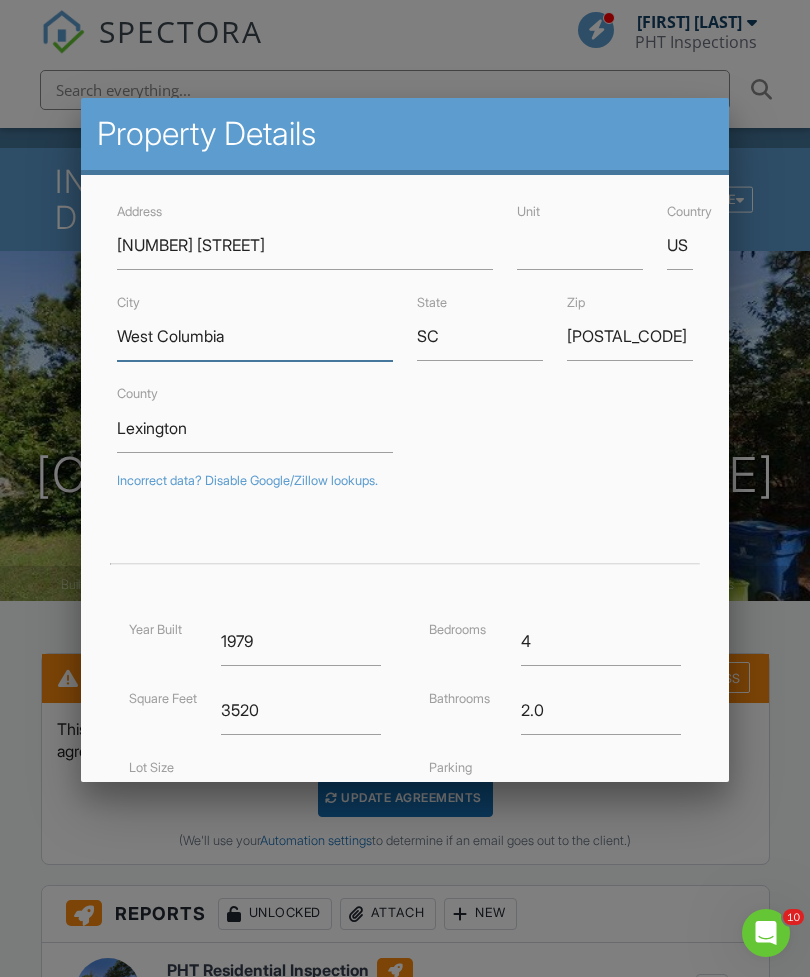click on "West Columbia" at bounding box center (255, 336) 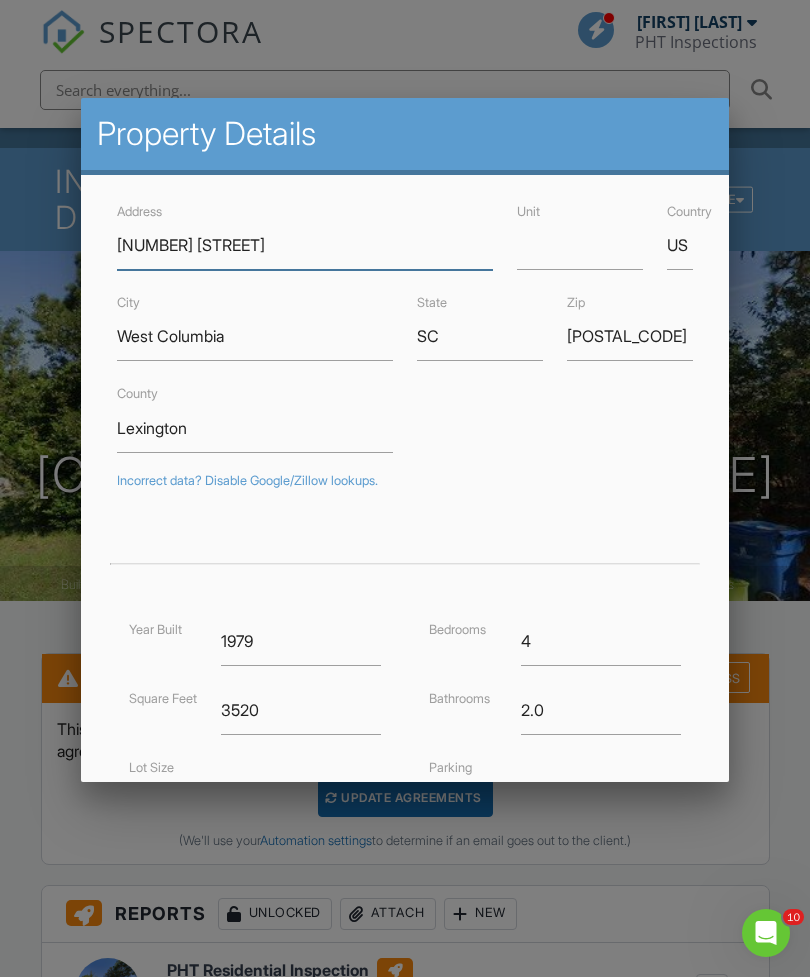 click on "1824-1830 Burnham St" at bounding box center [305, 245] 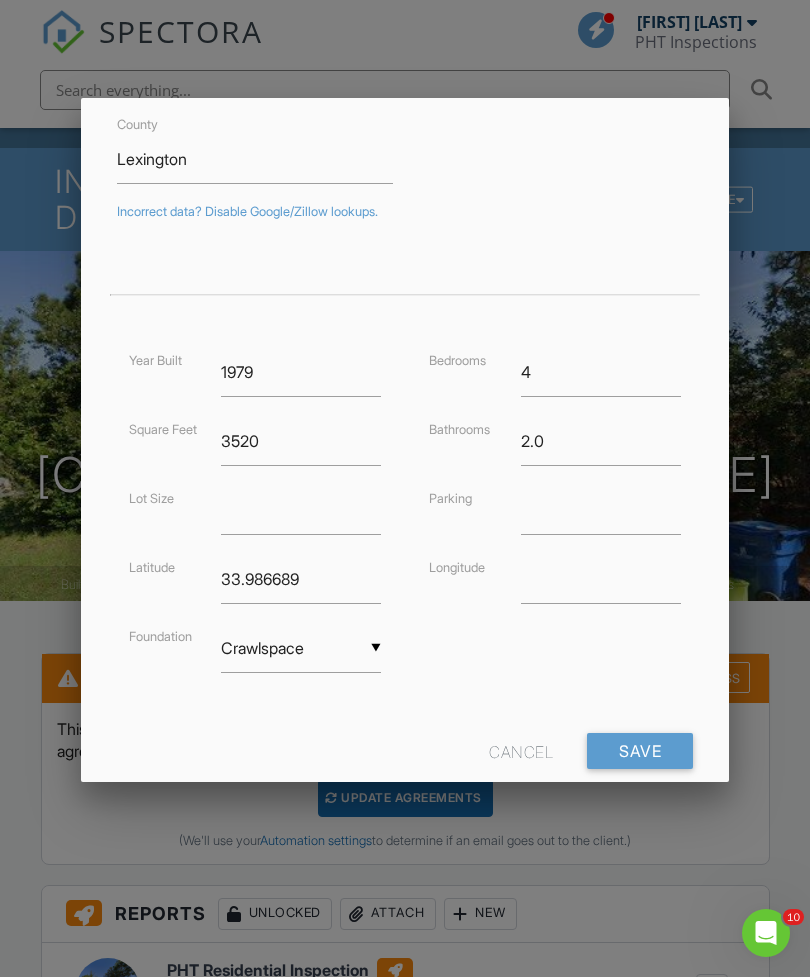scroll, scrollTop: 269, scrollLeft: 0, axis: vertical 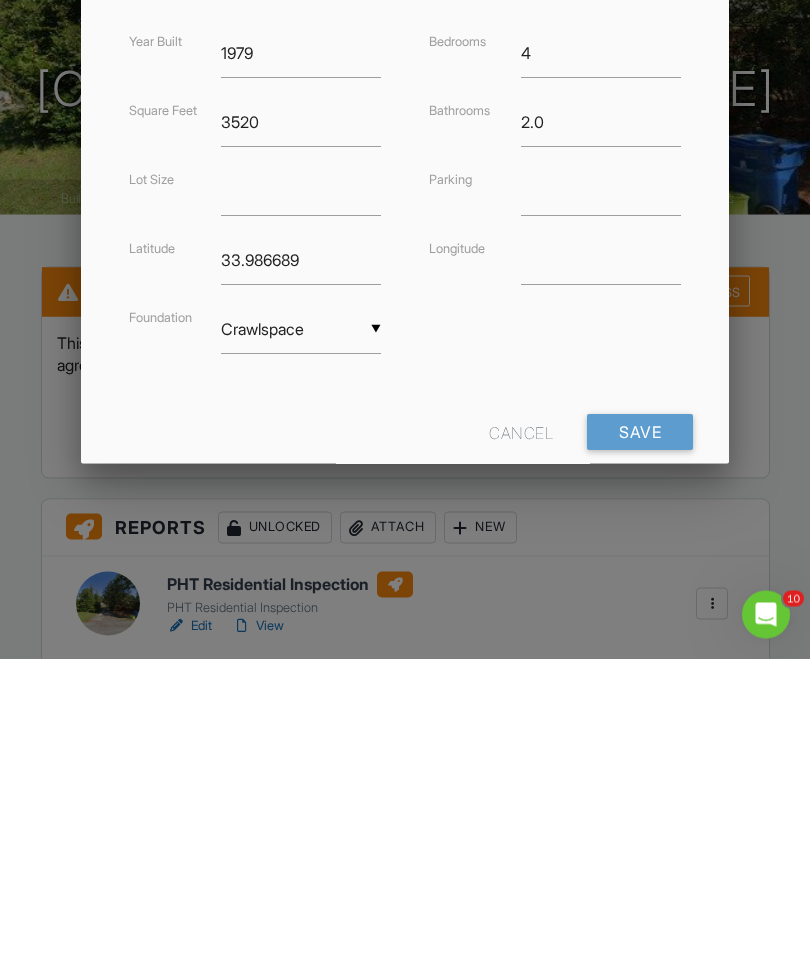 type on "1824-1828 Burnham St" 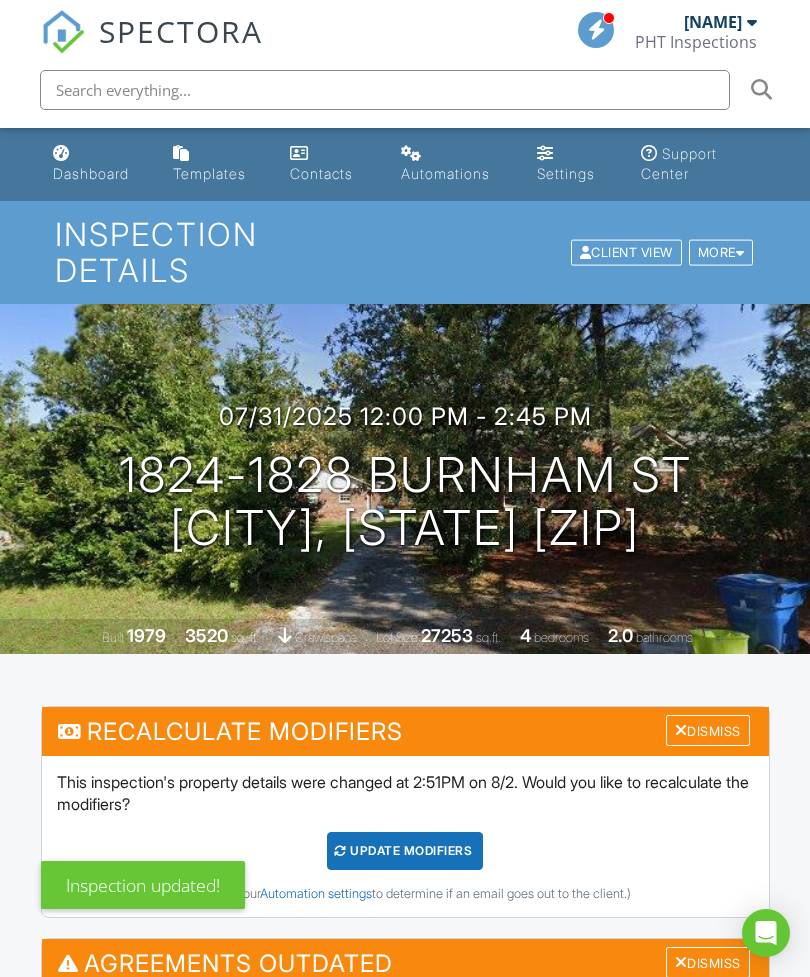 scroll, scrollTop: 0, scrollLeft: 0, axis: both 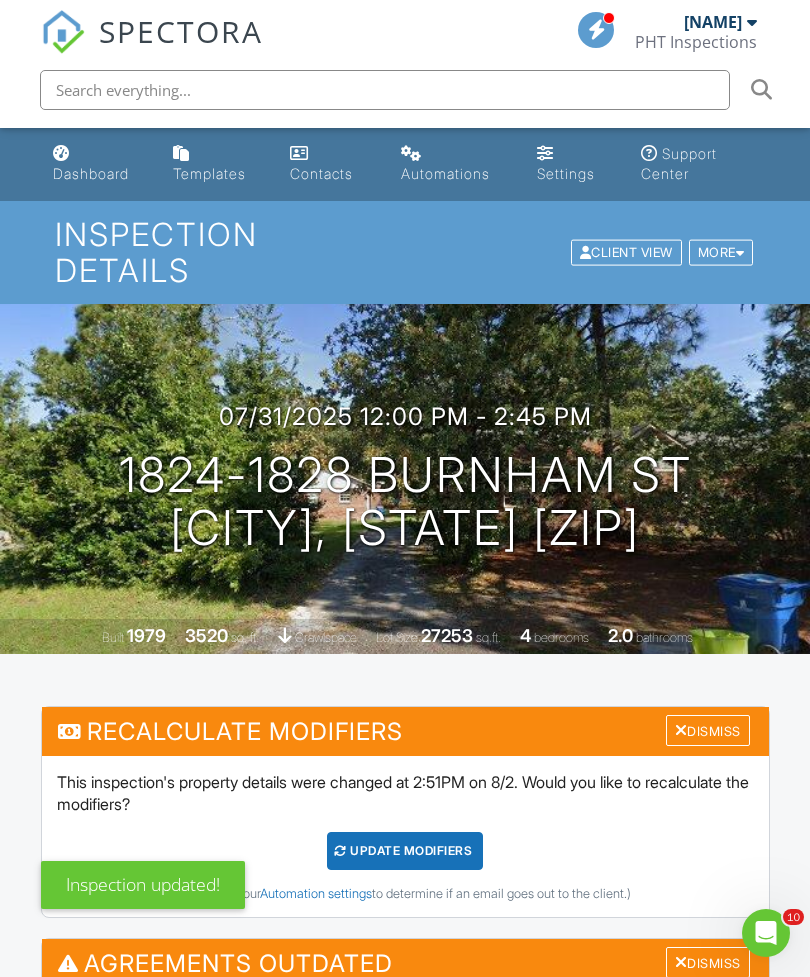 click on "Dashboard" at bounding box center [91, 173] 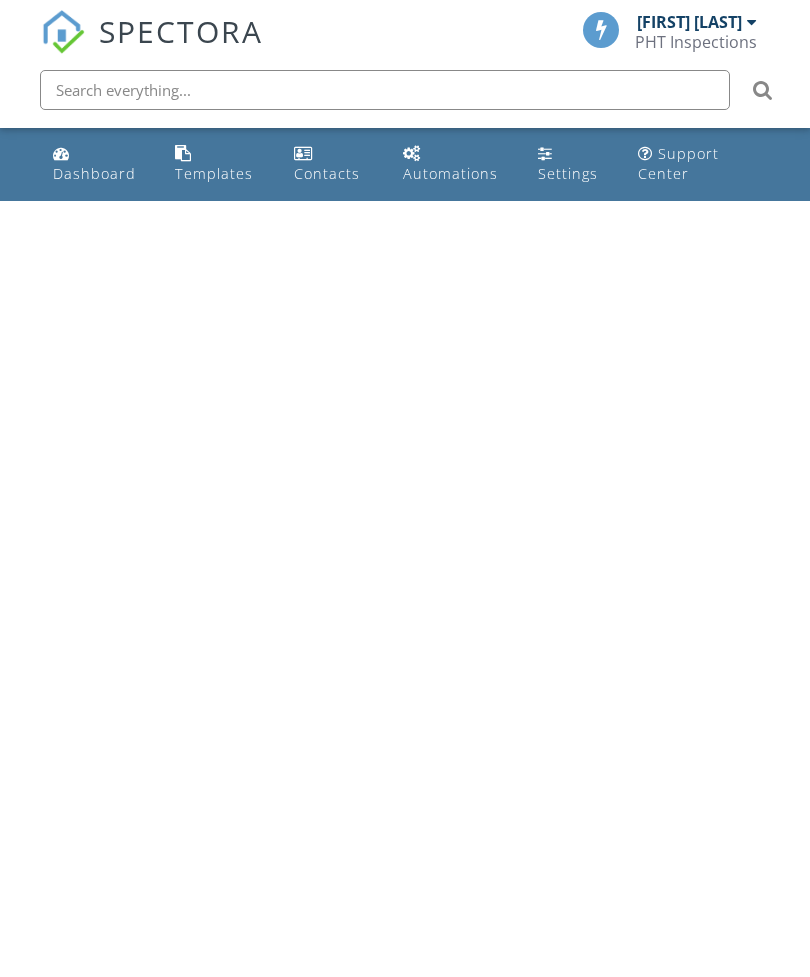 scroll, scrollTop: 0, scrollLeft: 0, axis: both 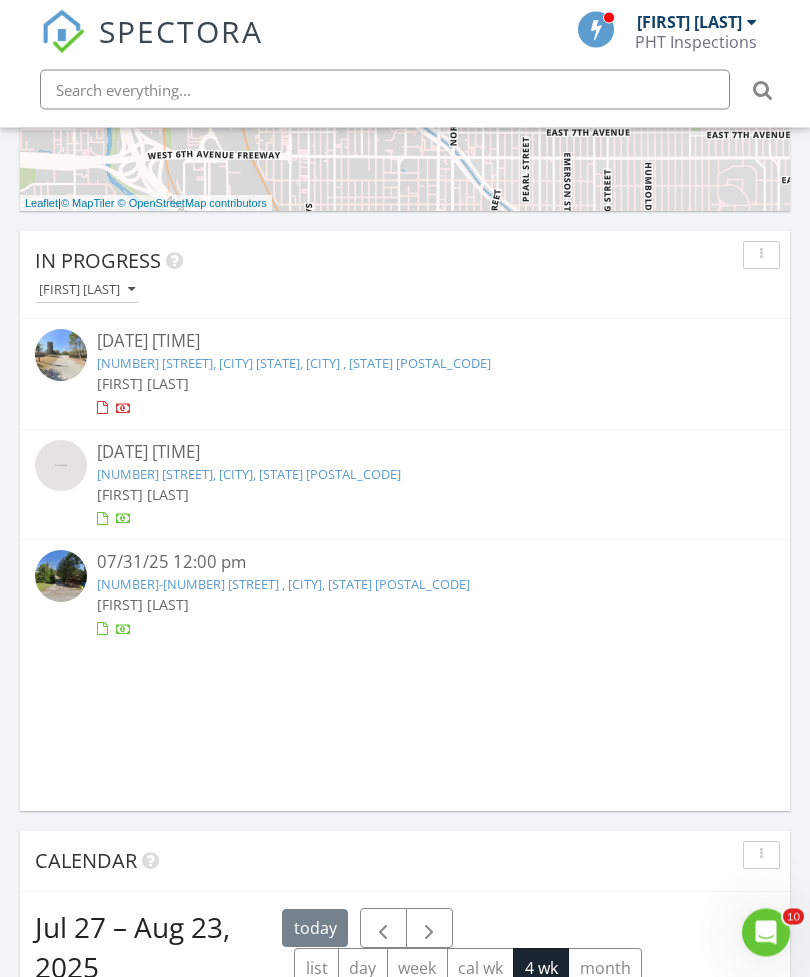 click on "1824-1828 Burnham St , West Columbia, SC 29169" at bounding box center (283, 585) 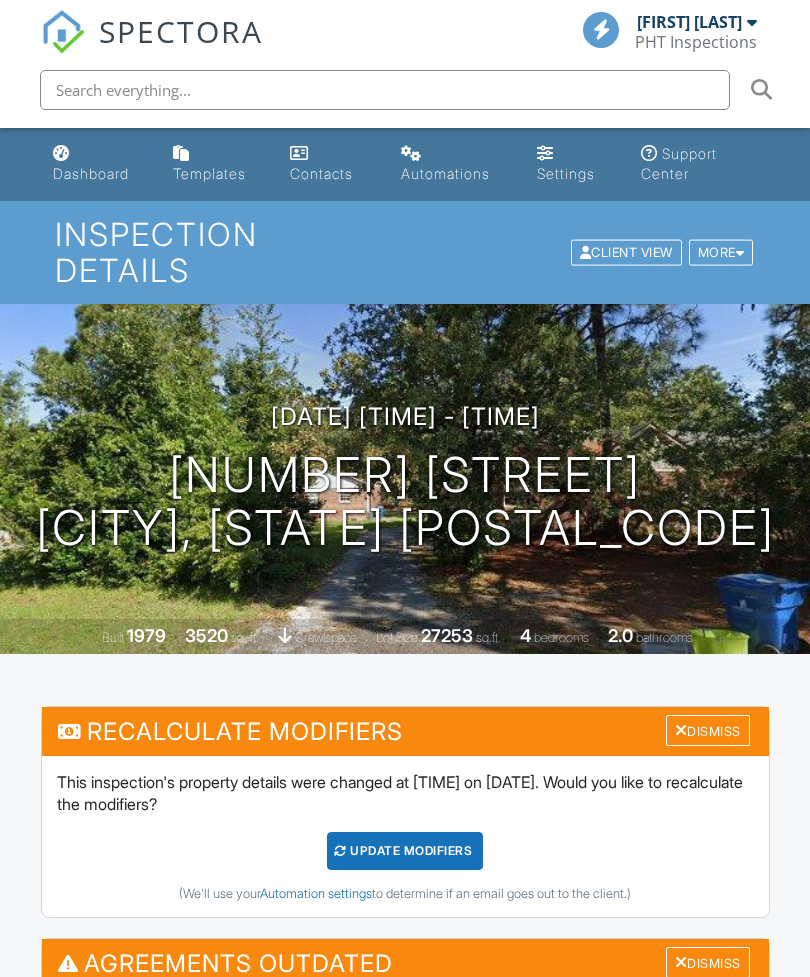scroll, scrollTop: 244, scrollLeft: 0, axis: vertical 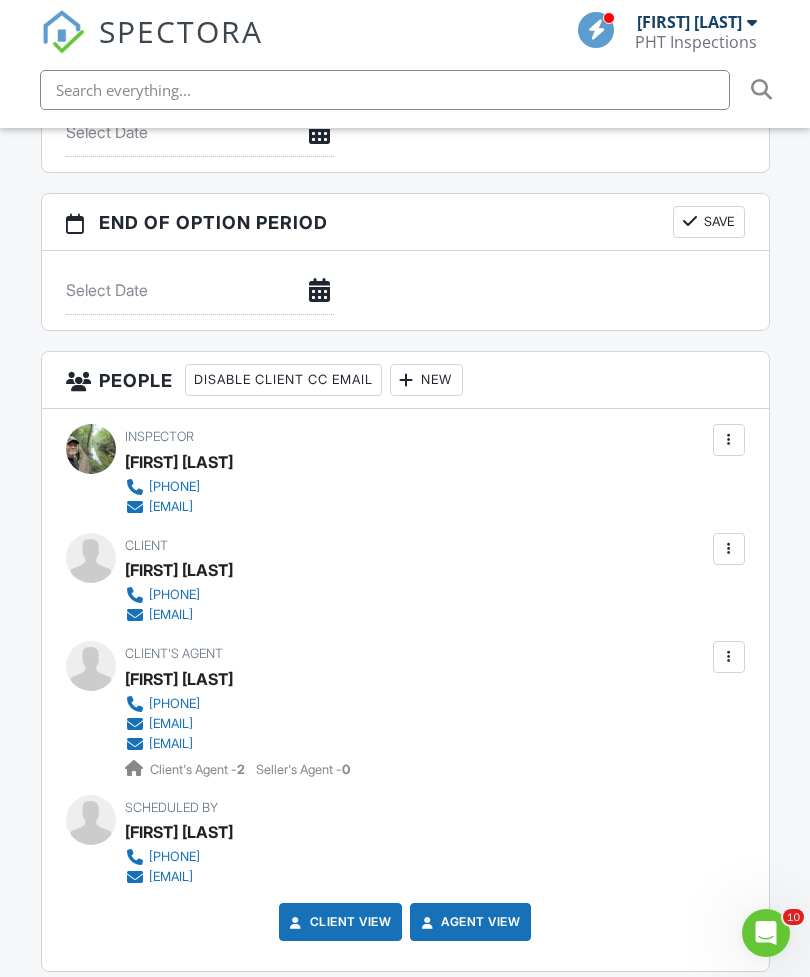 click on "People
Disable Client CC Email
New
Inspector
Client
Listing Agent
Add Another Person
Inspector
Greg Maxwell
803-465-5283
gregkeithmaxwell@gmail.com
Make Invisible
Mark As Requested
Remove
Update Client
First name
Andrew
Last name
Maurer
Email (required)
amaurer1986@gmail.com
CC Email
Phone
631-739-7947
Internal notes visible only to the company
Private notes visible only to company admins
Cancel
Save
Confirm client deletion
This will remove the client from this inspection. All email reminders and follow-ups will be removed as well. Note that this is only an option before publishing a report.
Cancel
Remove Client
Client
Andrew Maurer
631-739-7947" at bounding box center (405, 1135) 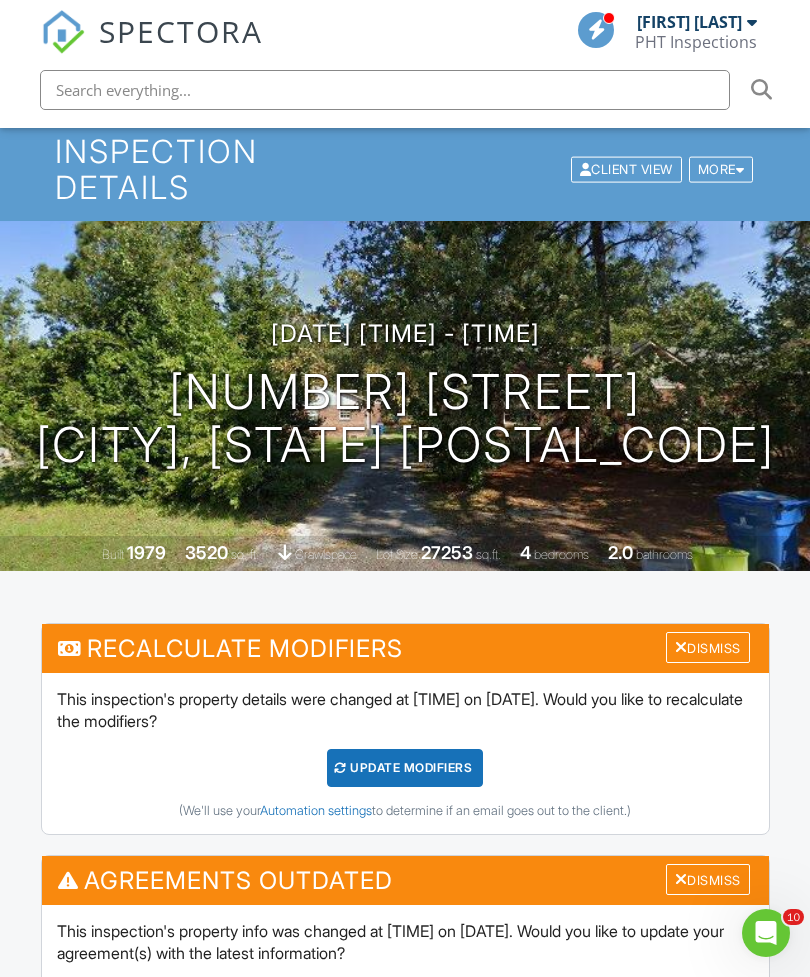 scroll, scrollTop: 0, scrollLeft: 0, axis: both 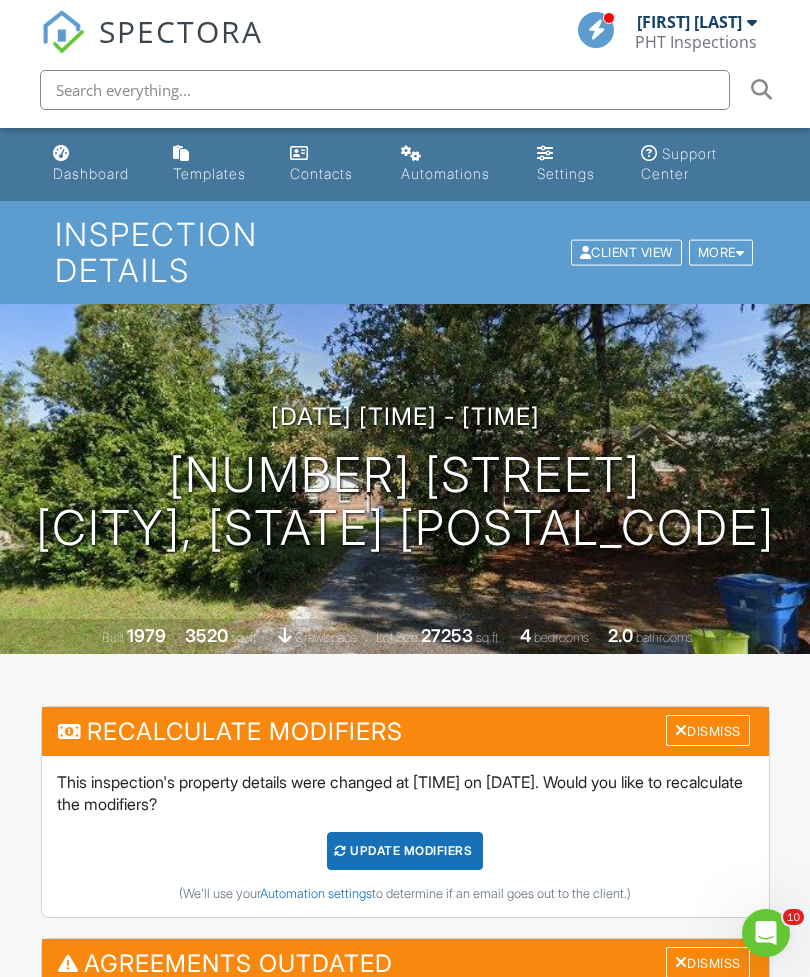 click on "More" at bounding box center (721, 252) 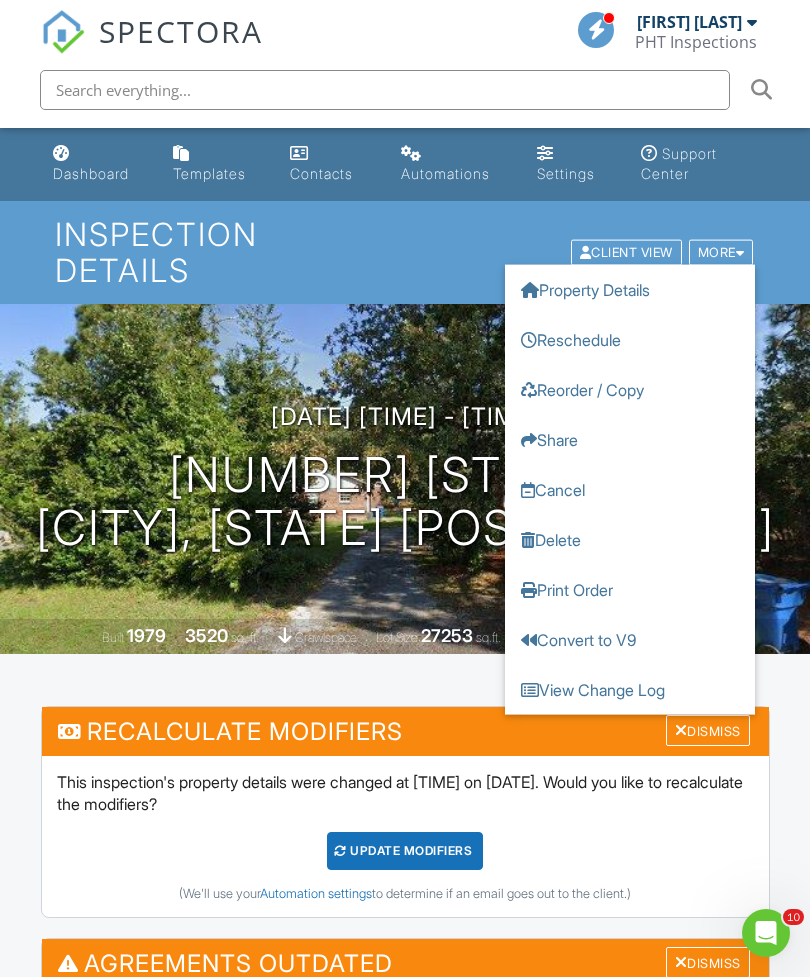 click on "Property Details" at bounding box center [630, 289] 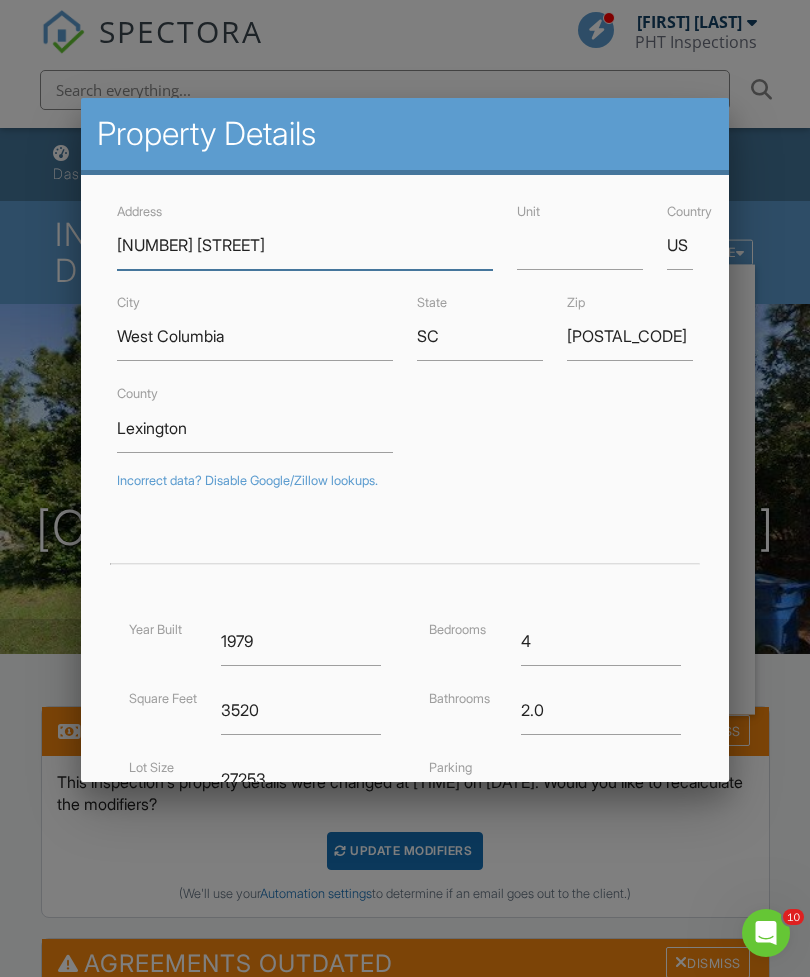 click on "1824-1828 Burnham St" at bounding box center (305, 245) 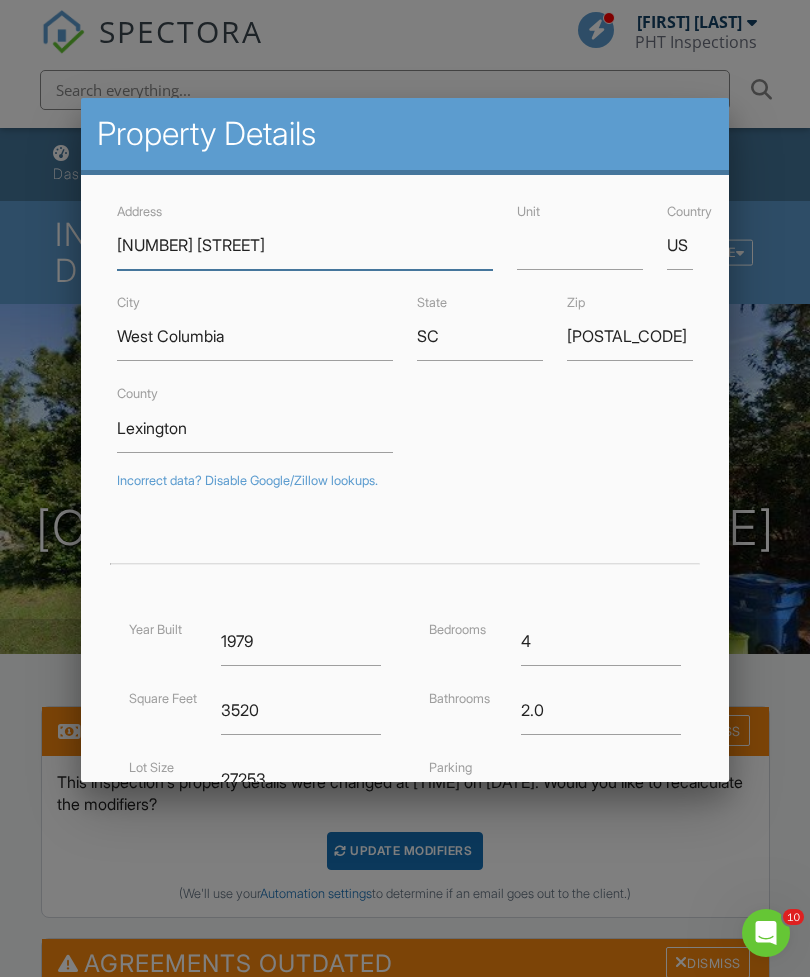 click on "1824-1828 Burnham St" at bounding box center (305, 245) 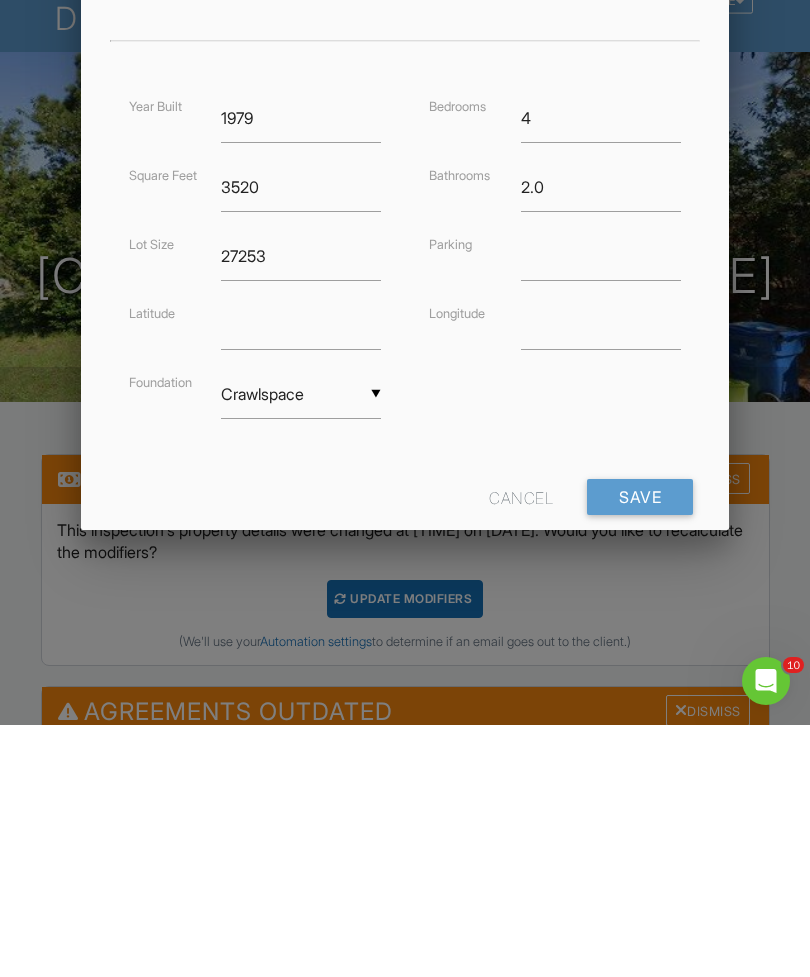 scroll, scrollTop: 269, scrollLeft: 0, axis: vertical 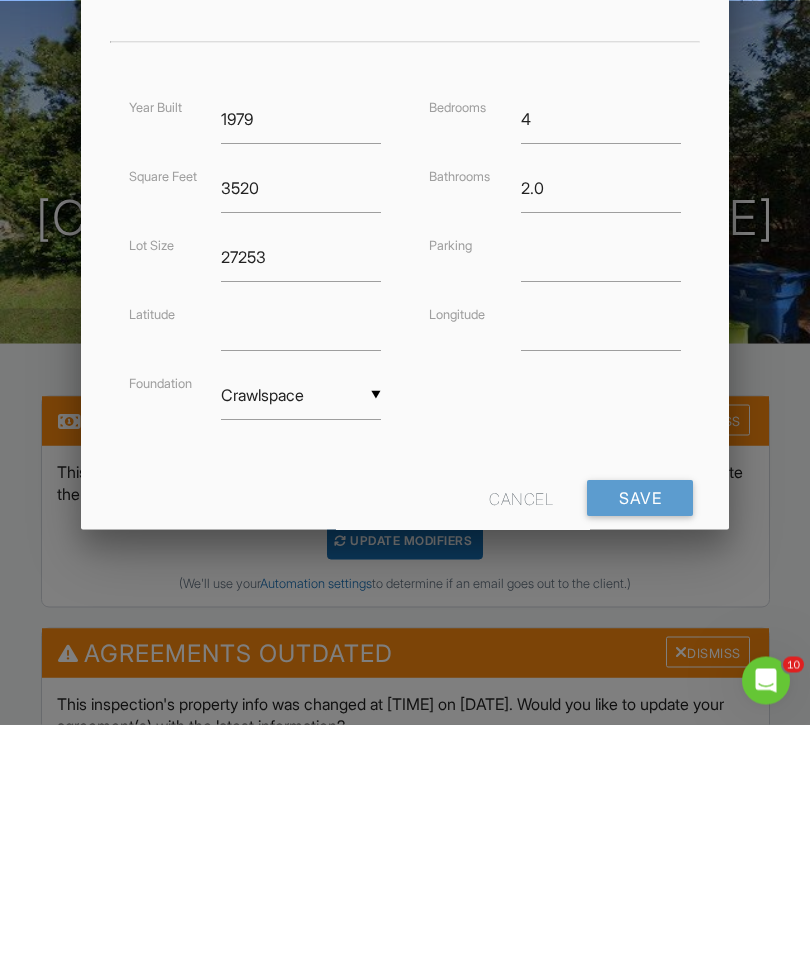 type on "[NUMBER]-[NUMBER] [STREET]" 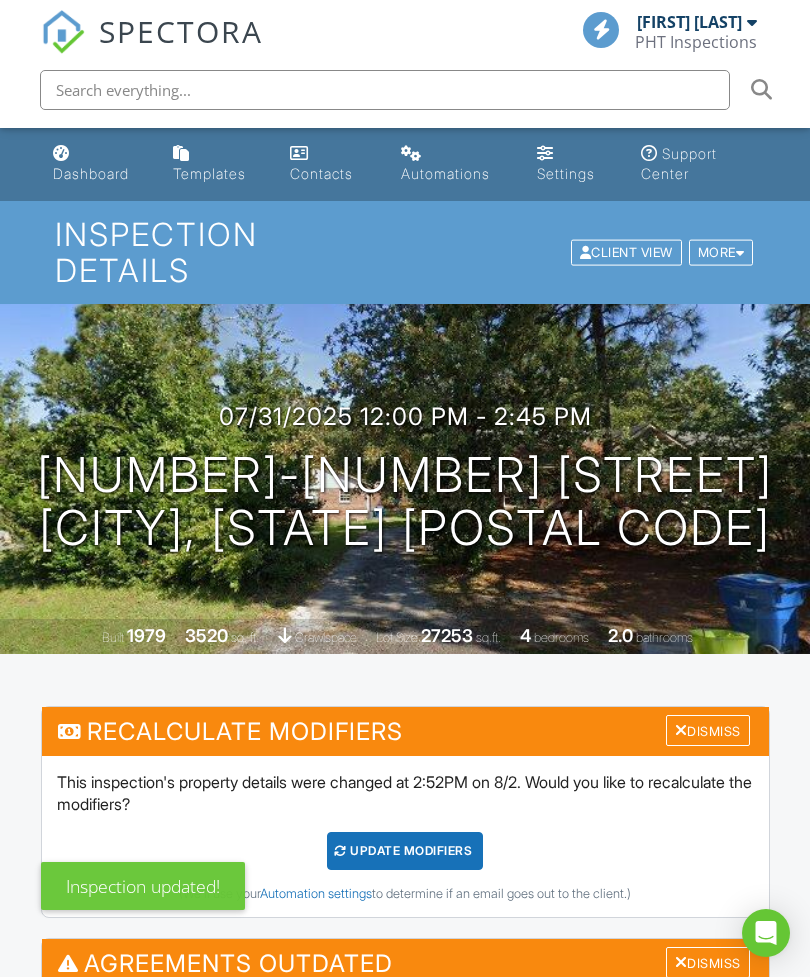 scroll, scrollTop: 0, scrollLeft: 0, axis: both 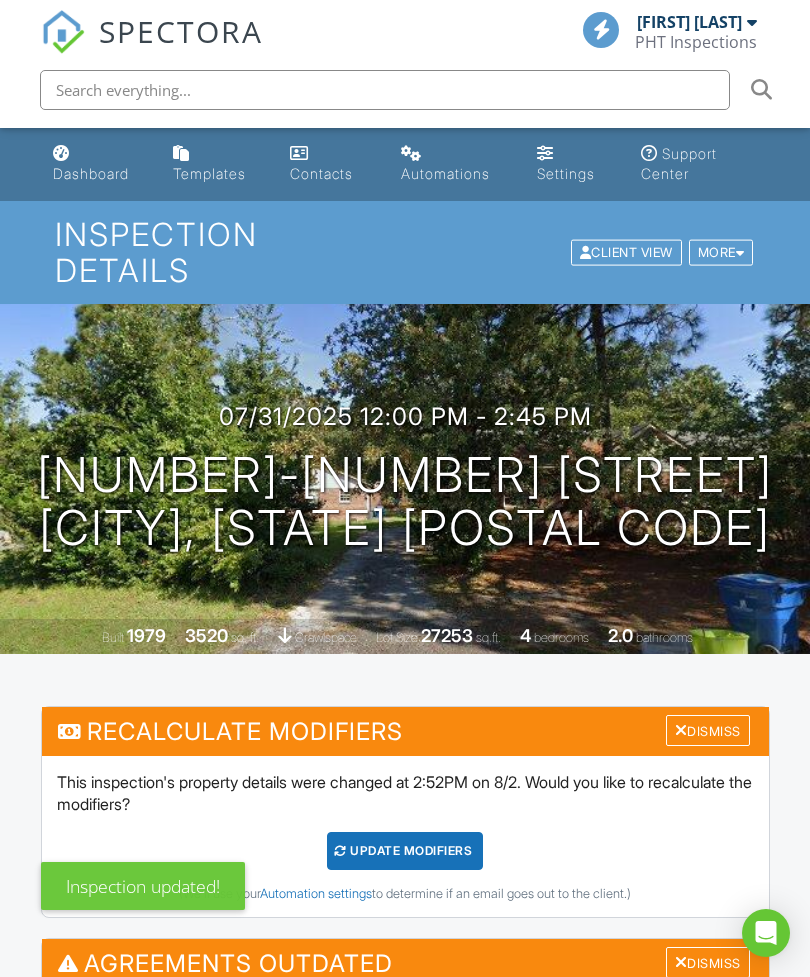 click on "Dashboard" at bounding box center (91, 173) 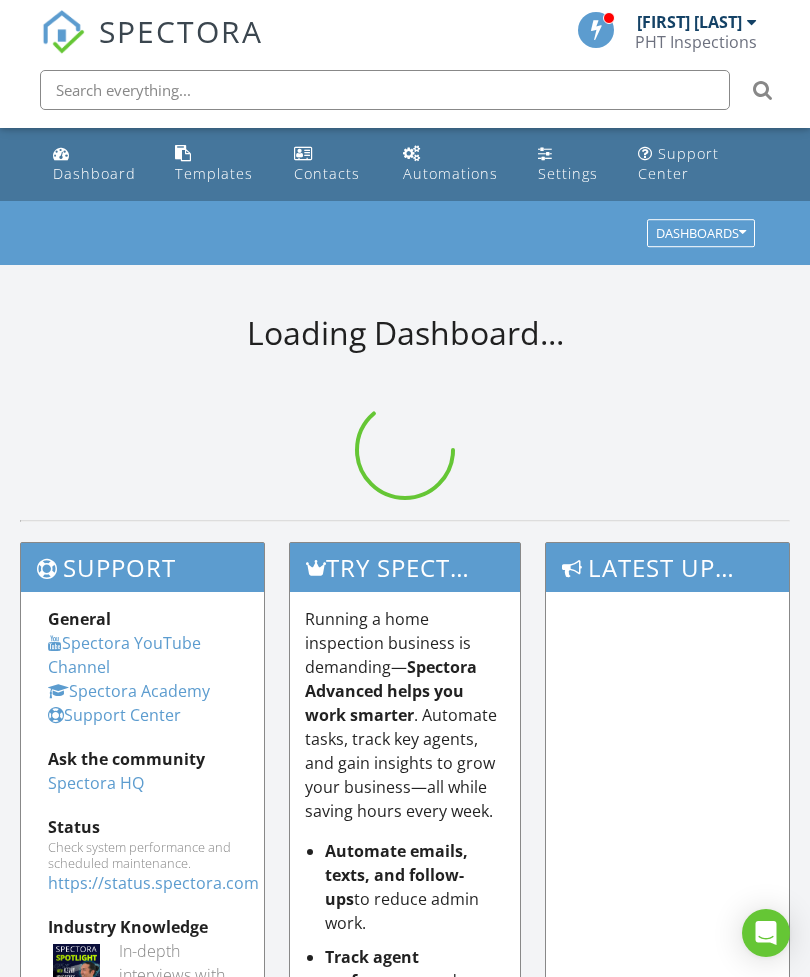 scroll, scrollTop: 0, scrollLeft: 0, axis: both 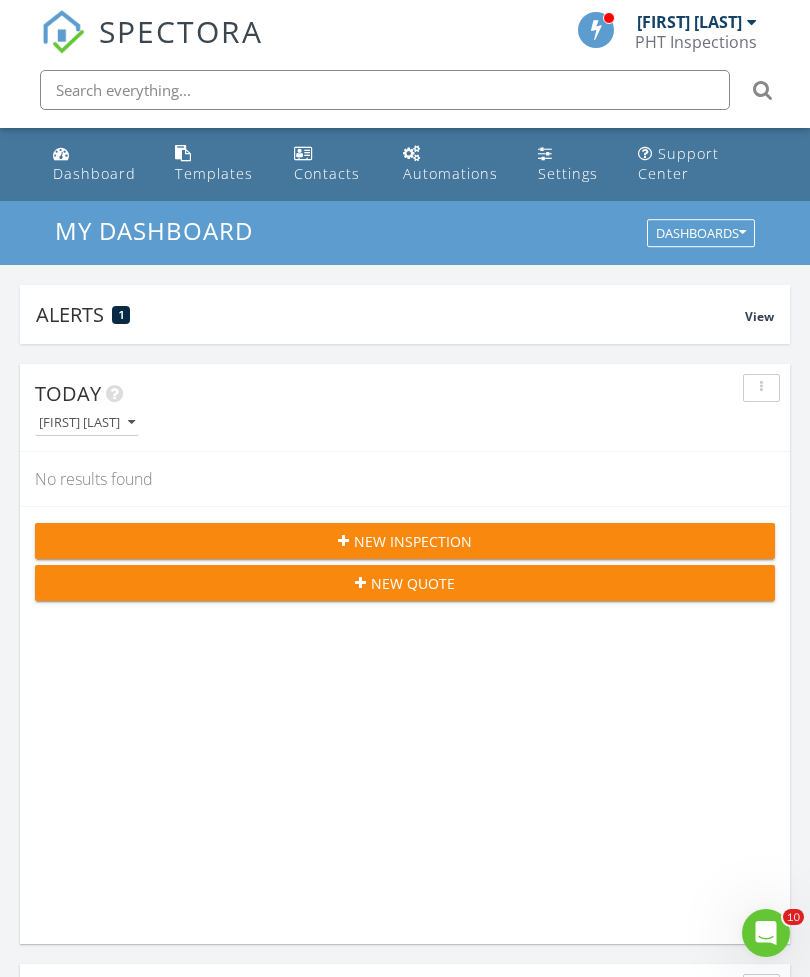click on "New Inspection" at bounding box center (405, 541) 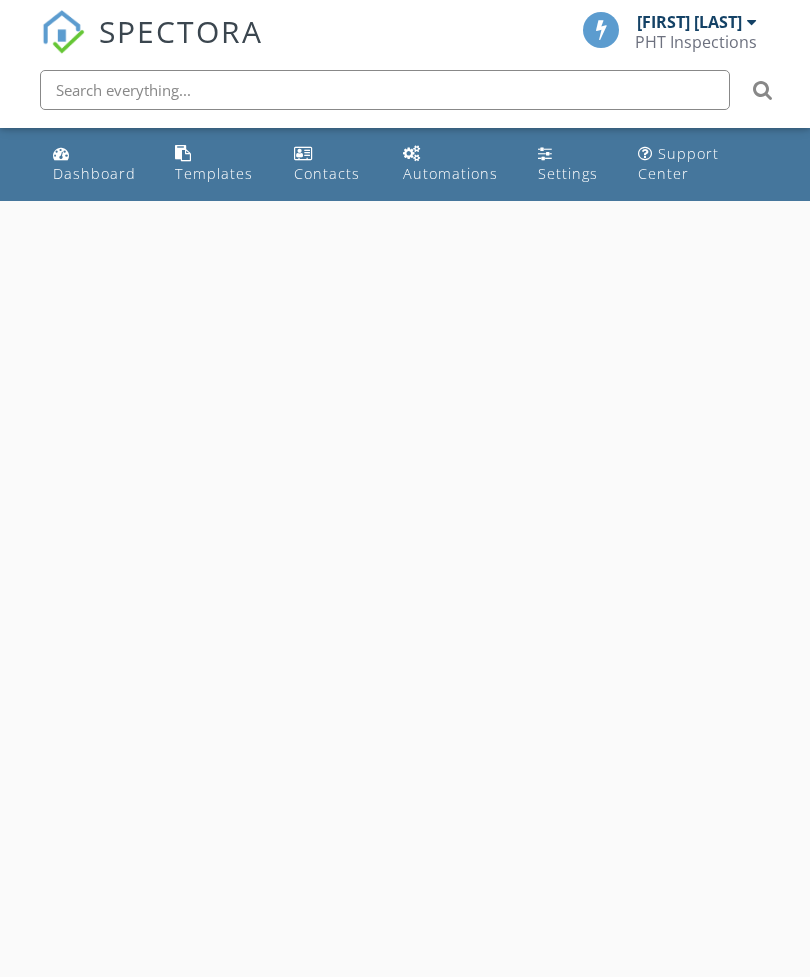 scroll, scrollTop: 0, scrollLeft: 0, axis: both 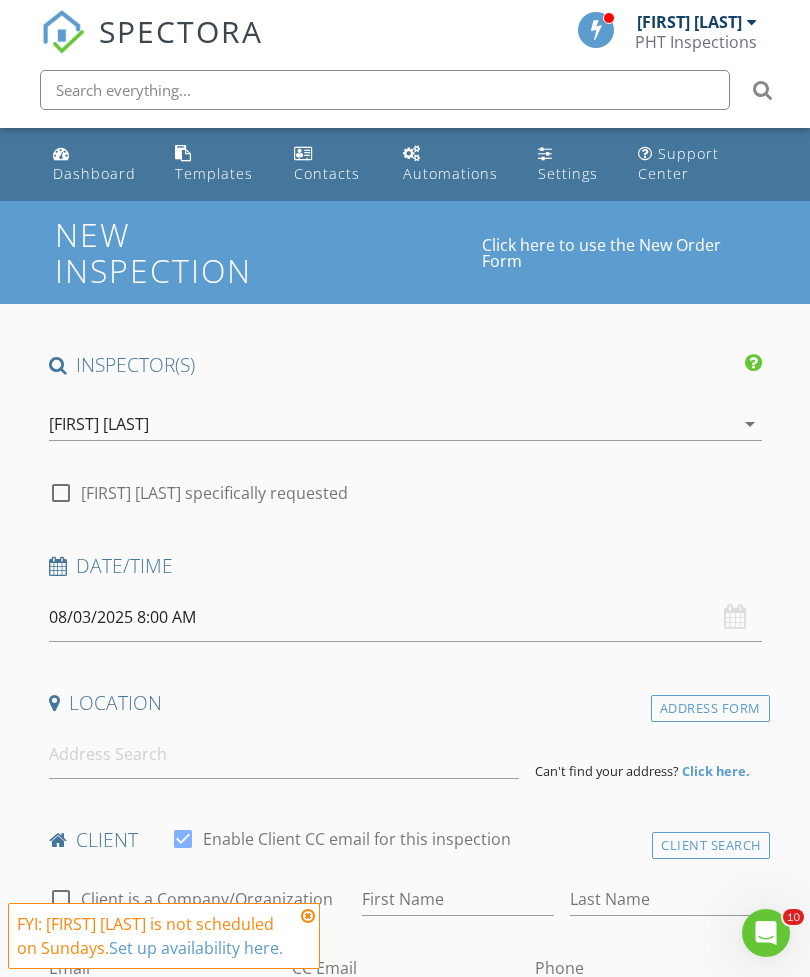 click on "arrow_drop_down" at bounding box center [750, 424] 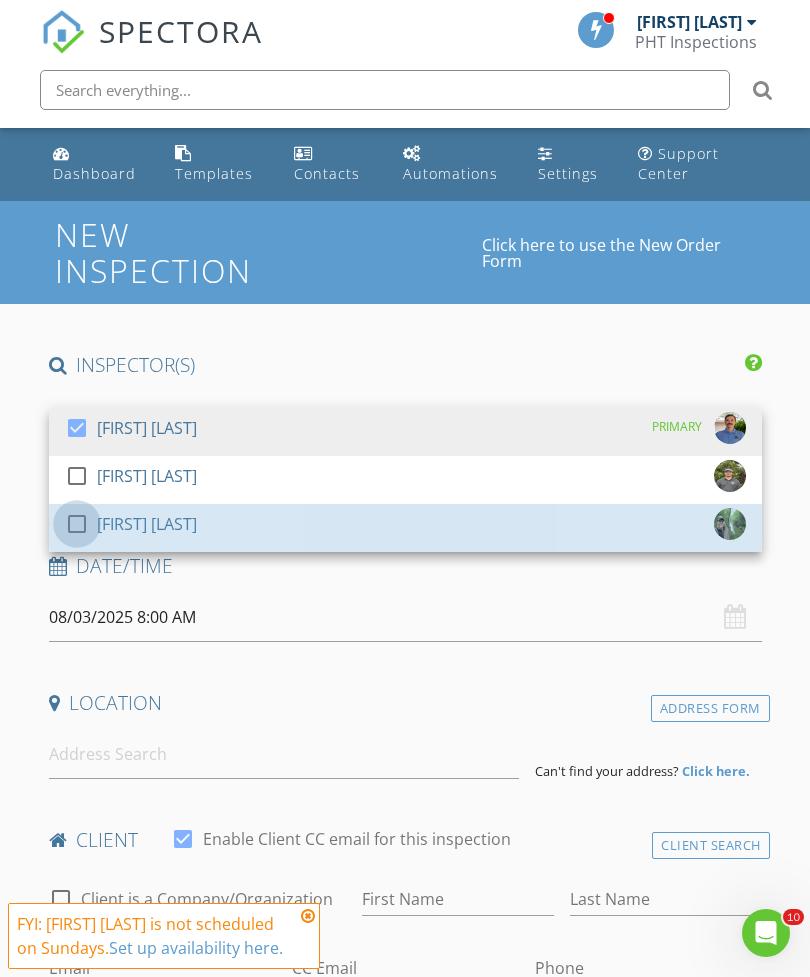 click at bounding box center (77, 524) 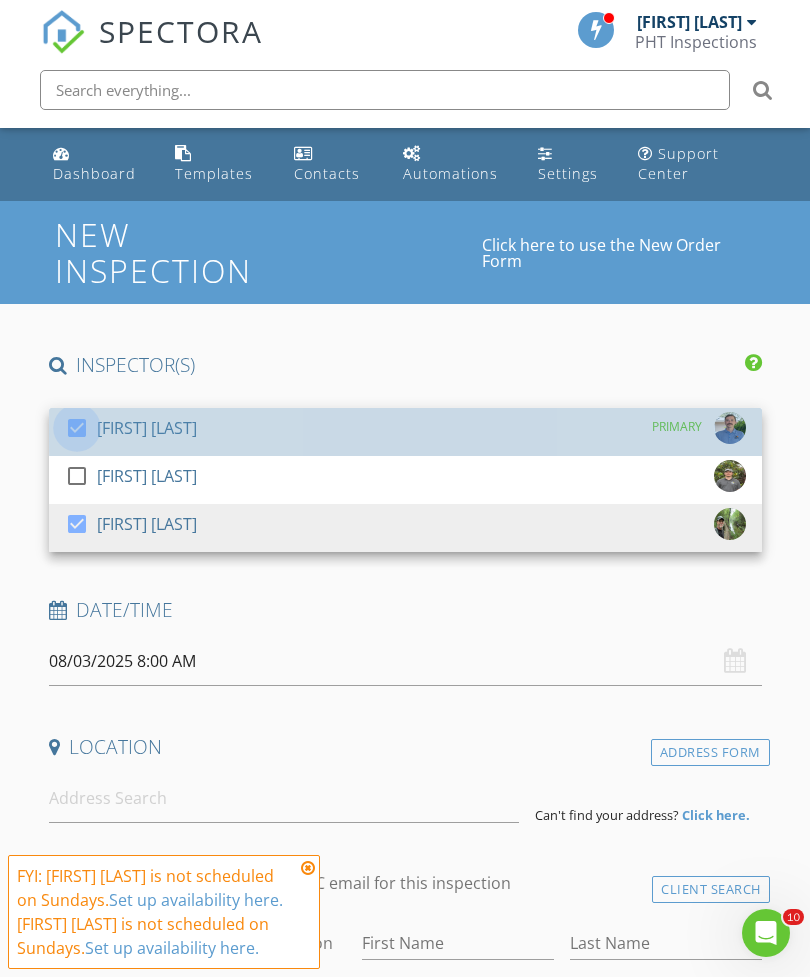 click at bounding box center (77, 428) 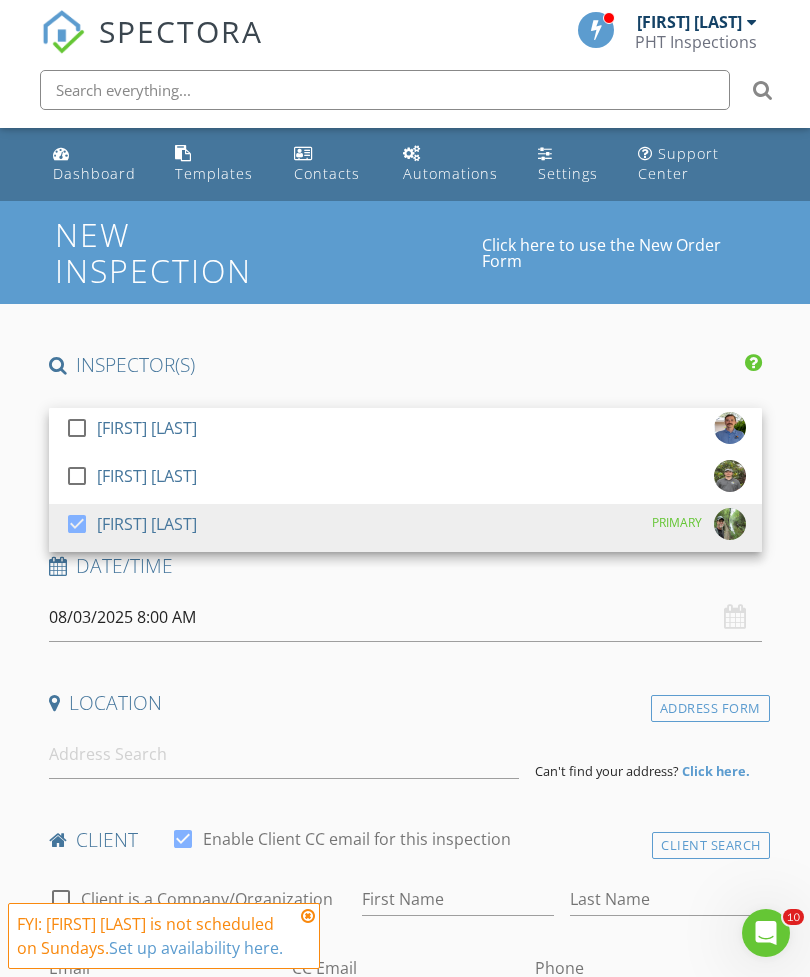 click on "check_box_outline_blank   [FIRST] [LAST]     check_box_outline_blank   [FIRST] [LAST]     check_box   [FIRST] [LAST]   PRIMARY   [FIRST] [LAST] arrow_drop_down   check_box_outline_blank [FIRST] [LAST] specifically requested
Date/Time
08/03/2025 8:00 AM
Location
Address Form       Can't find your address?   Click here.
client
check_box Enable Client CC email for this inspection   Client Search     check_box_outline_blank Client is a Company/Organization     First Name   Last Name   Email   CC Email   Phone           Notes   Private Notes
ADD ADDITIONAL client
SERVICES
check_box_outline_blank   ELITE RESIDENTIAL INSPECTION   check_box_outline_blank   PRE DRYWALL INSPECTION   check_box_outline_blank   1 YEAR WARRANTY   check_box_outline_blank   4-POINT INSPECTION" at bounding box center [405, 1829] 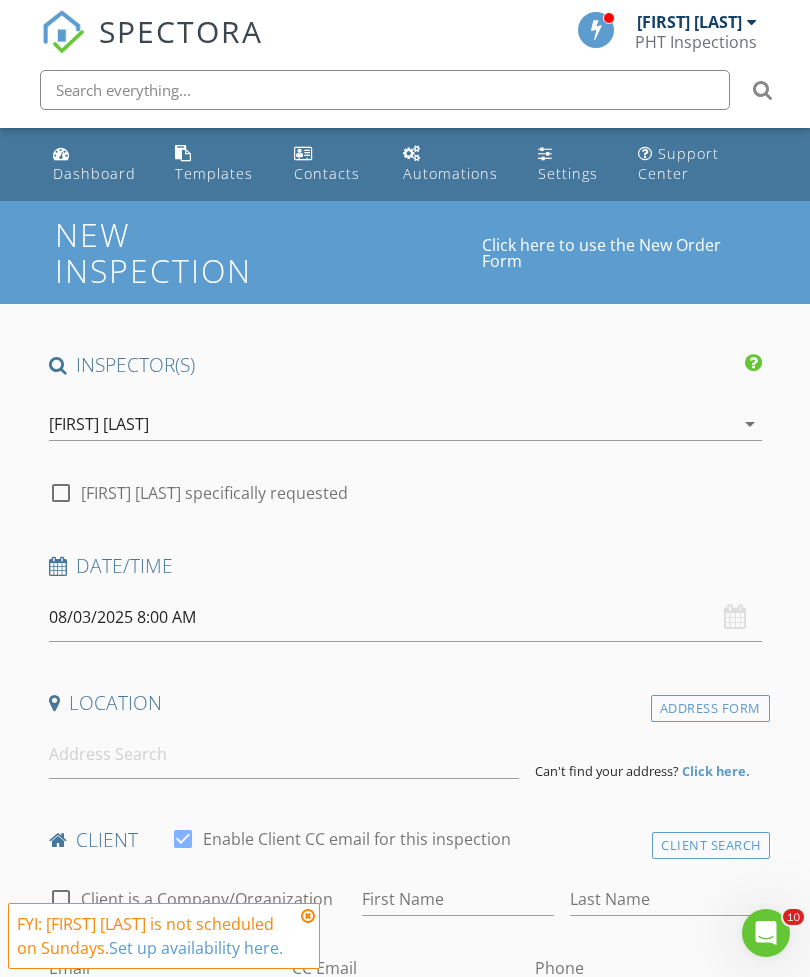 click on "08/03/2025 8:00 AM" at bounding box center [405, 617] 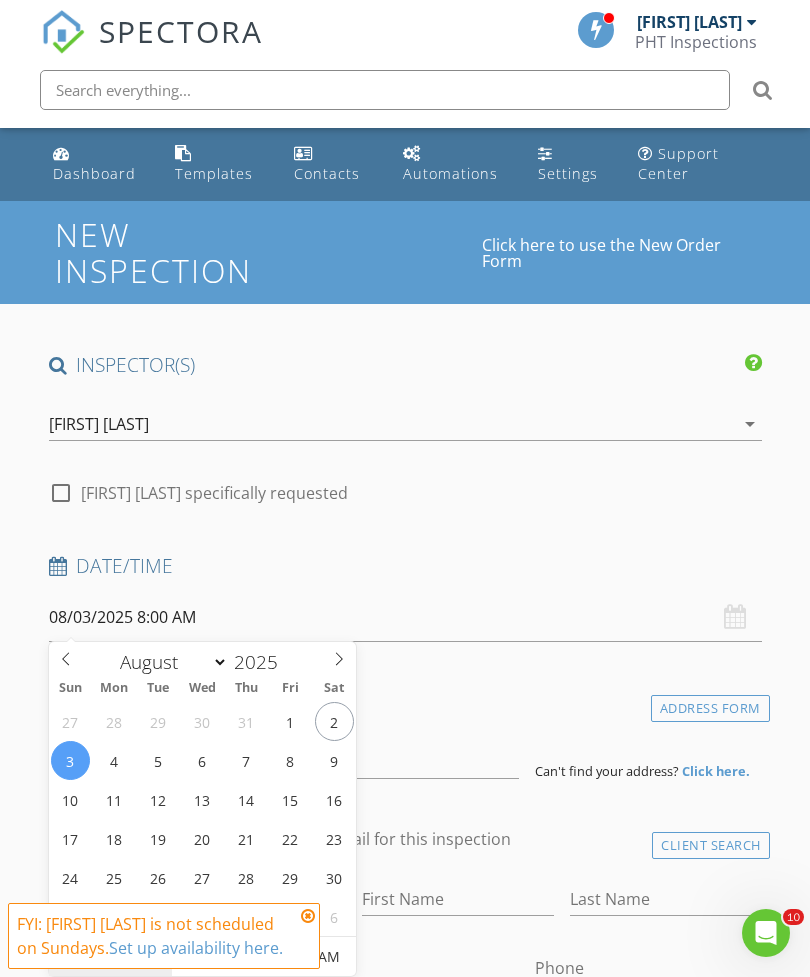 select on "6" 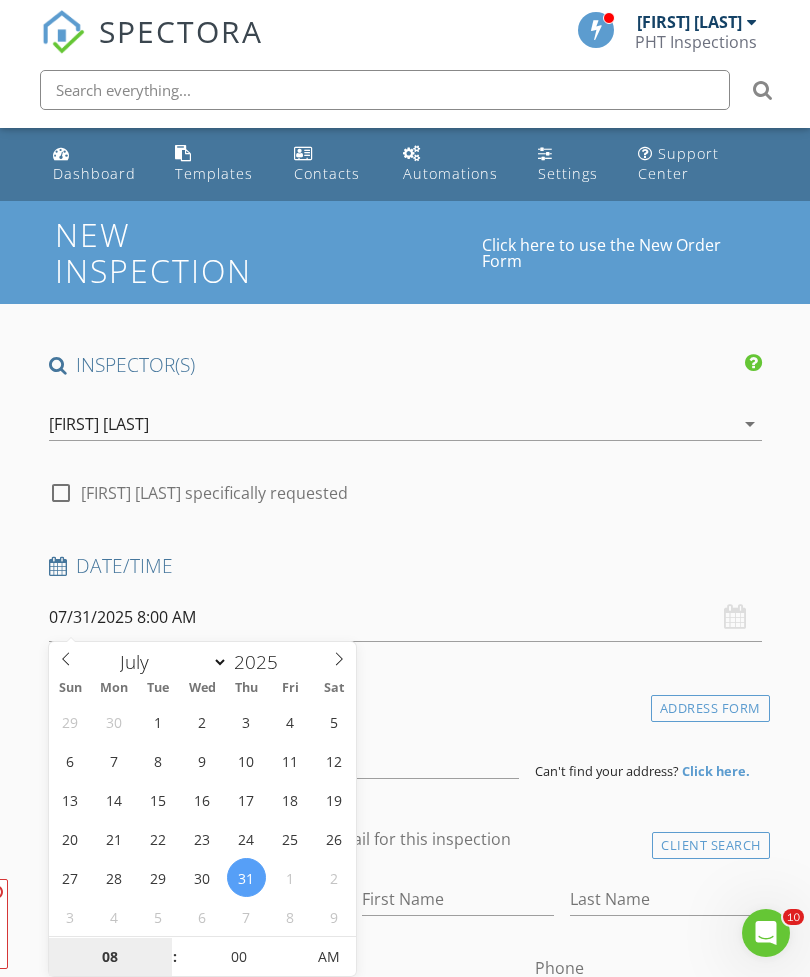 scroll, scrollTop: 309, scrollLeft: 0, axis: vertical 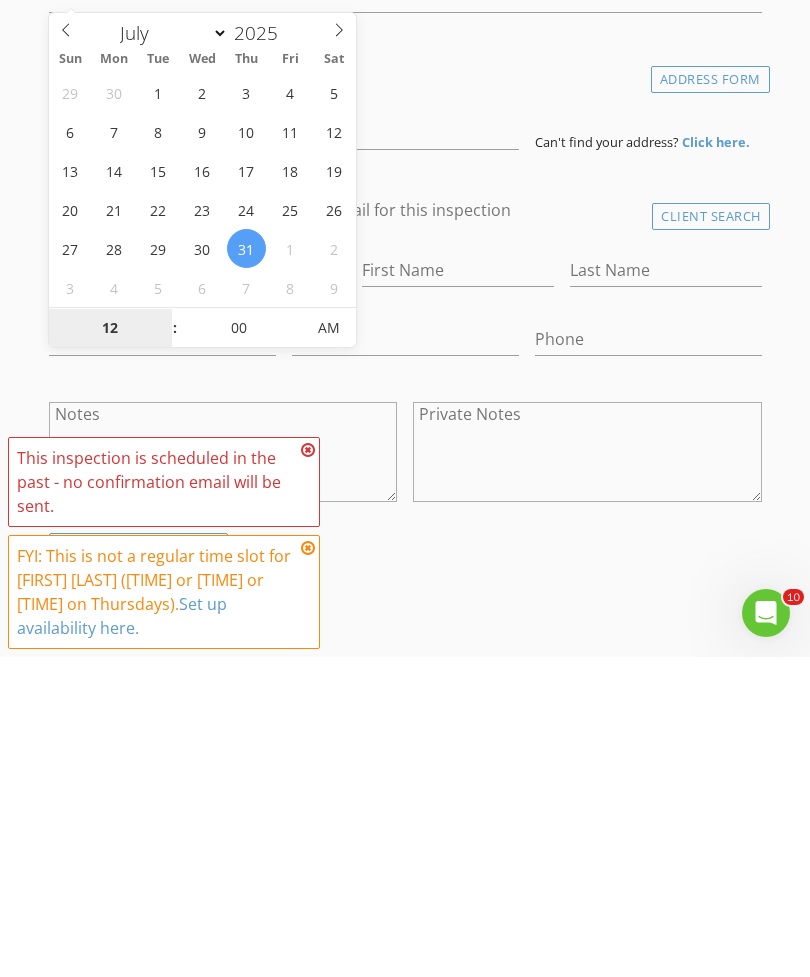 type on "1" 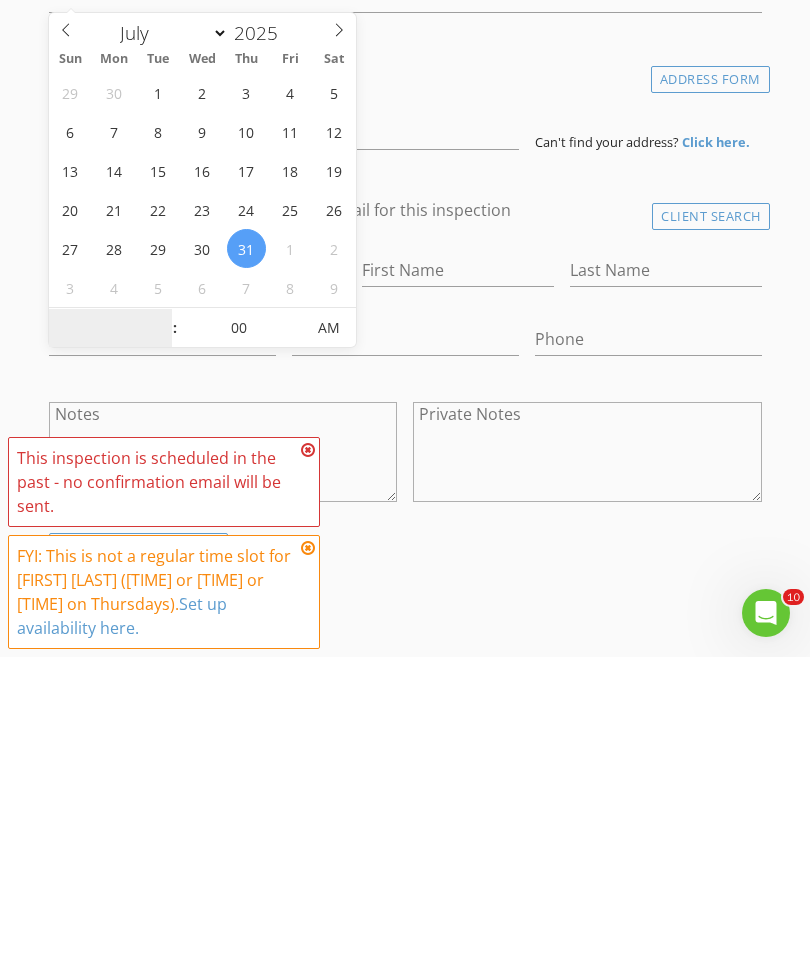 type on "1" 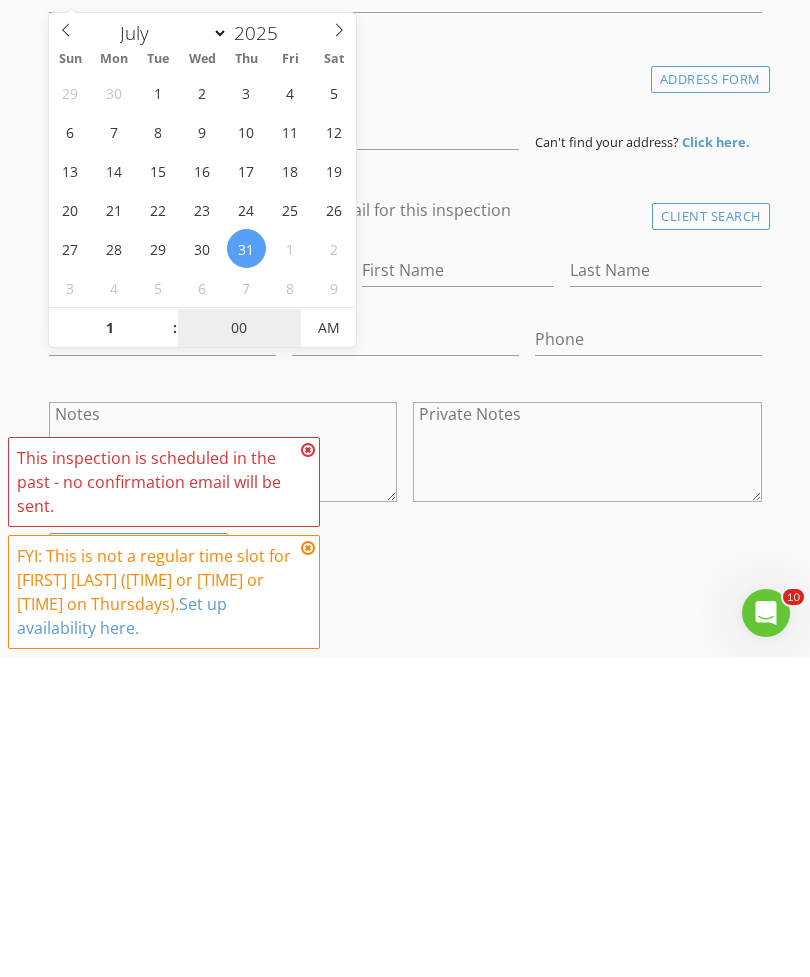 click on "00" at bounding box center [239, 649] 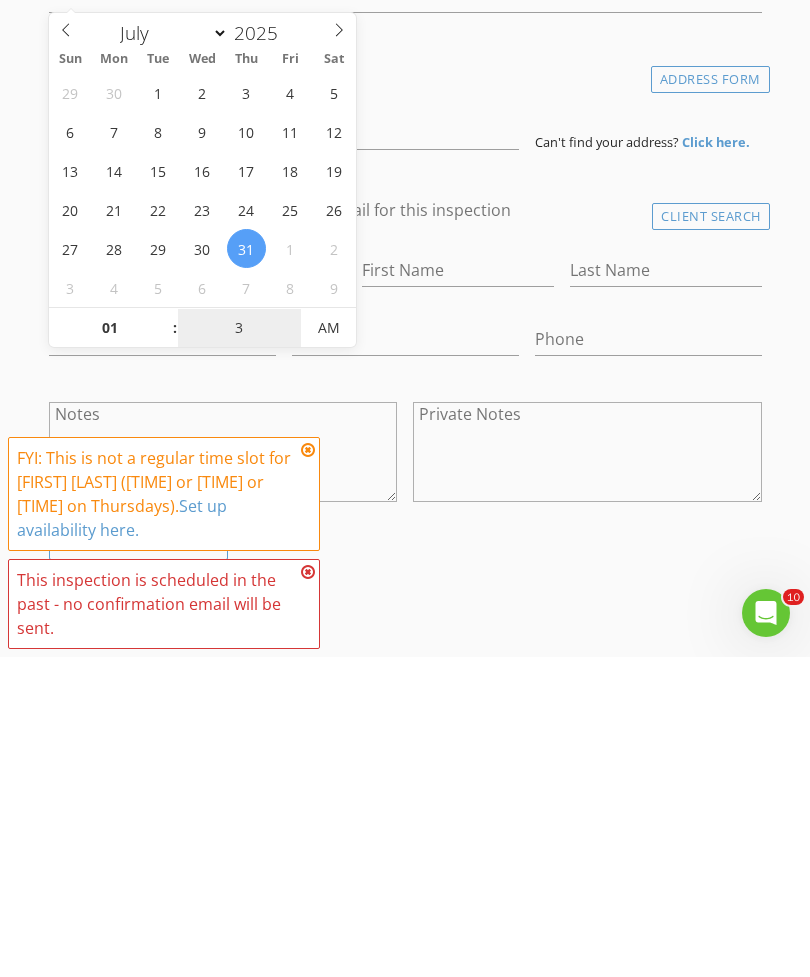 type on "30" 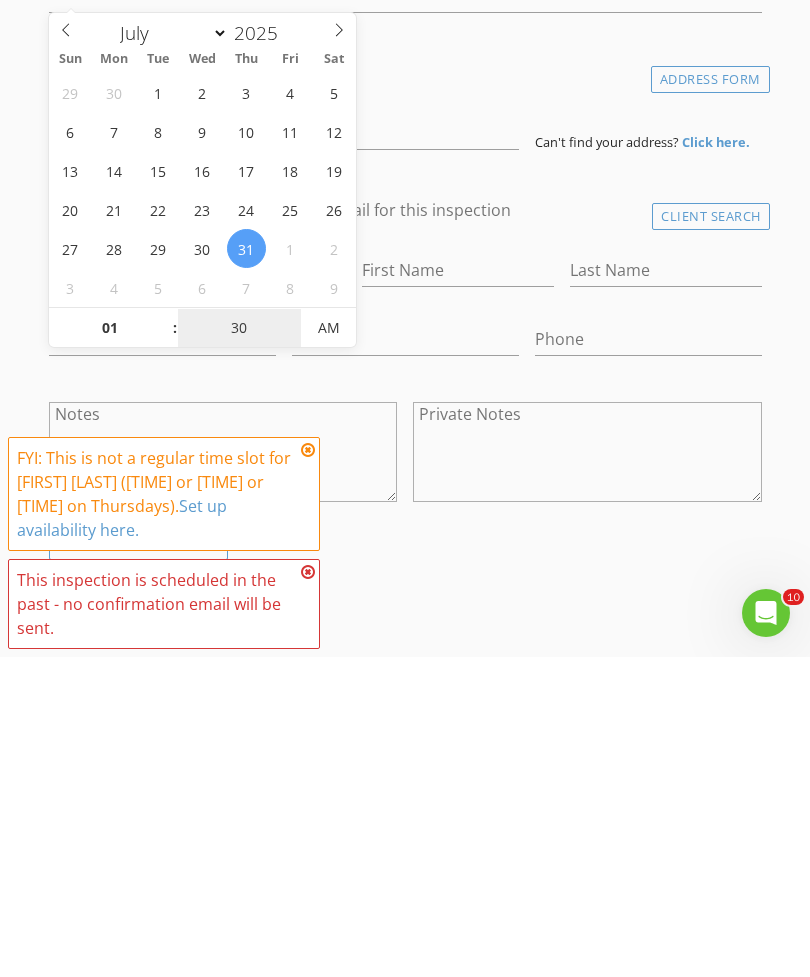 type on "07/31/2025 1:30 PM" 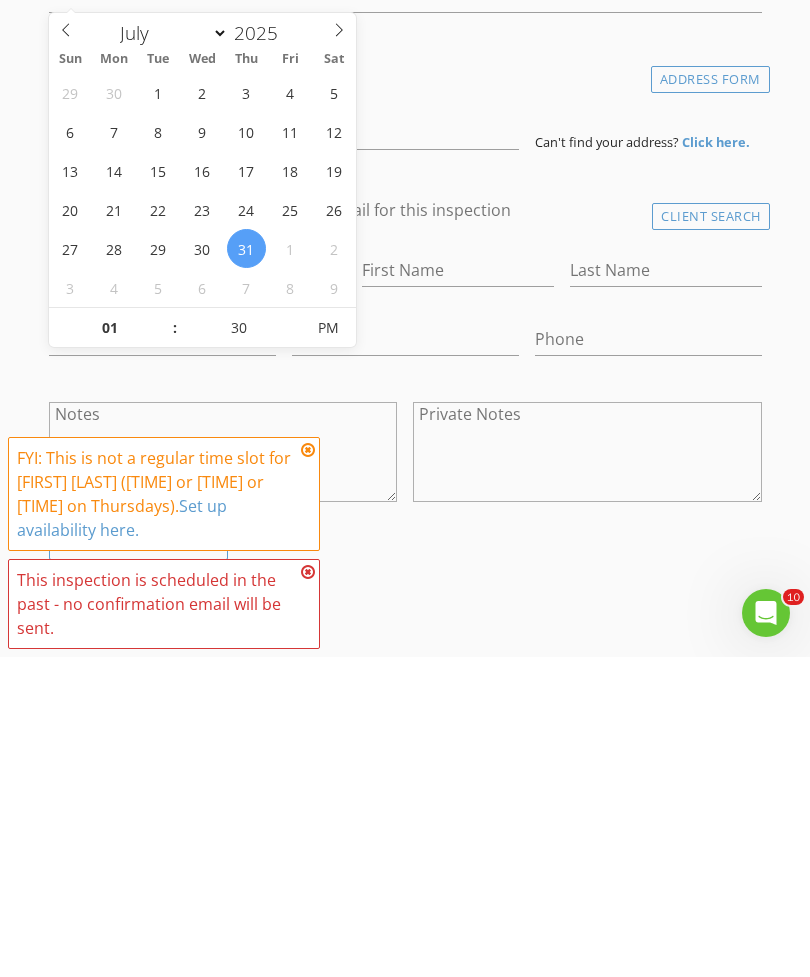 scroll, scrollTop: 629, scrollLeft: 0, axis: vertical 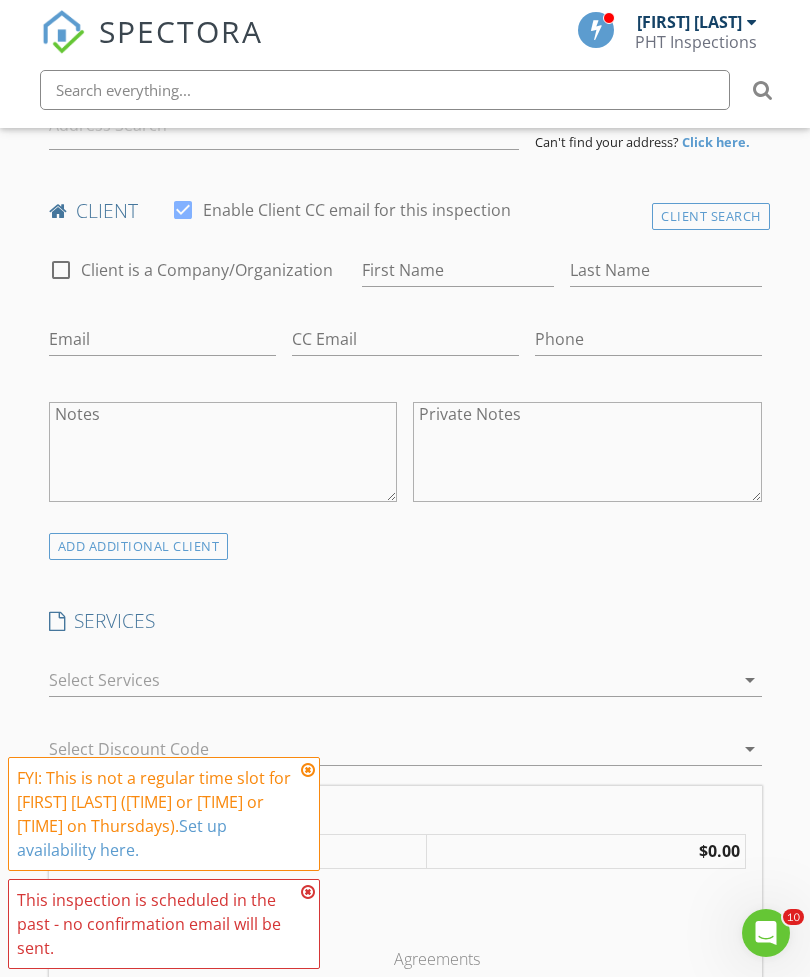 click on "check_box_outline_blank   [FIRST] [LAST]     check_box_outline_blank   [FIRST] [LAST]     check_box   [FIRST] [LAST]   PRIMARY   [FIRST] [LAST] arrow_drop_down   check_box_outline_blank [FIRST] [LAST] specifically requested
Date/Time
07/31/2025 1:30 PM
Location
Address Form       Can't find your address?   Click here.
client
check_box Enable Client CC email for this inspection   Client Search     check_box_outline_blank Client is a Company/Organization     First Name   Last Name   Email   CC Email   Phone           Notes   Private Notes
ADD ADDITIONAL client
SERVICES
check_box_outline_blank   ELITE RESIDENTIAL INSPECTION   check_box_outline_blank   PRE DRYWALL INSPECTION   check_box_outline_blank   1 YEAR WARRANTY   check_box_outline_blank   4-POINT INSPECTION     TRIP FEE" at bounding box center [405, 1141] 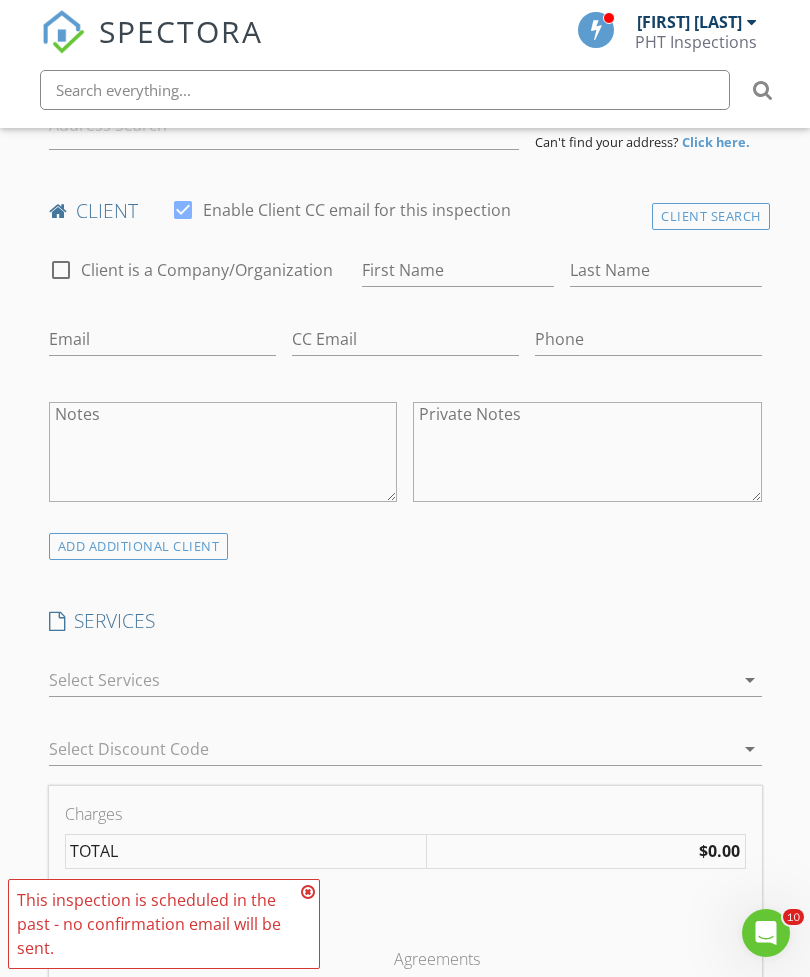 click at bounding box center [308, 892] 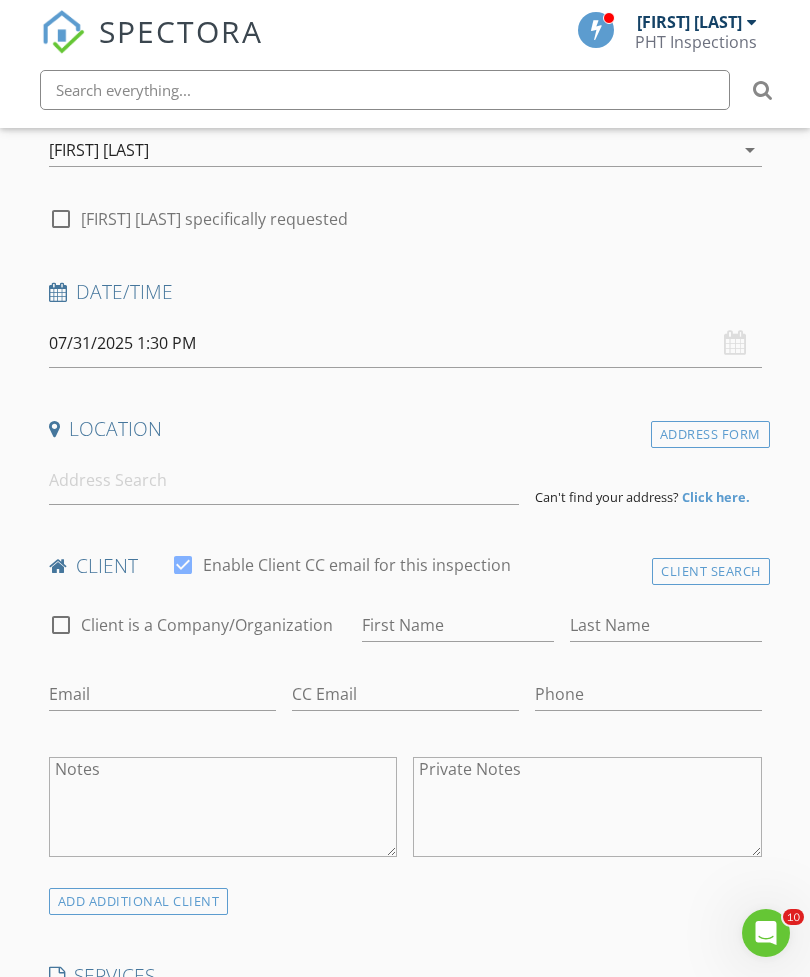 scroll, scrollTop: 272, scrollLeft: 0, axis: vertical 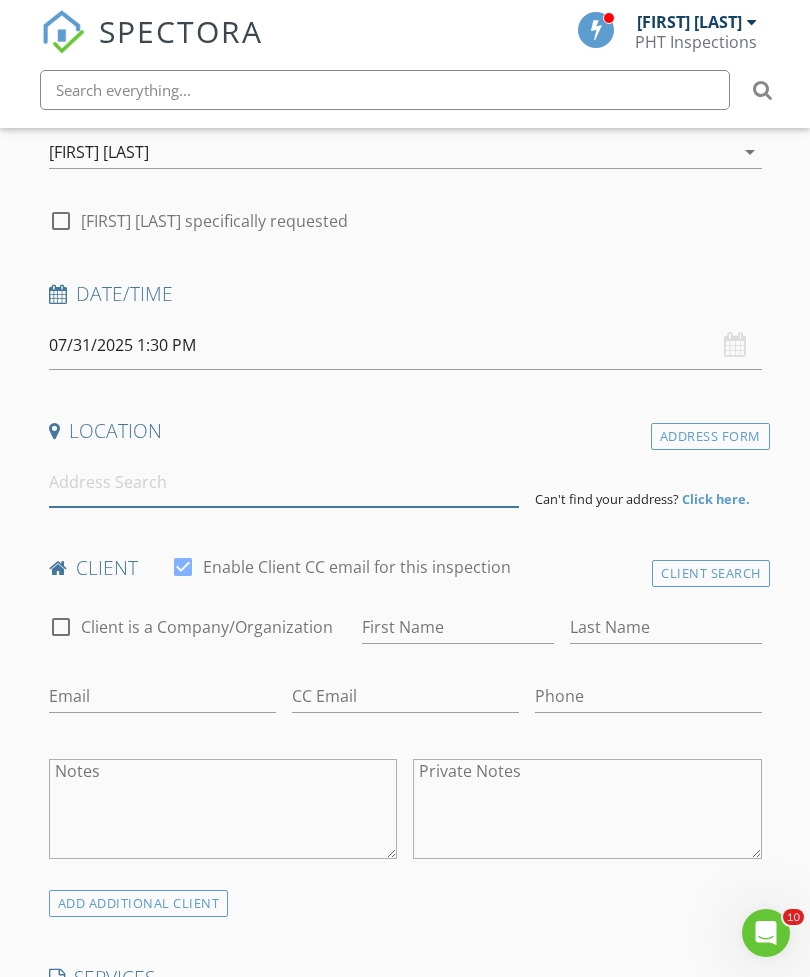 click at bounding box center (284, 482) 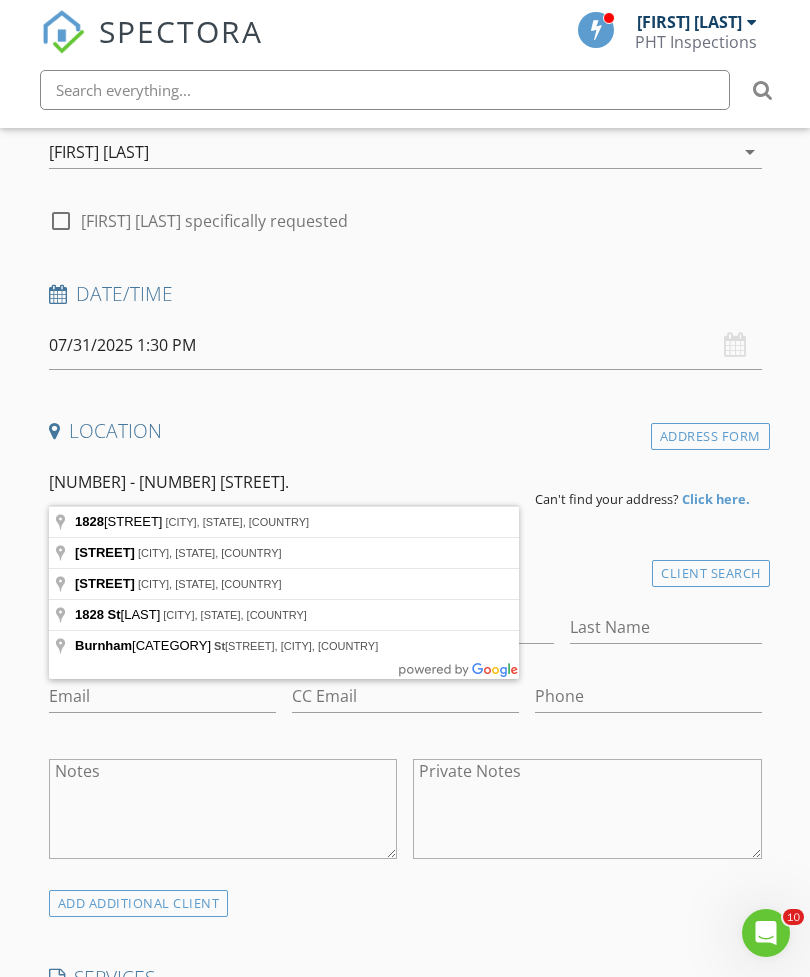 type on "1828 Burnham Street, West Columbia, SC, USA" 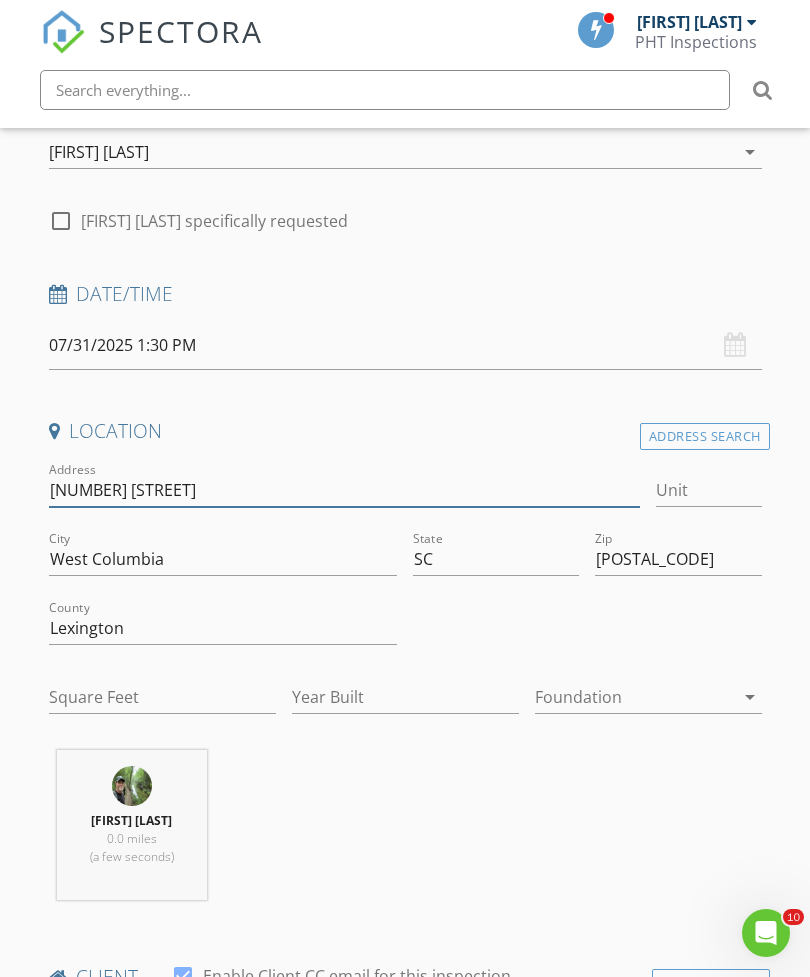 click on "1828 Burnham St" at bounding box center [345, 490] 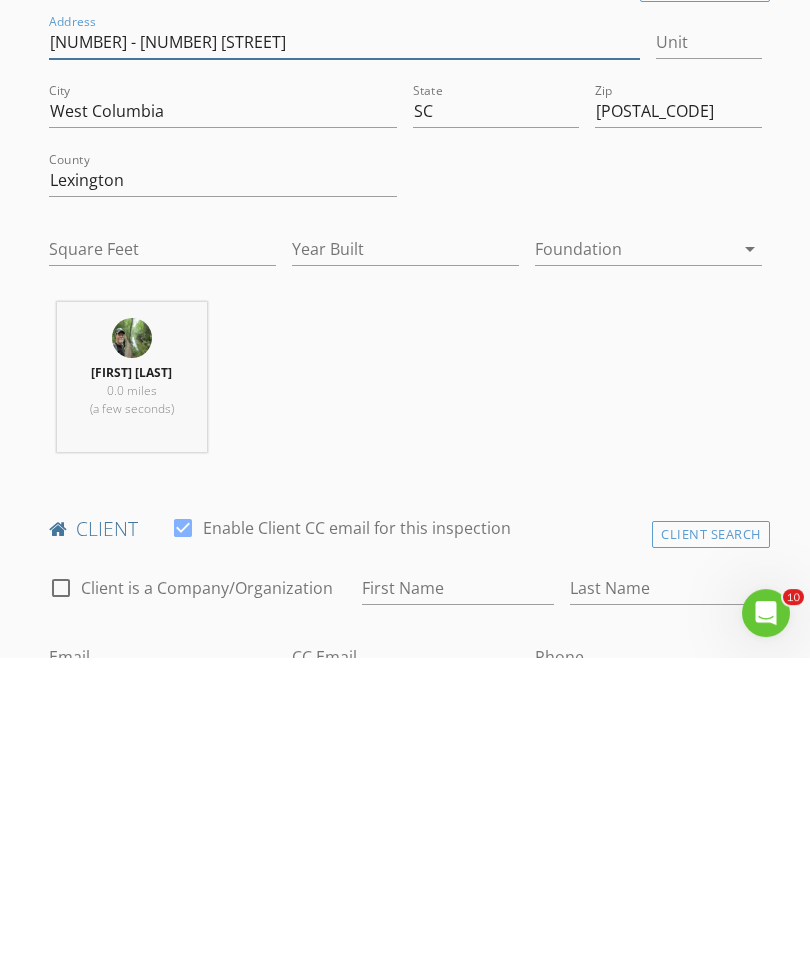 scroll, scrollTop: 409, scrollLeft: 0, axis: vertical 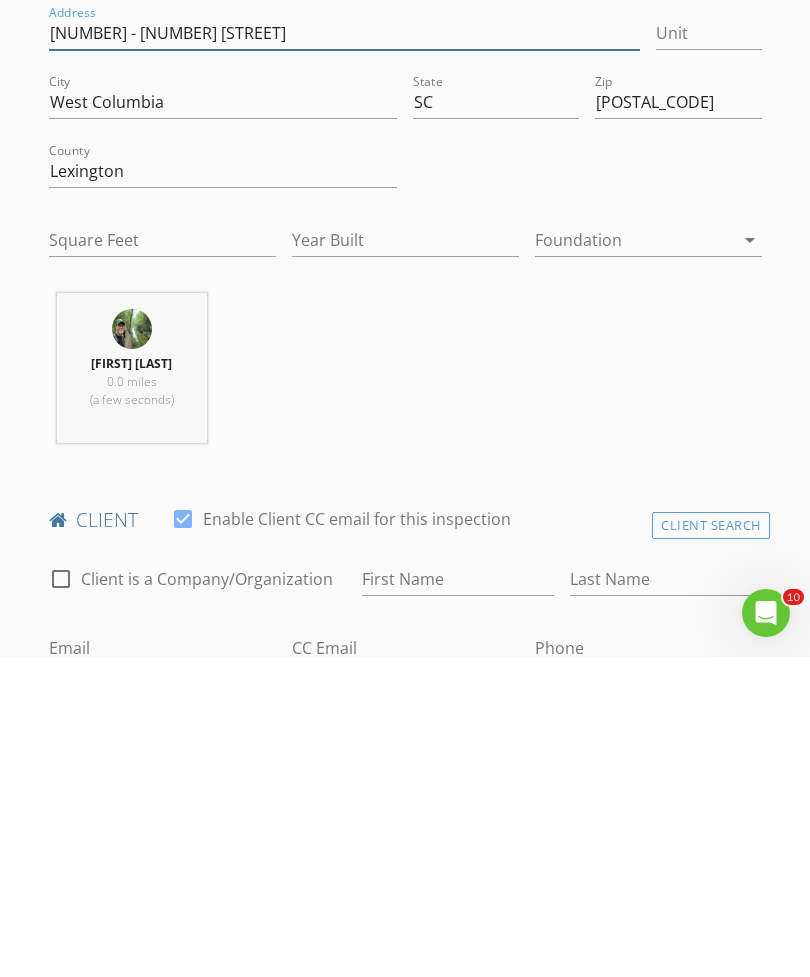 type on "[NUMBER] - [NUMBER] [STREET]" 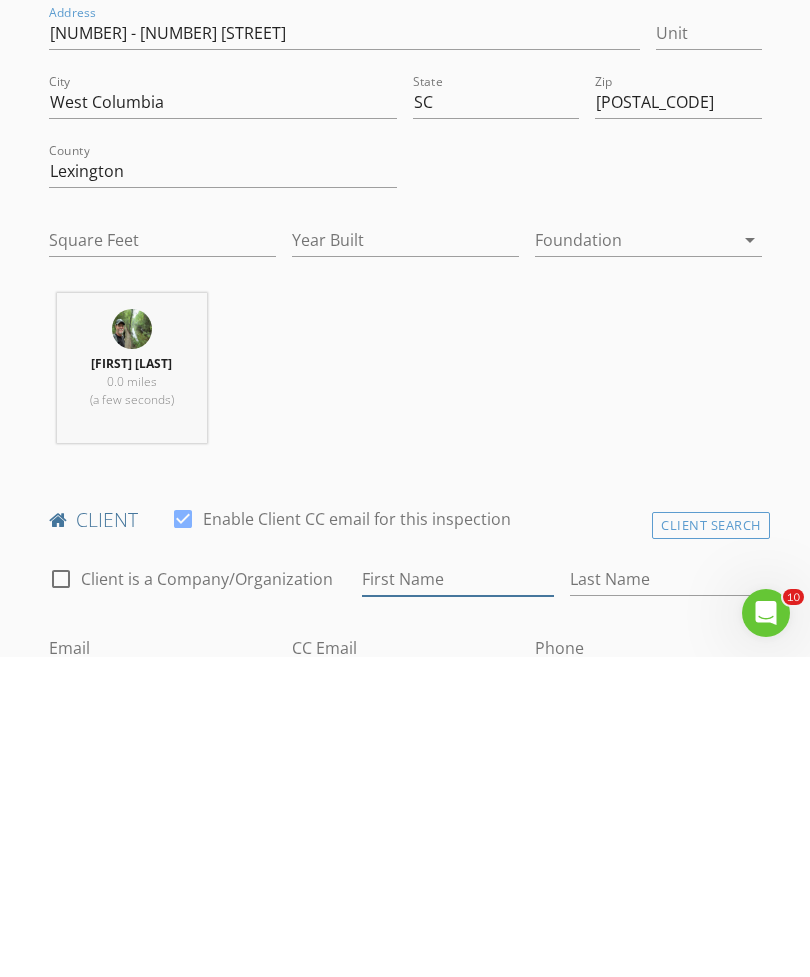 click on "First Name" at bounding box center (458, 899) 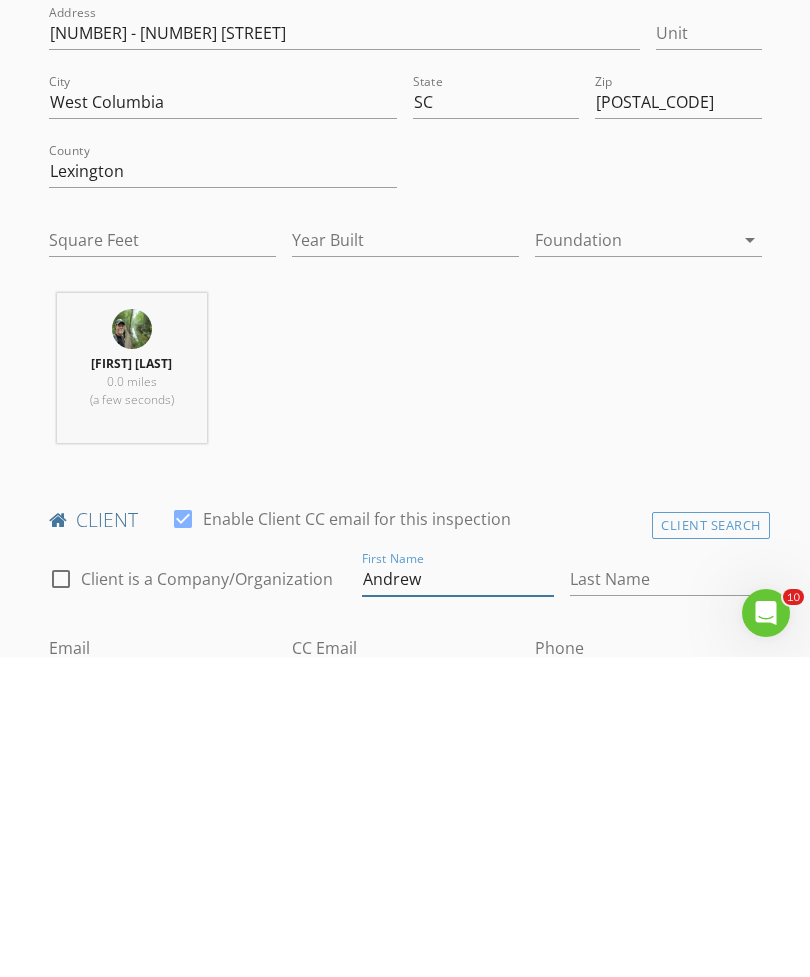 type on "Andrew" 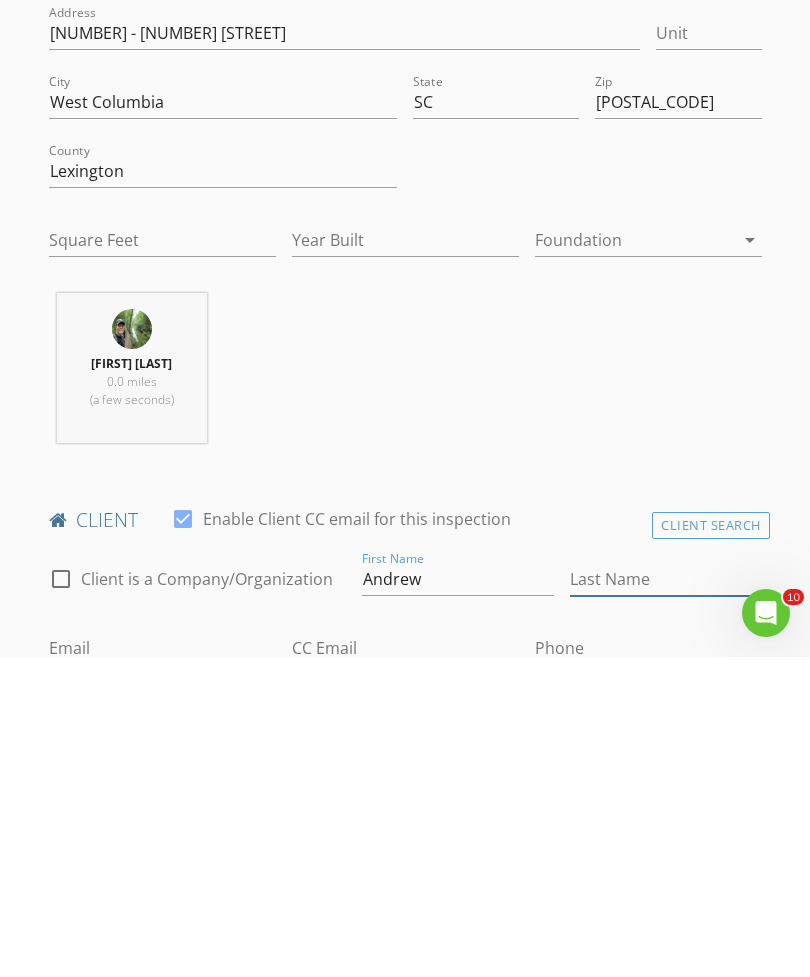 click on "Last Name" at bounding box center (666, 899) 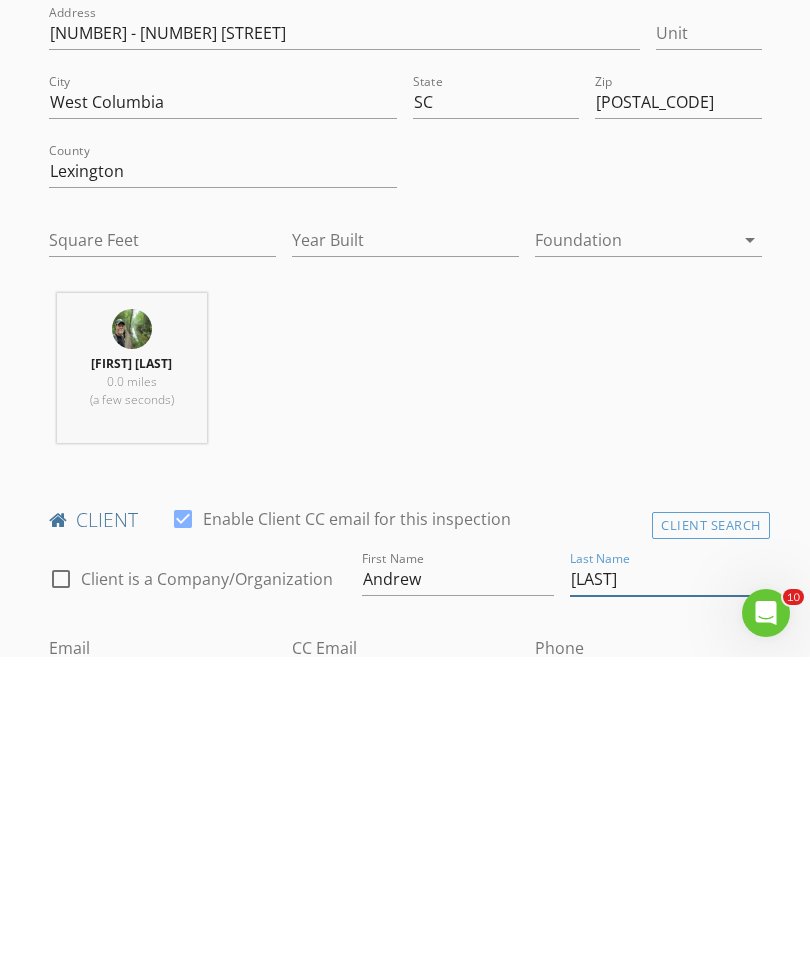 type on "Maurer" 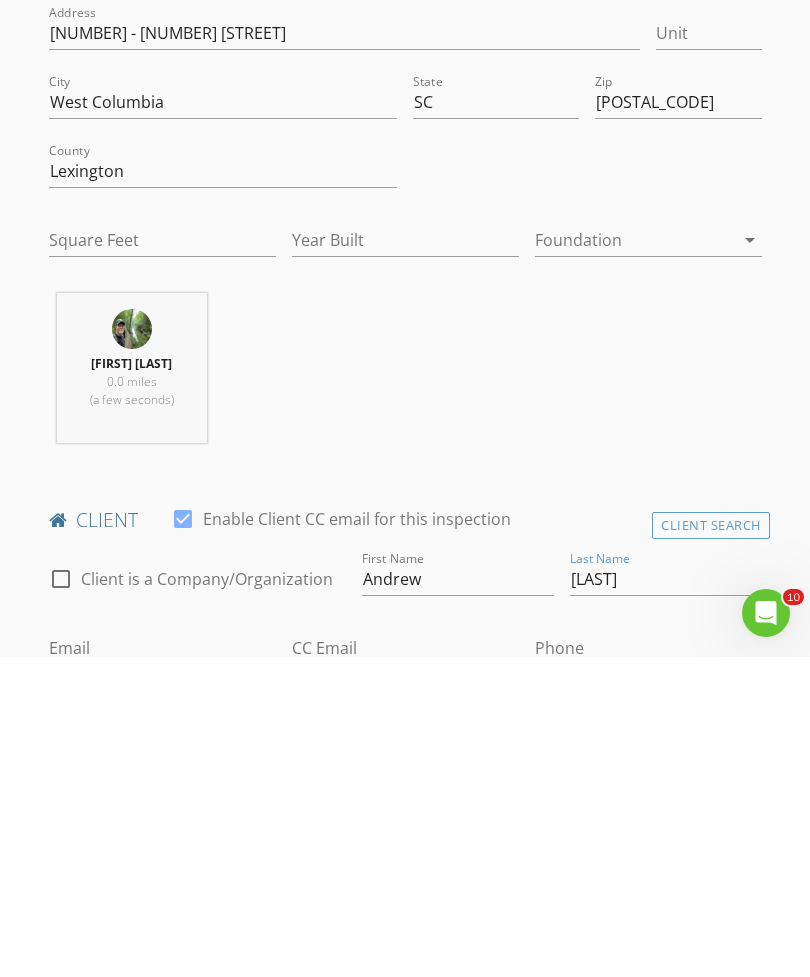 click on "Email" at bounding box center [162, 968] 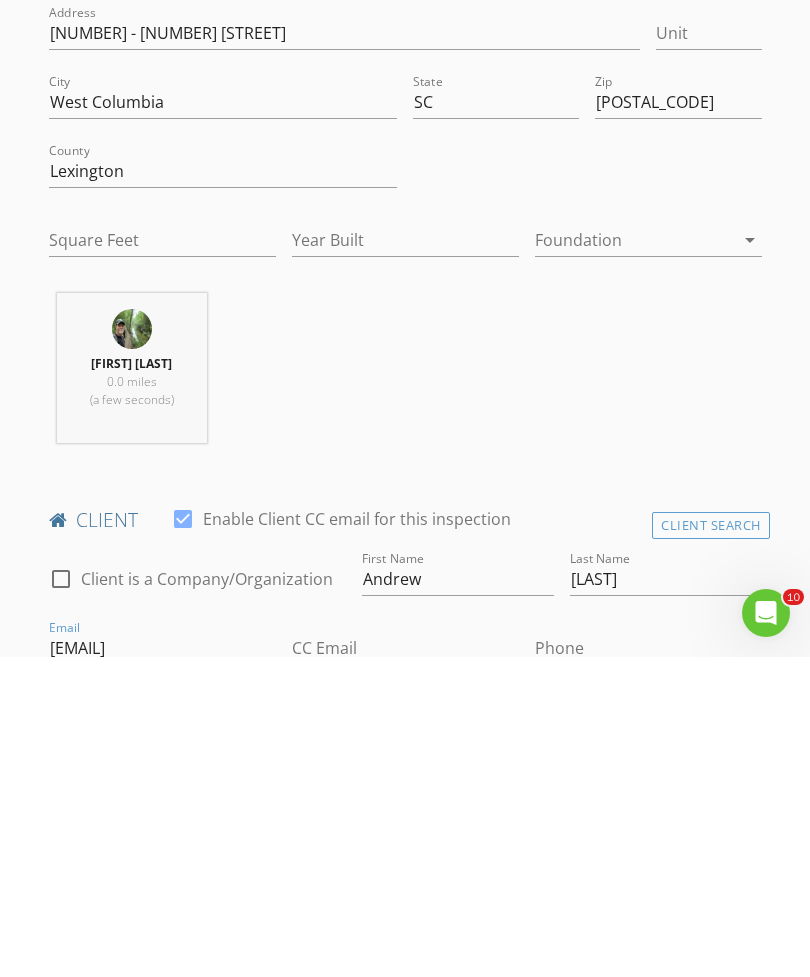 type on "Amaurer1986@gmail.com" 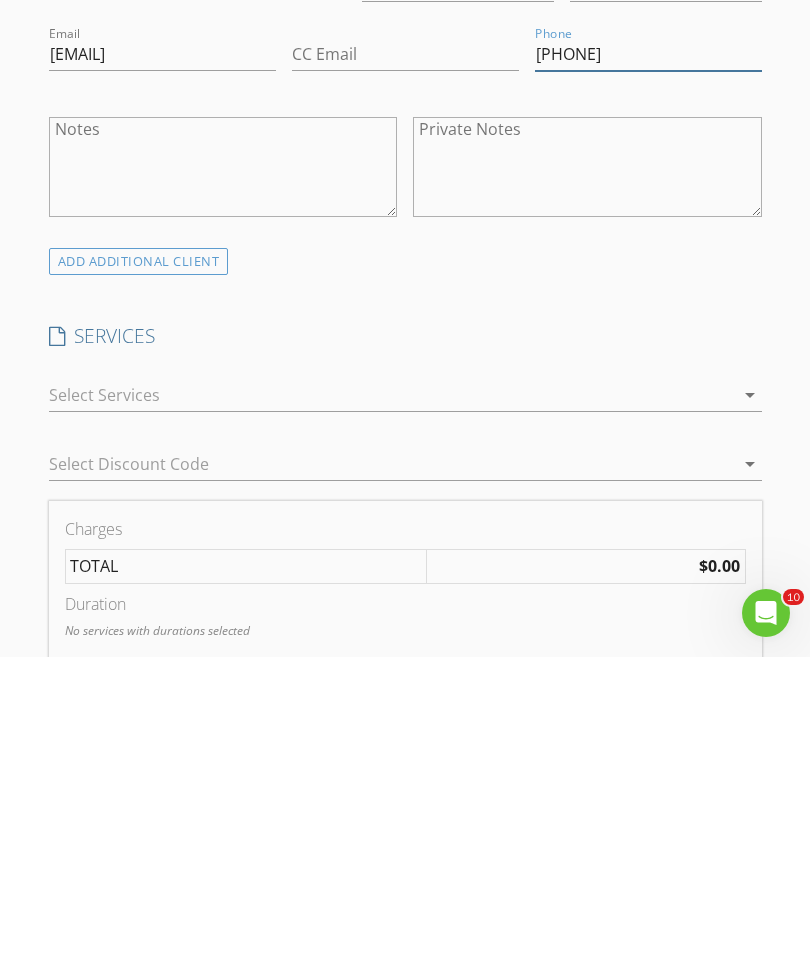type on "631-739-7947" 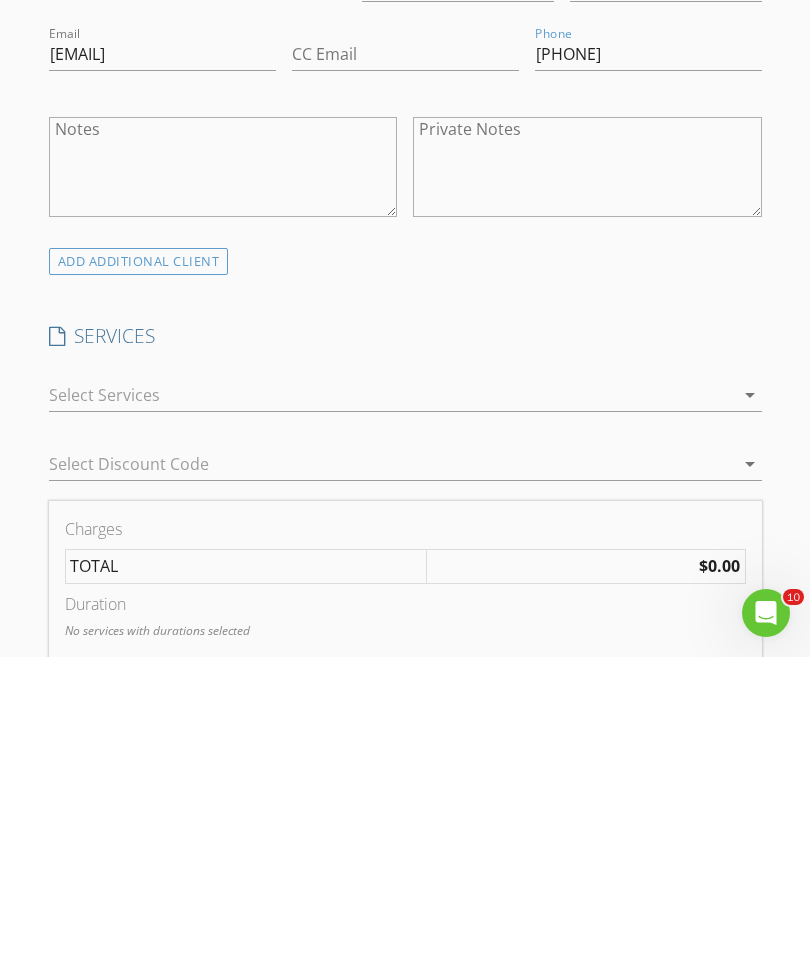 click on "arrow_drop_down" at bounding box center [750, 715] 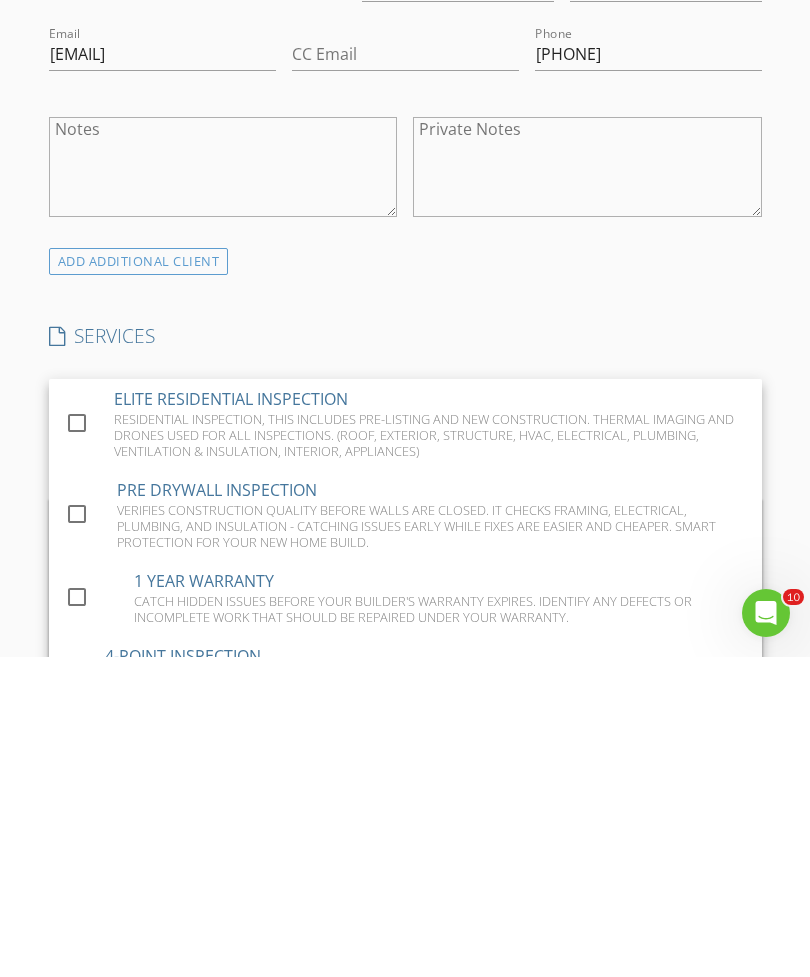 scroll, scrollTop: 1324, scrollLeft: 0, axis: vertical 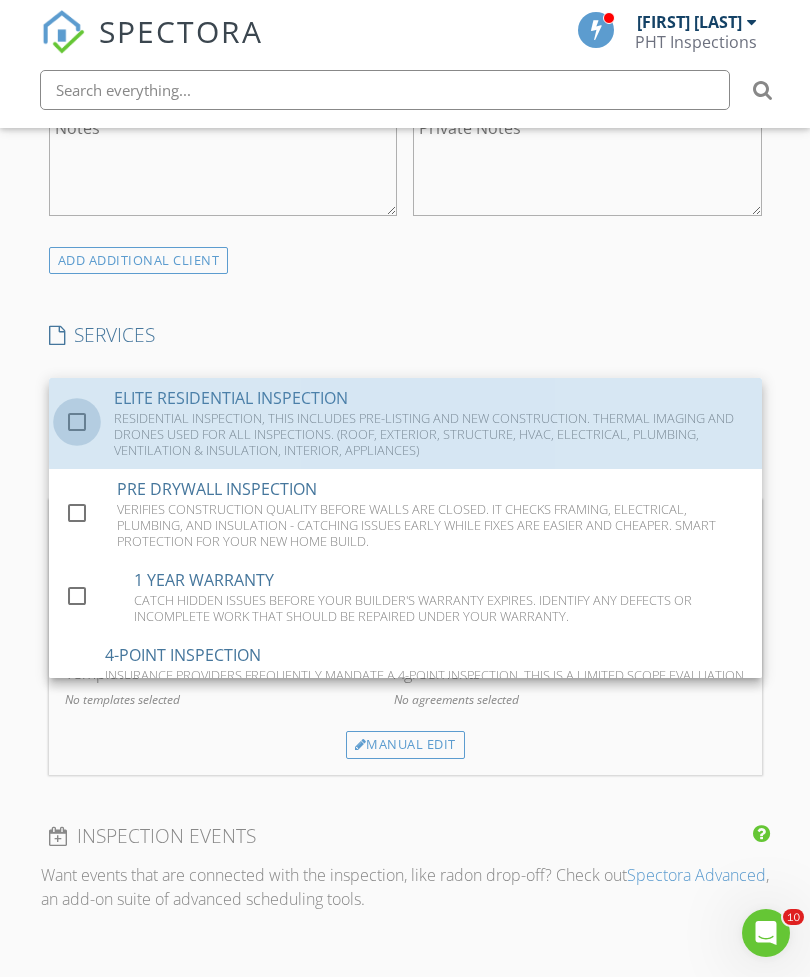 click at bounding box center (77, 422) 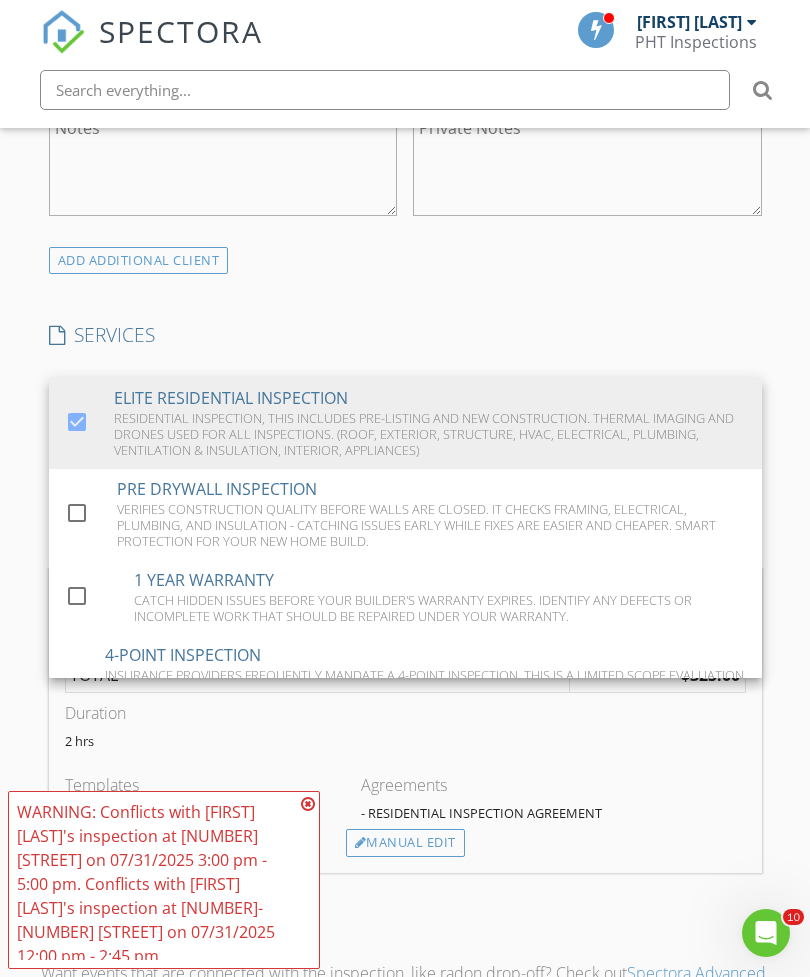 click on "ADD ADDITIONAL client" at bounding box center [405, 259] 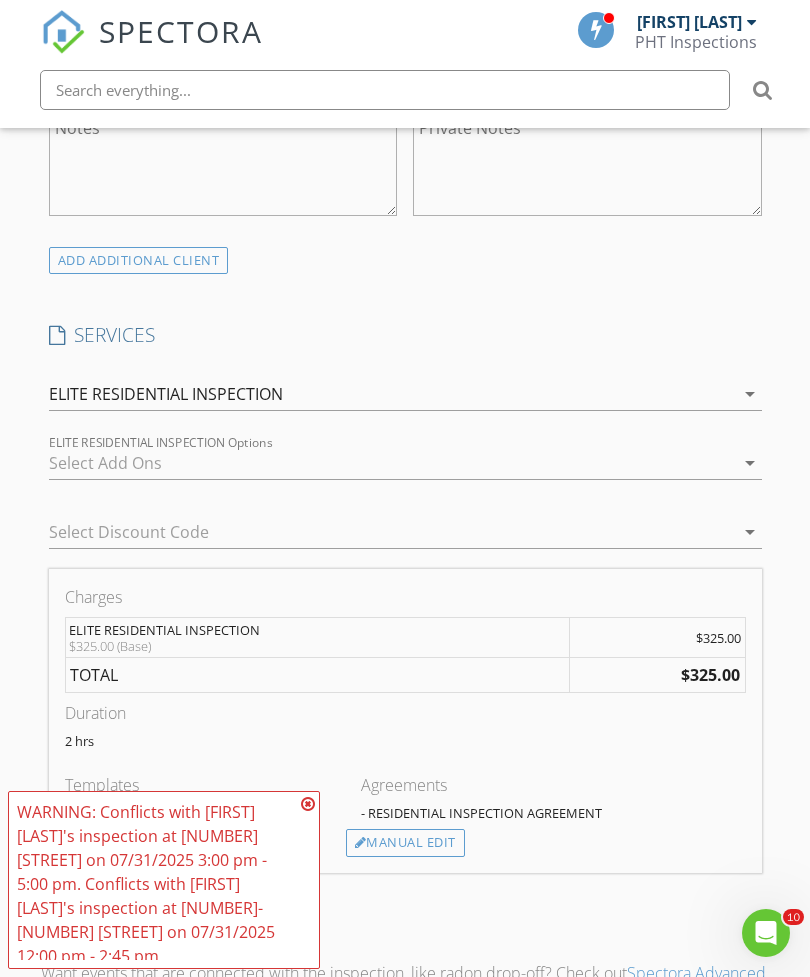 click at bounding box center [308, 804] 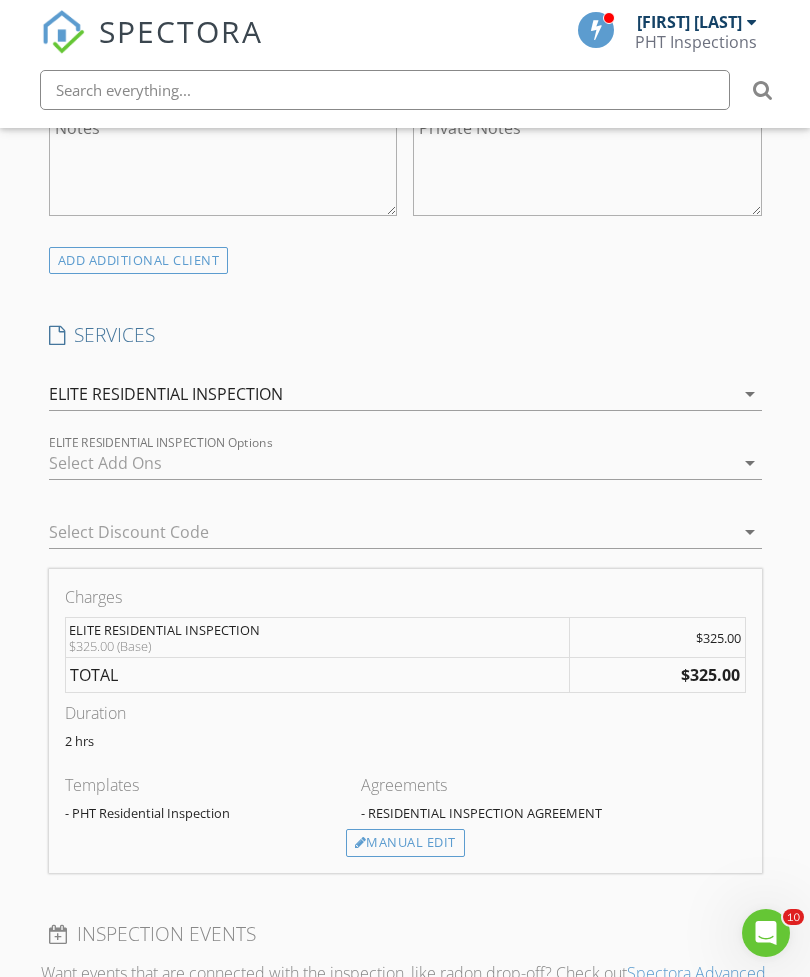 click on "Manual Edit" at bounding box center (405, 843) 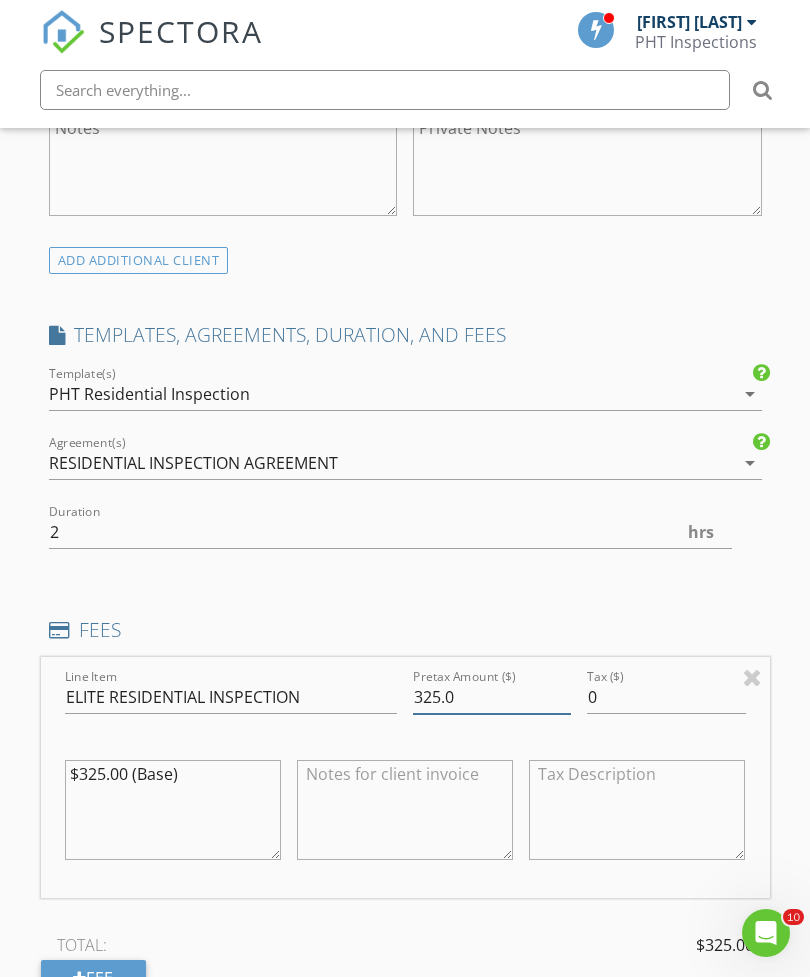click on "325.0" at bounding box center [492, 697] 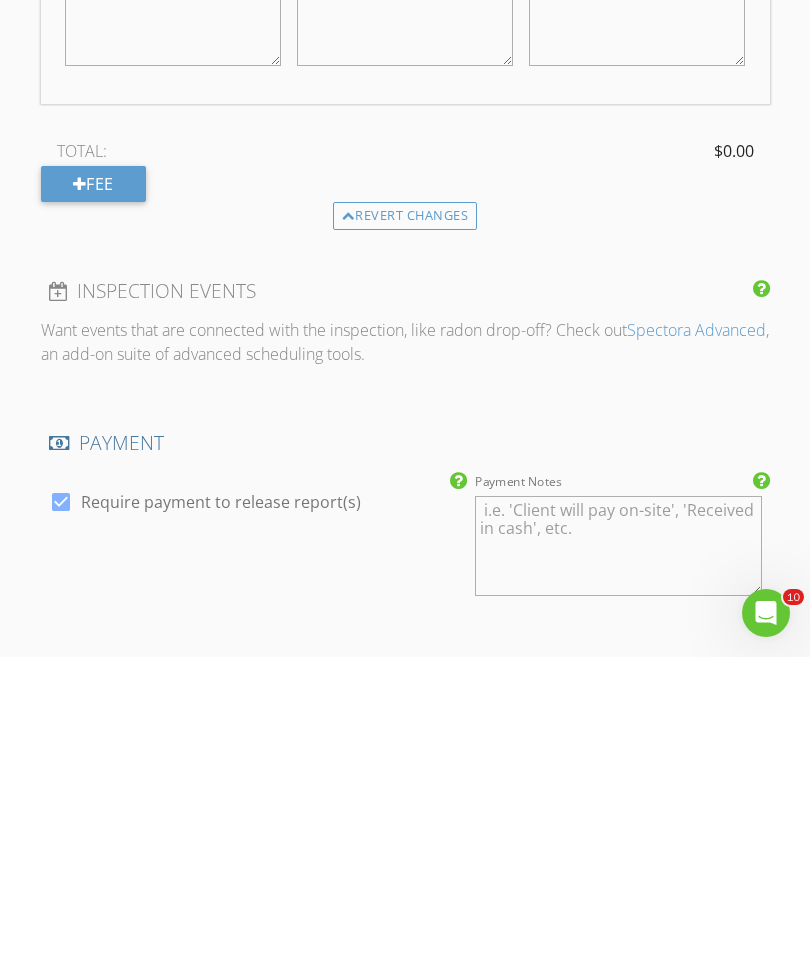 scroll, scrollTop: 1803, scrollLeft: 0, axis: vertical 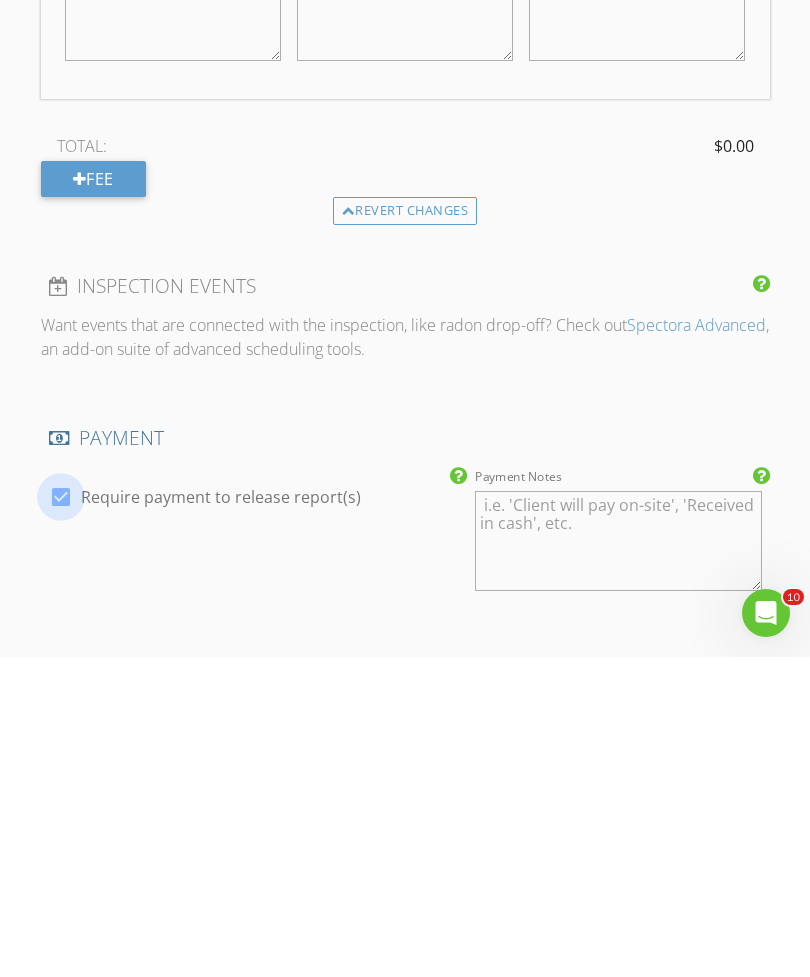 type on "0.0" 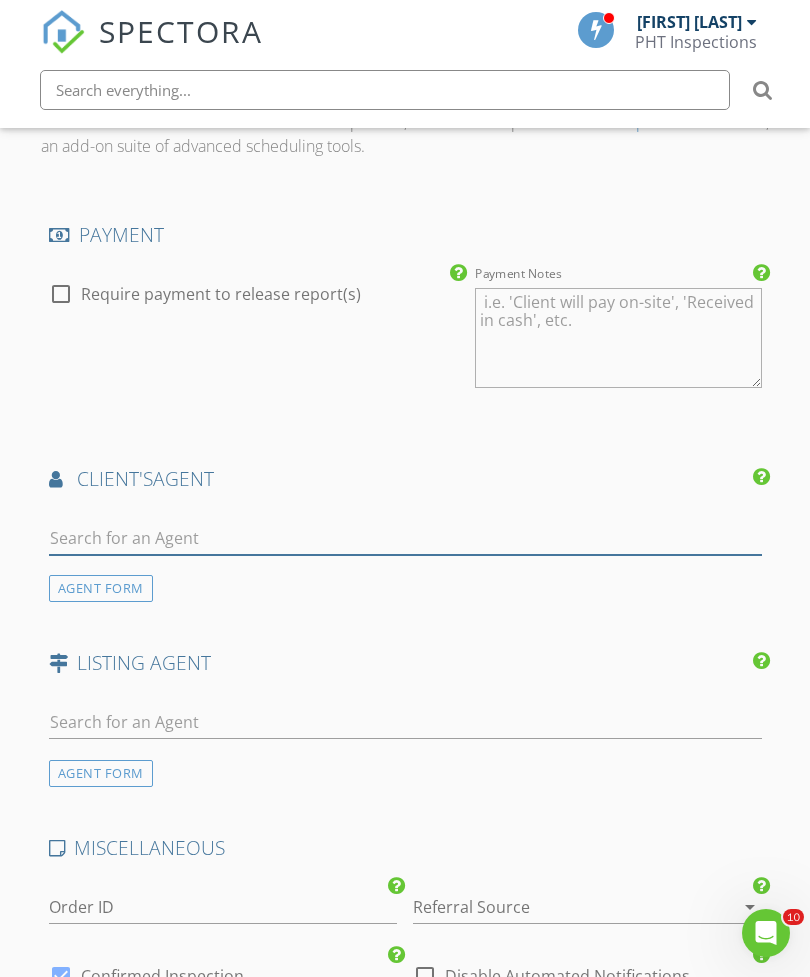 click at bounding box center [405, 538] 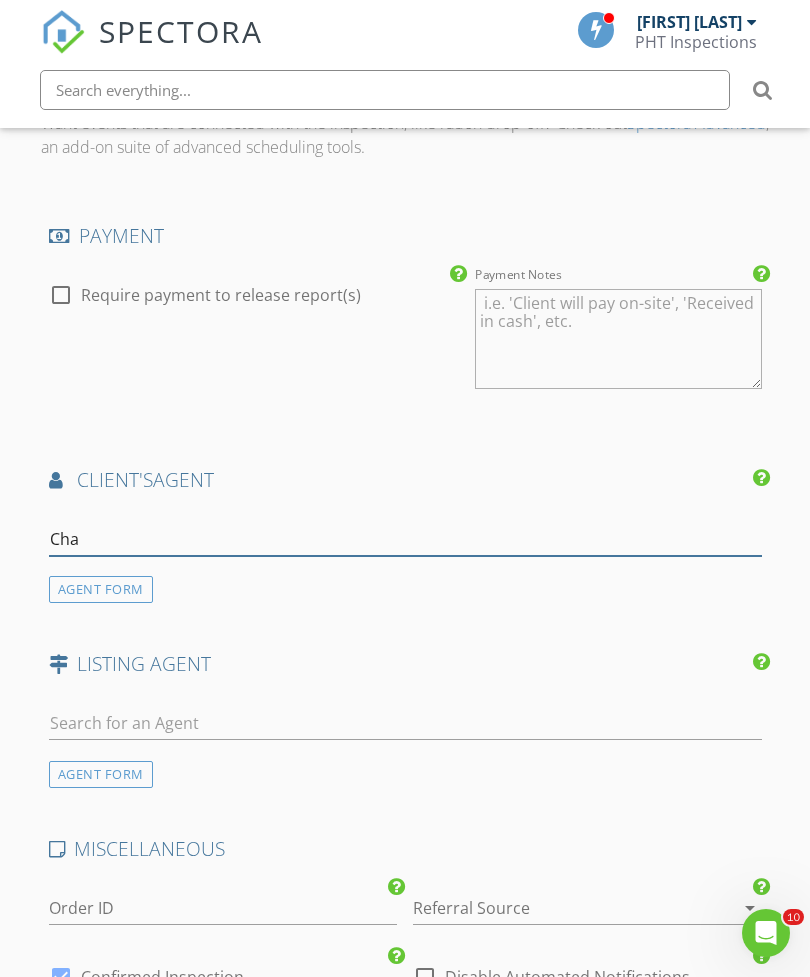 type on "Chad" 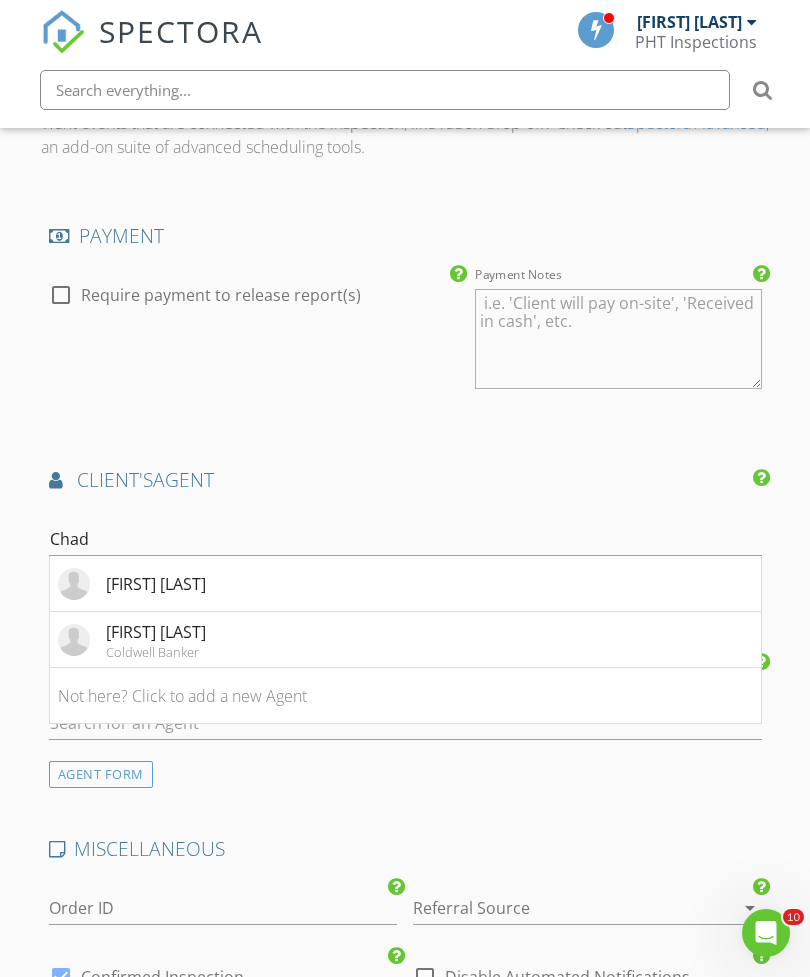 click on "CHAD WILLIAMS" at bounding box center (132, 584) 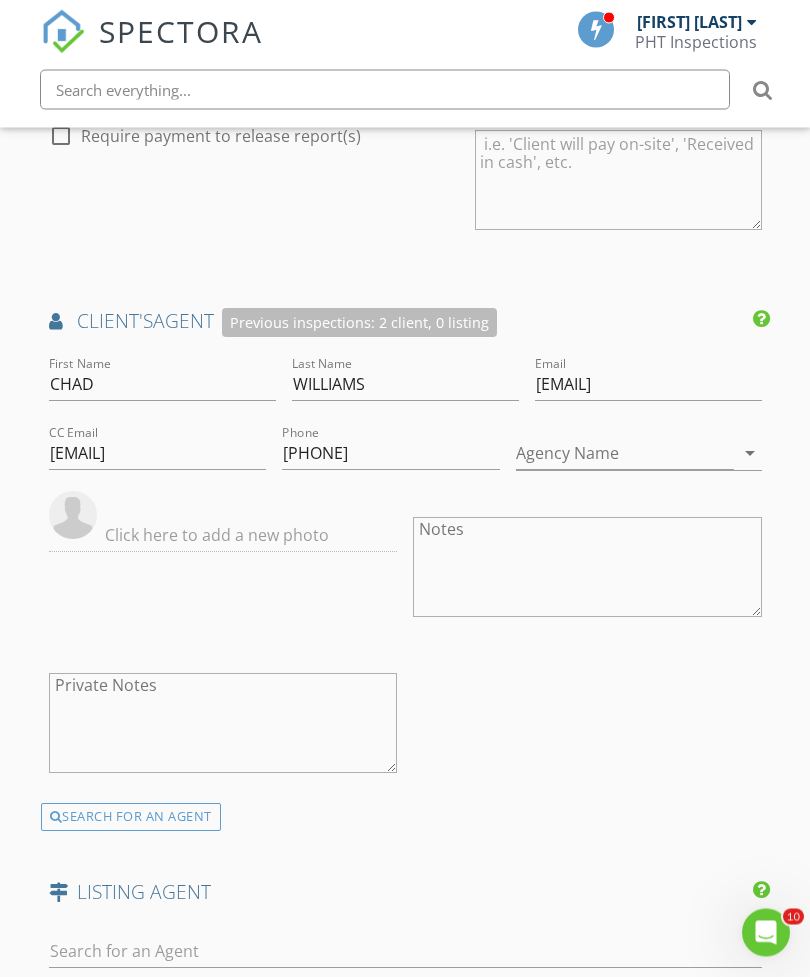scroll, scrollTop: 2487, scrollLeft: 0, axis: vertical 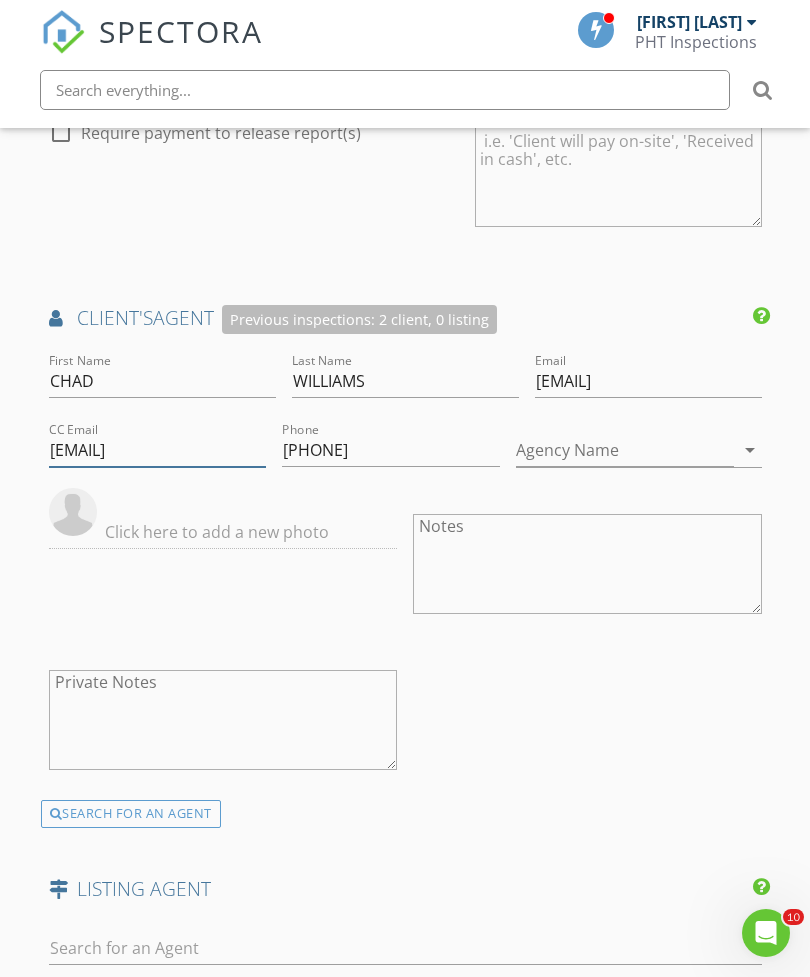 click on "chad@resourcecolumbia.com" at bounding box center (158, 450) 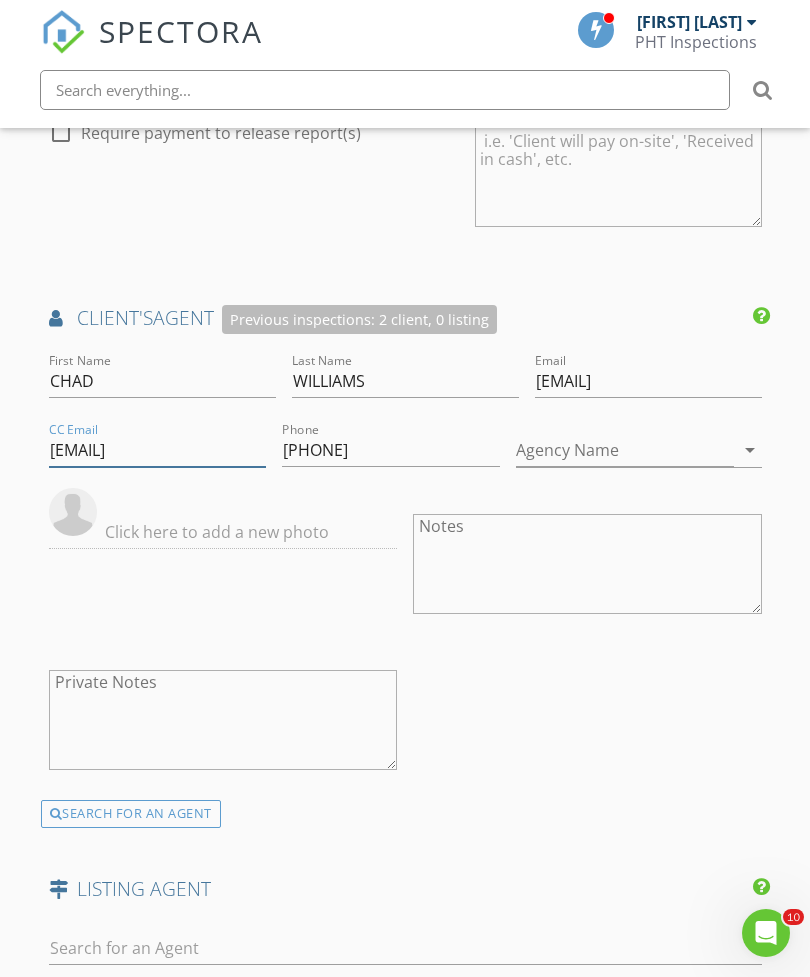 click on "chad@resourcecolumbia.com" at bounding box center [158, 450] 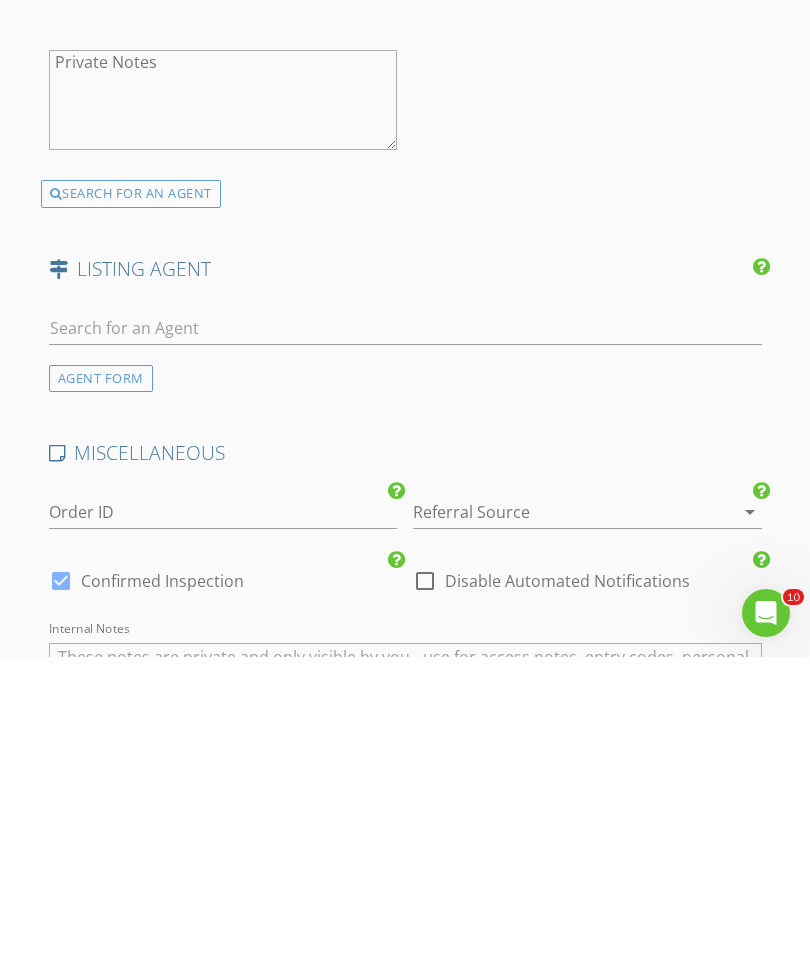 scroll, scrollTop: 2795, scrollLeft: 0, axis: vertical 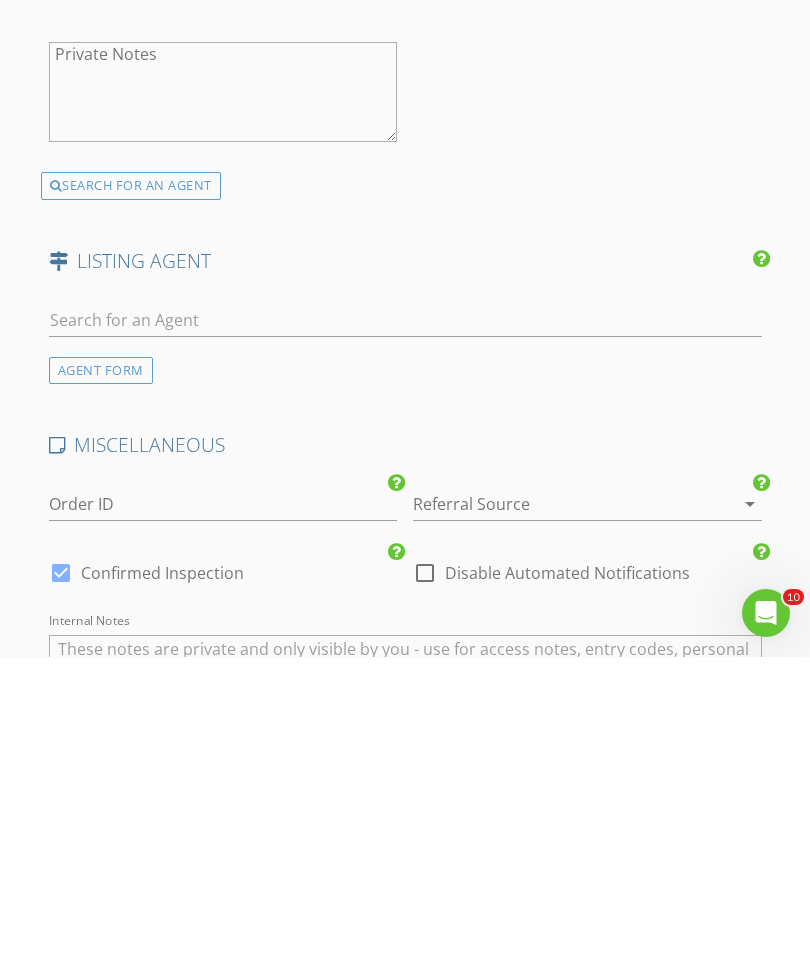 type 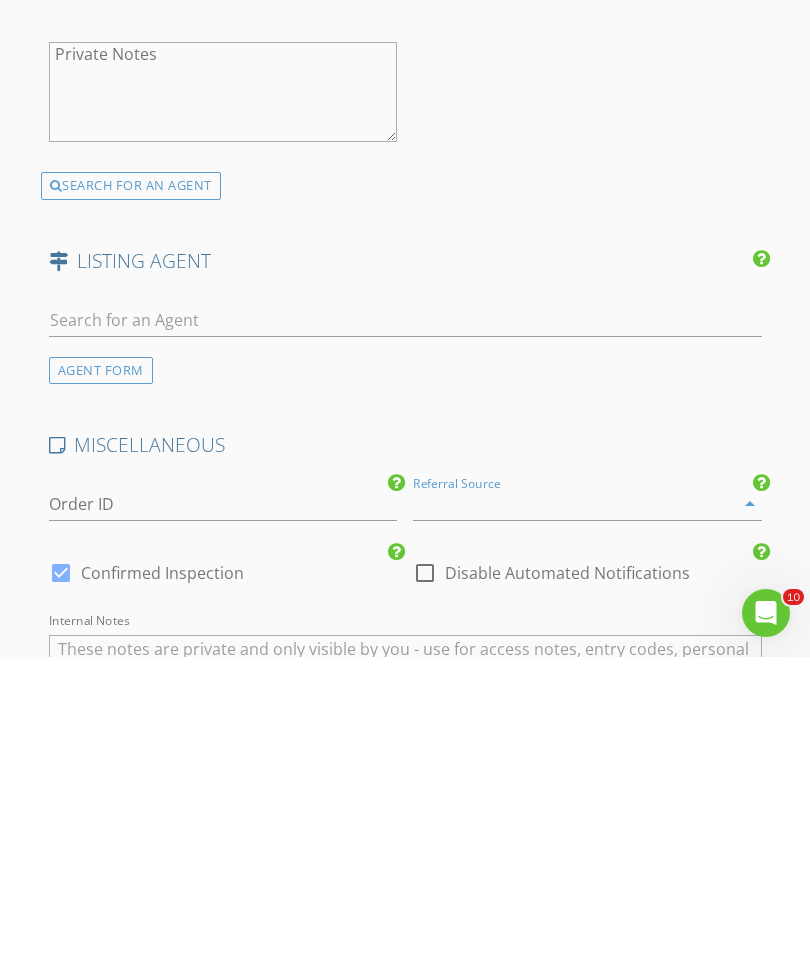 scroll, scrollTop: 3116, scrollLeft: 0, axis: vertical 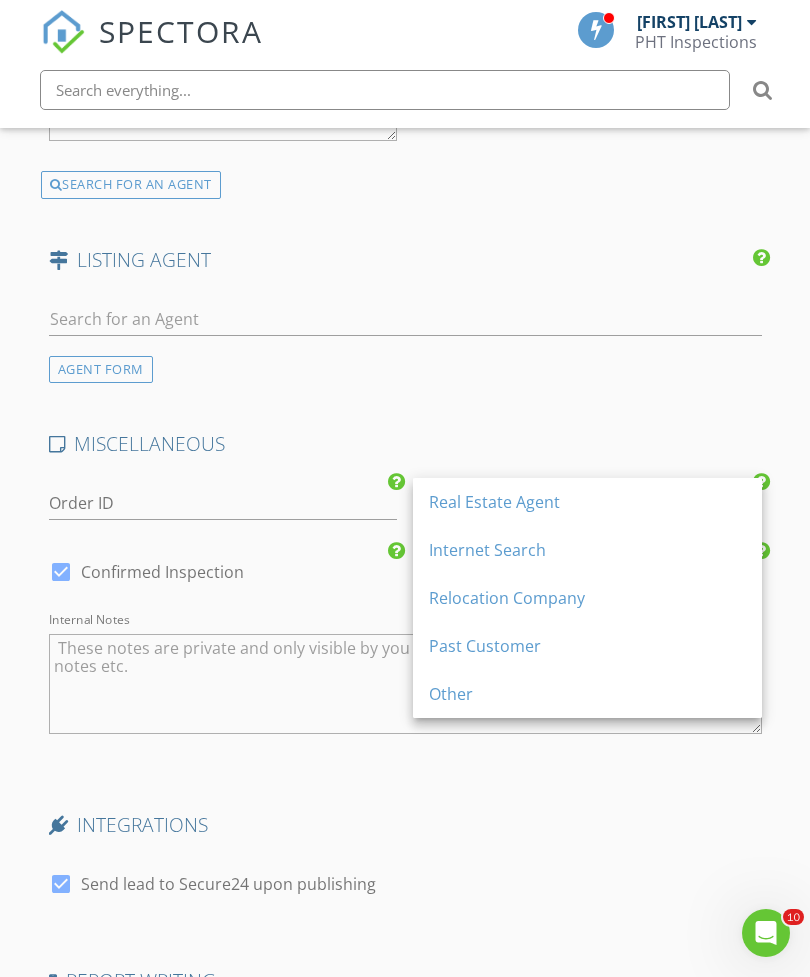 click on "Real Estate Agent" at bounding box center (587, 502) 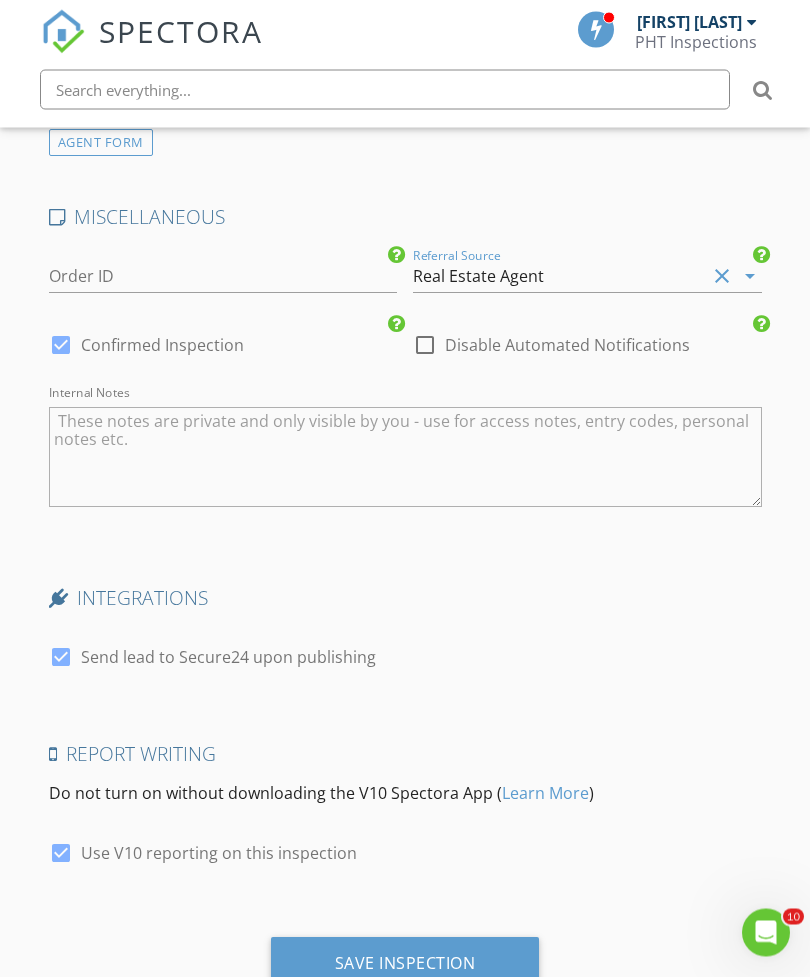 scroll, scrollTop: 3347, scrollLeft: 0, axis: vertical 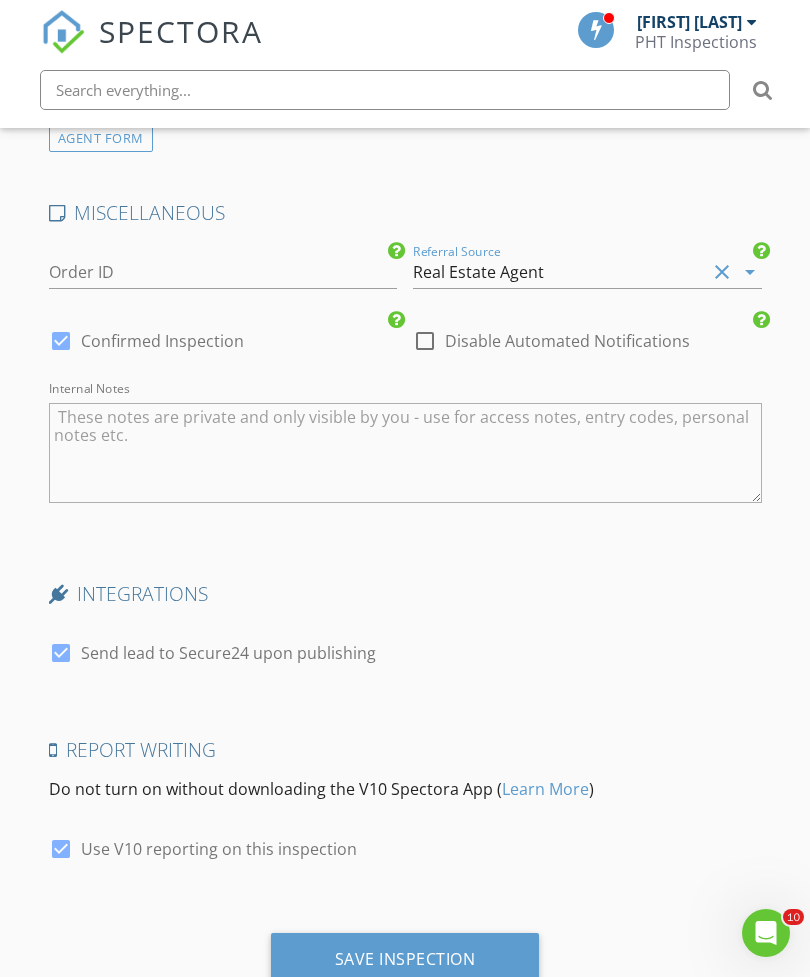 click at bounding box center [61, 653] 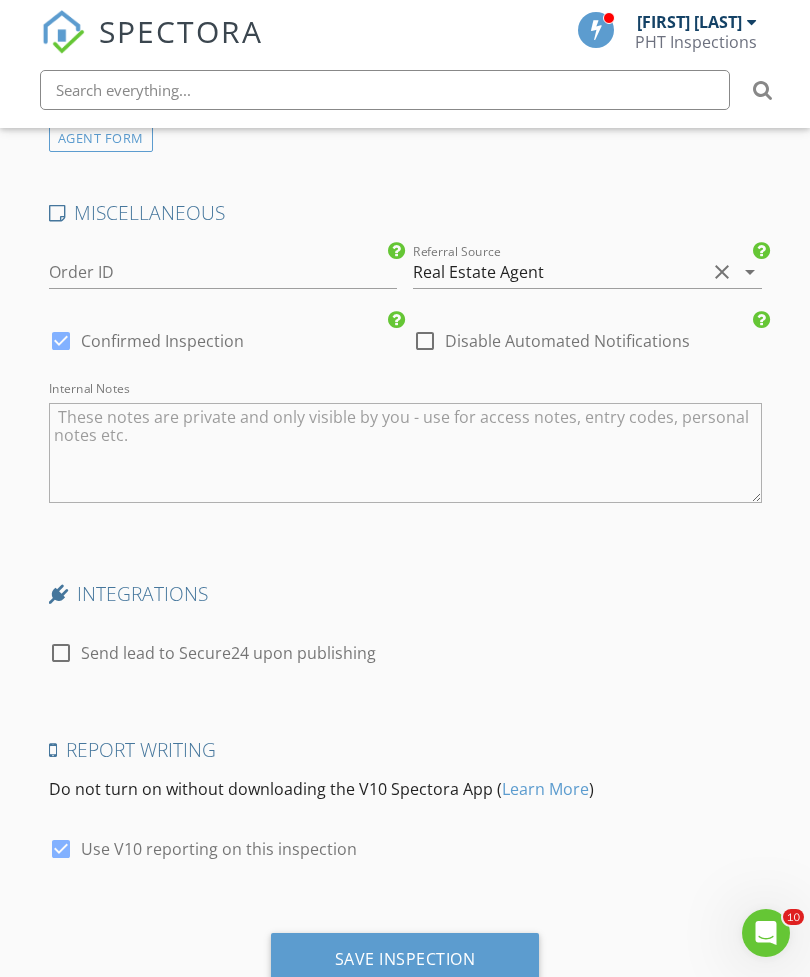 click on "Save Inspection" at bounding box center [405, 959] 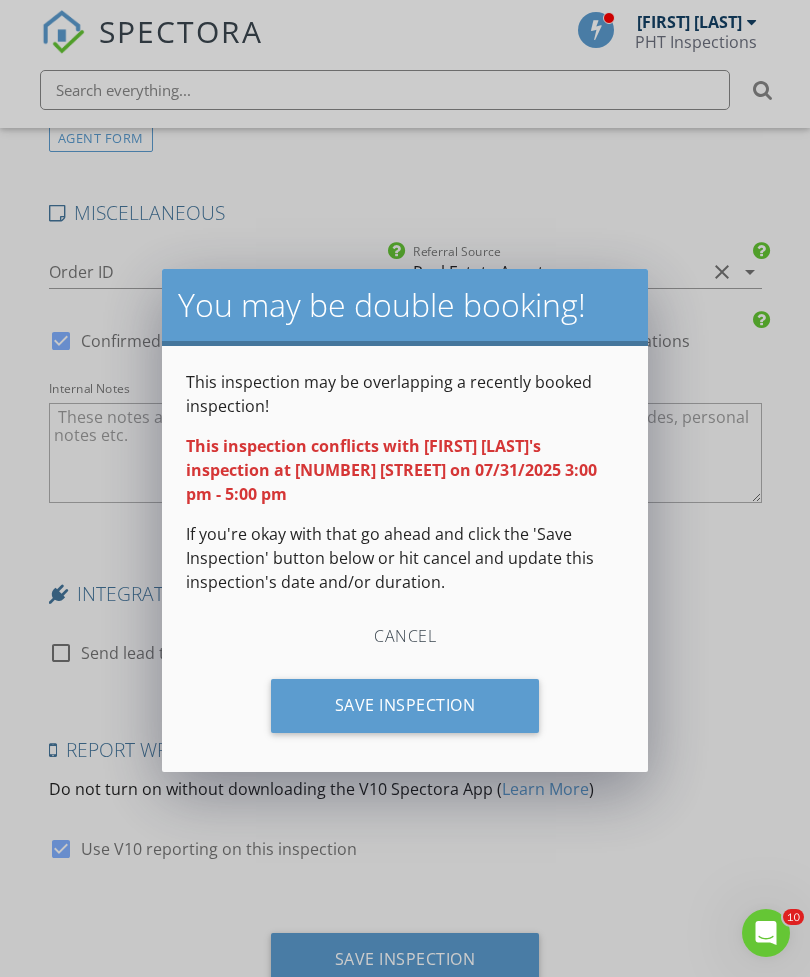 click on "Save Inspection" at bounding box center (405, 706) 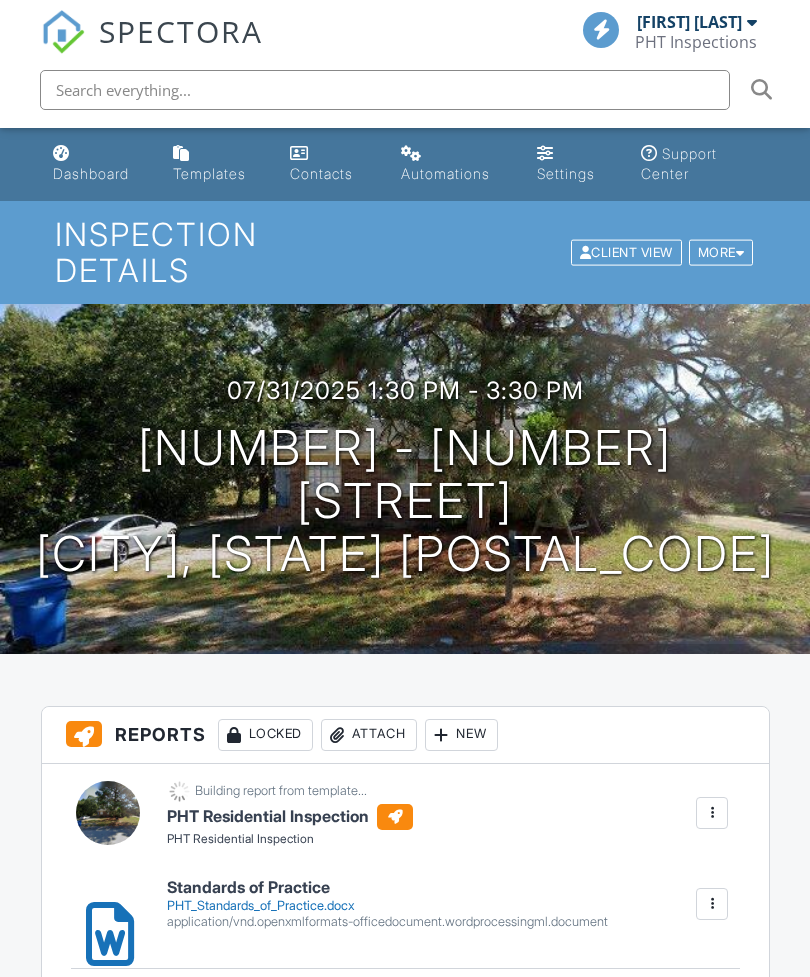 scroll, scrollTop: 0, scrollLeft: 0, axis: both 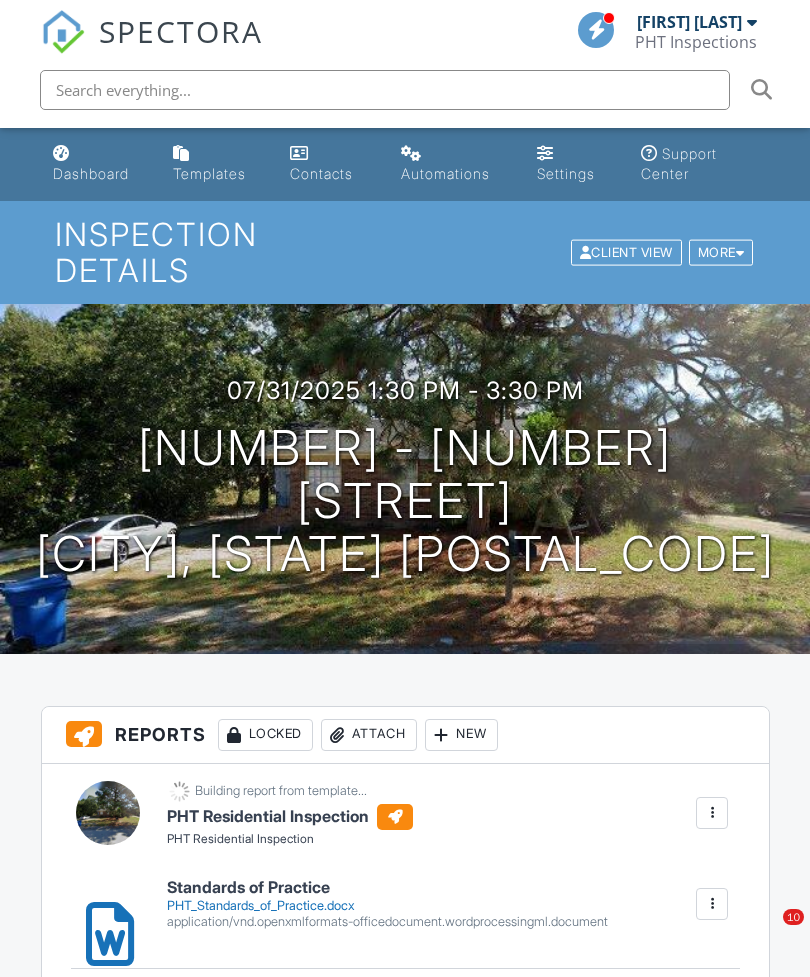 click on "Dashboard" at bounding box center [91, 173] 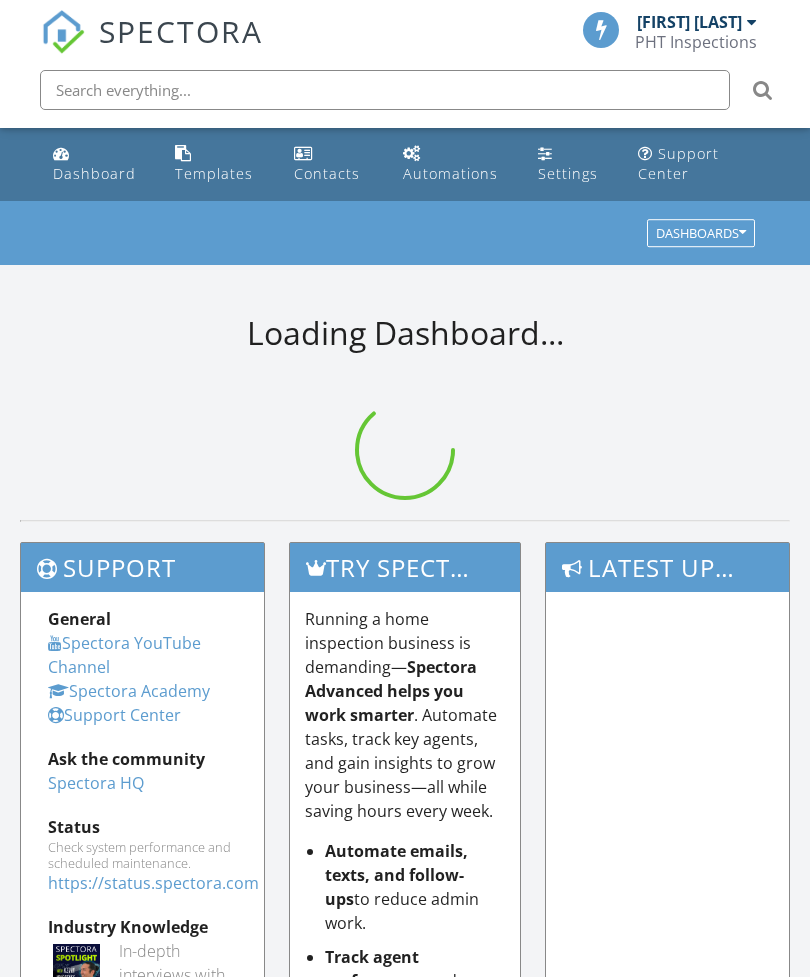 scroll, scrollTop: 0, scrollLeft: 0, axis: both 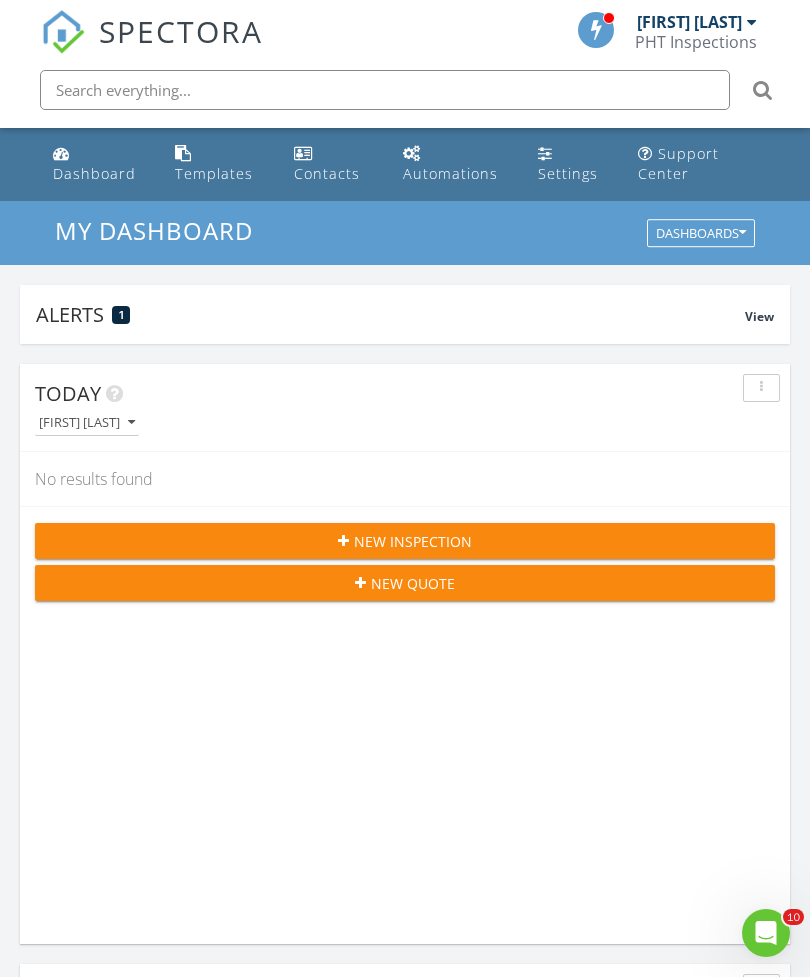 click on "New Inspection" at bounding box center (405, 541) 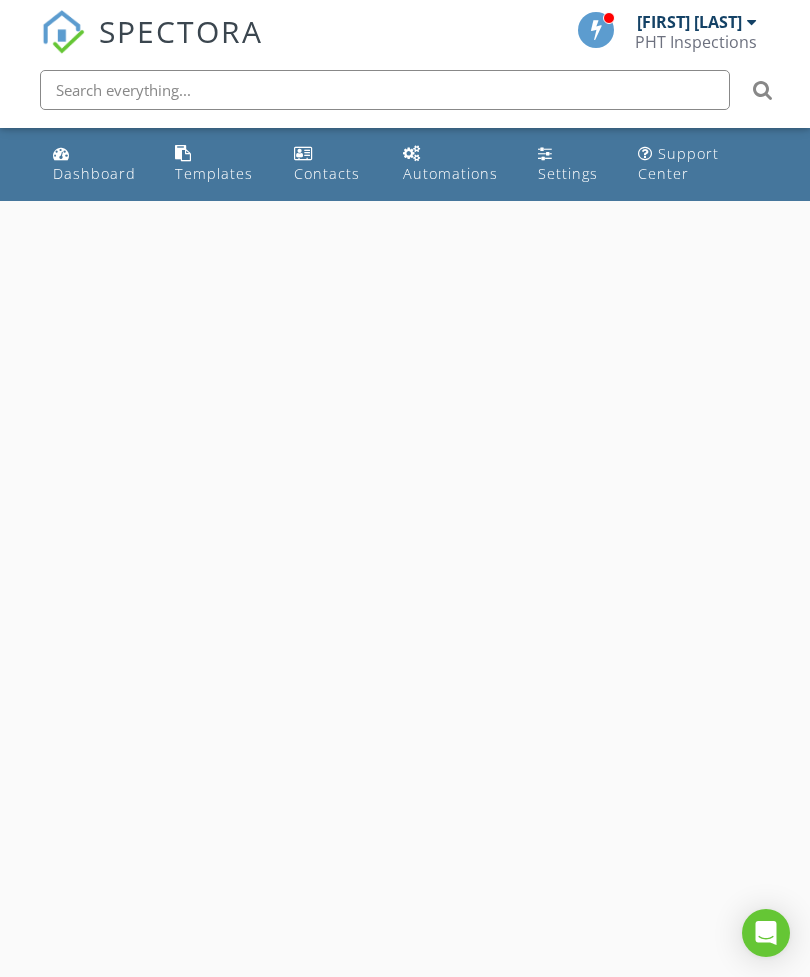 scroll, scrollTop: 0, scrollLeft: 0, axis: both 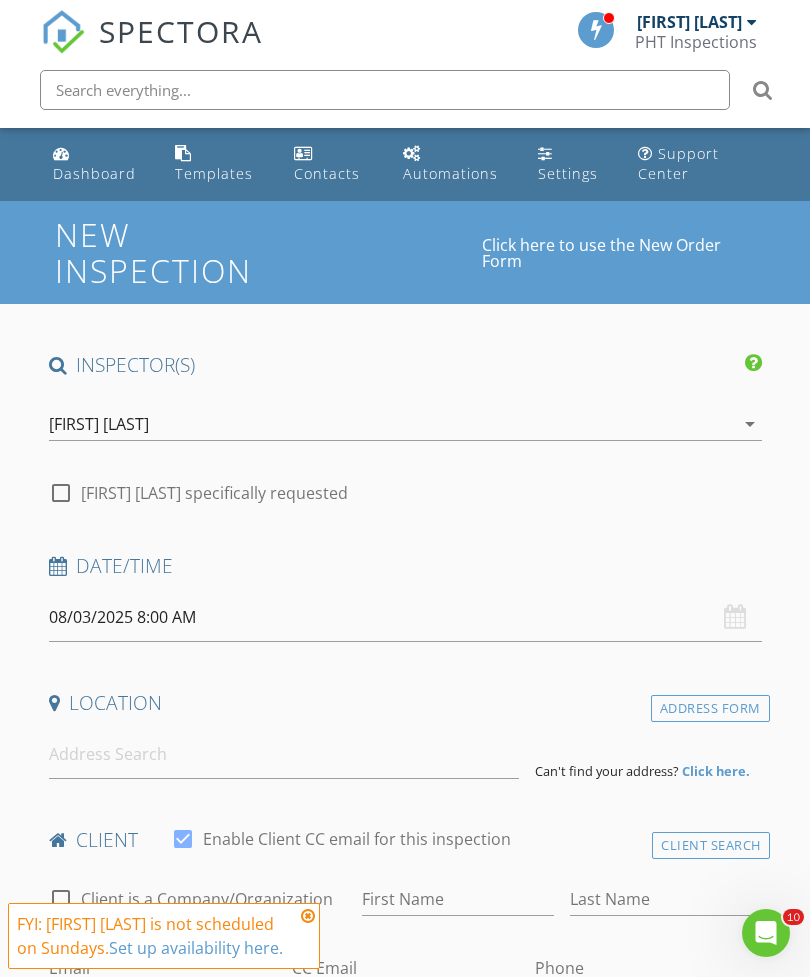 click on "[FIRST] [LAST]" at bounding box center [99, 424] 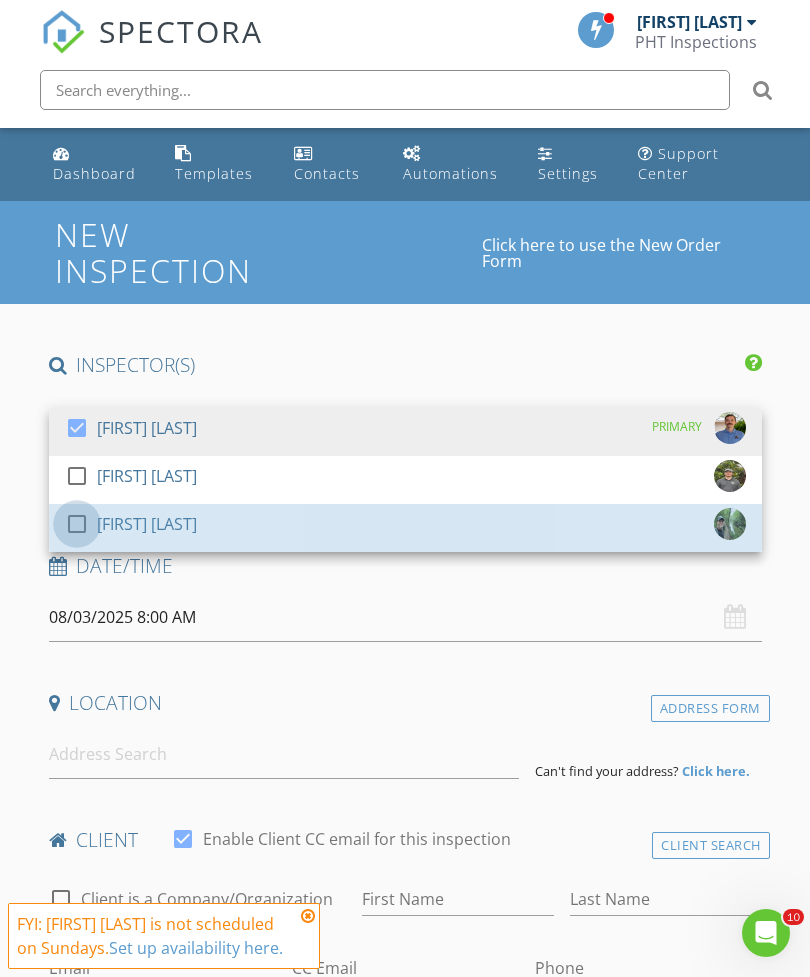 click at bounding box center (77, 524) 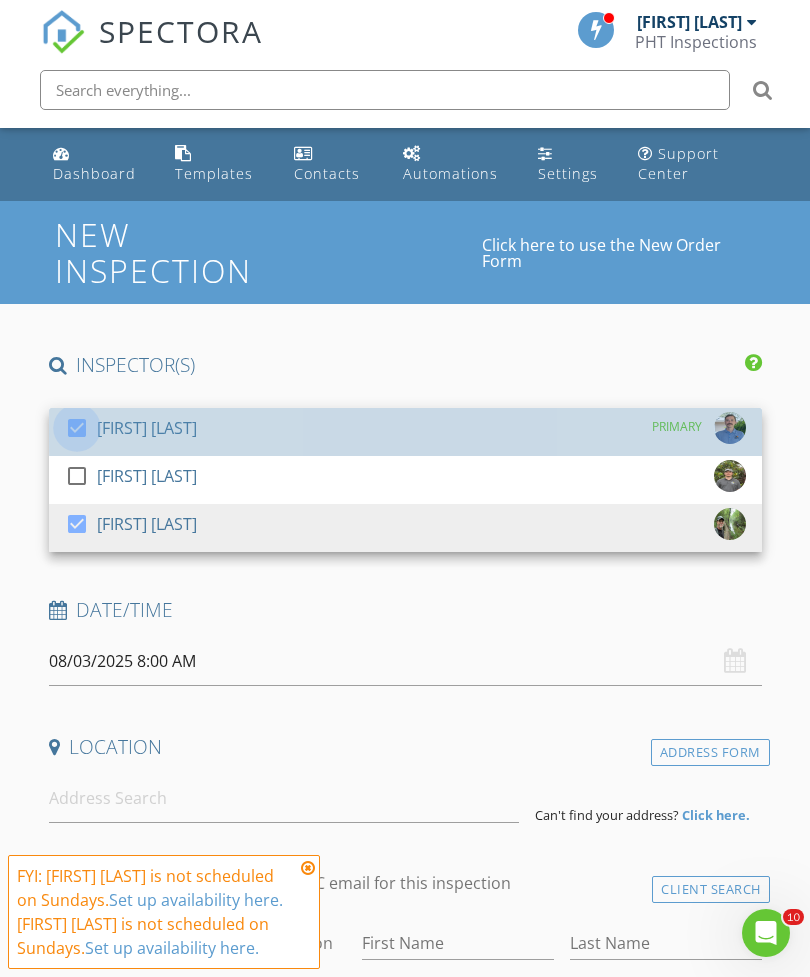 click at bounding box center [77, 428] 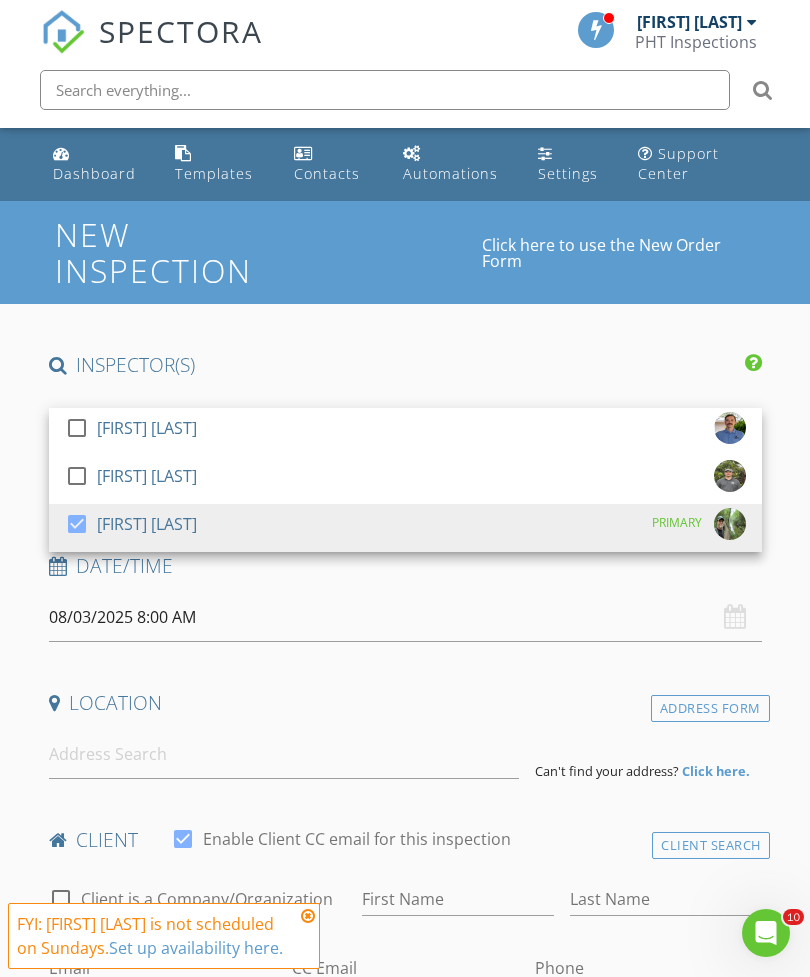 click on "INSPECTOR(S)" at bounding box center (405, 365) 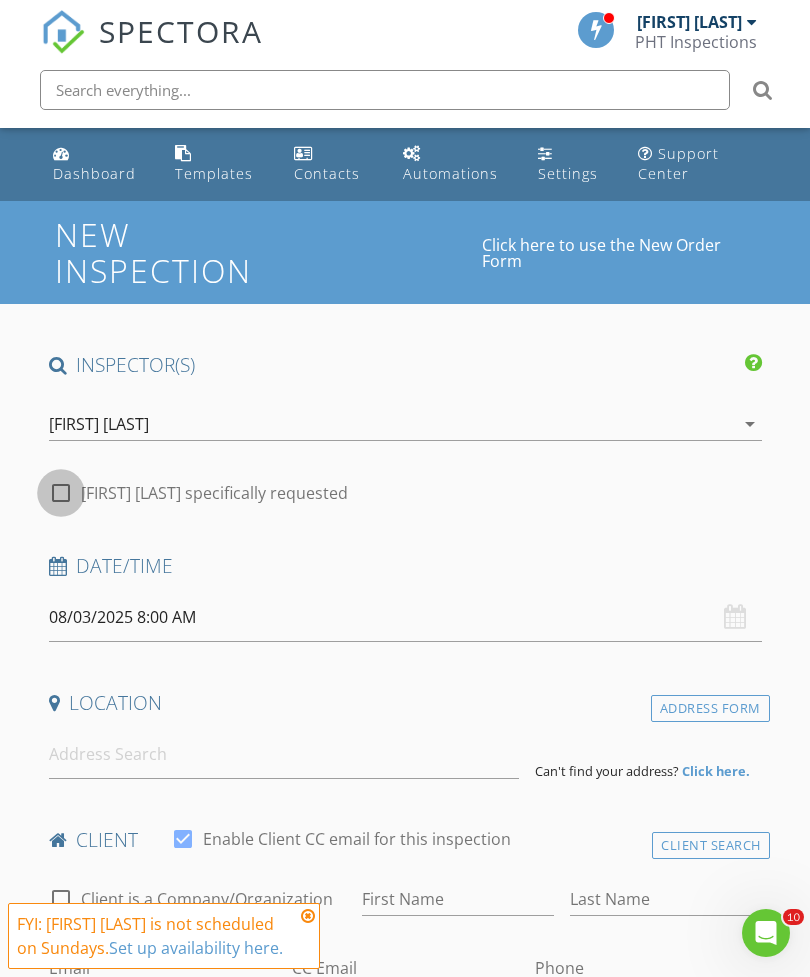 click at bounding box center [61, 493] 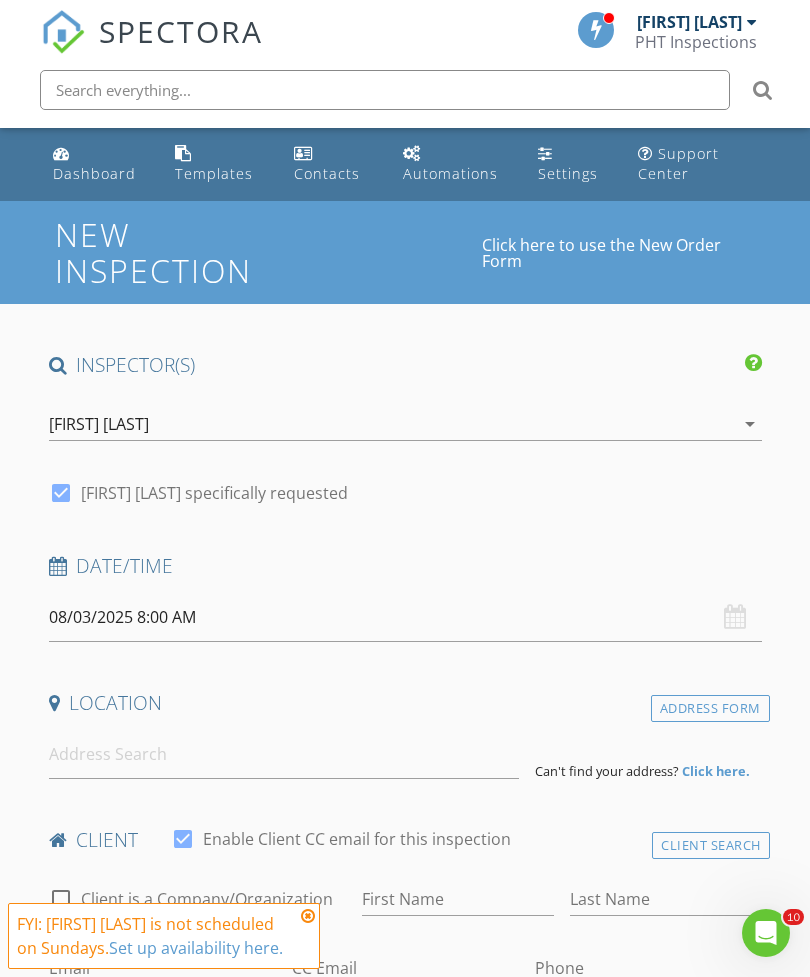 click on "08/03/2025 8:00 AM" at bounding box center [405, 617] 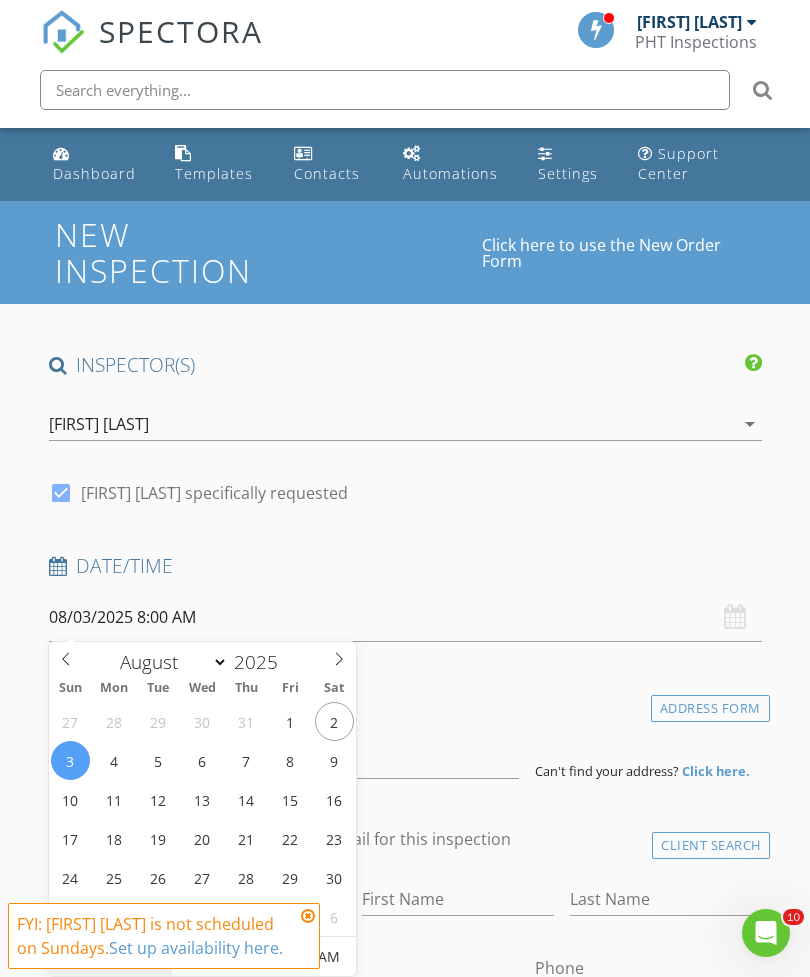 type on "08/04/2025 8:00 AM" 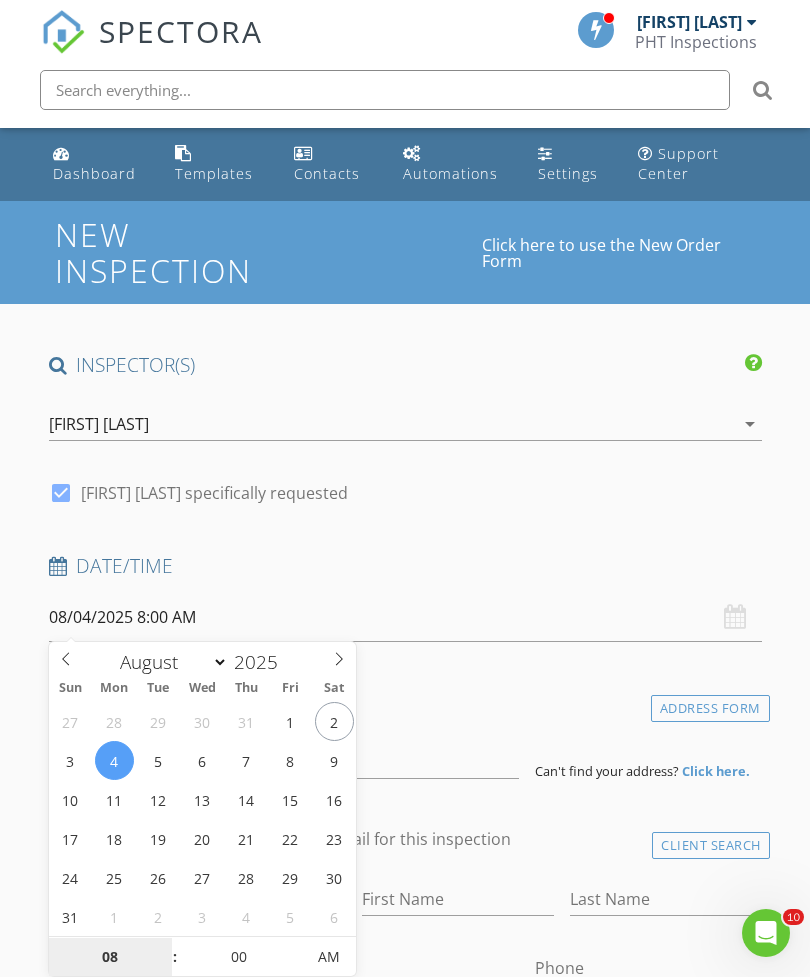 scroll, scrollTop: 309, scrollLeft: 0, axis: vertical 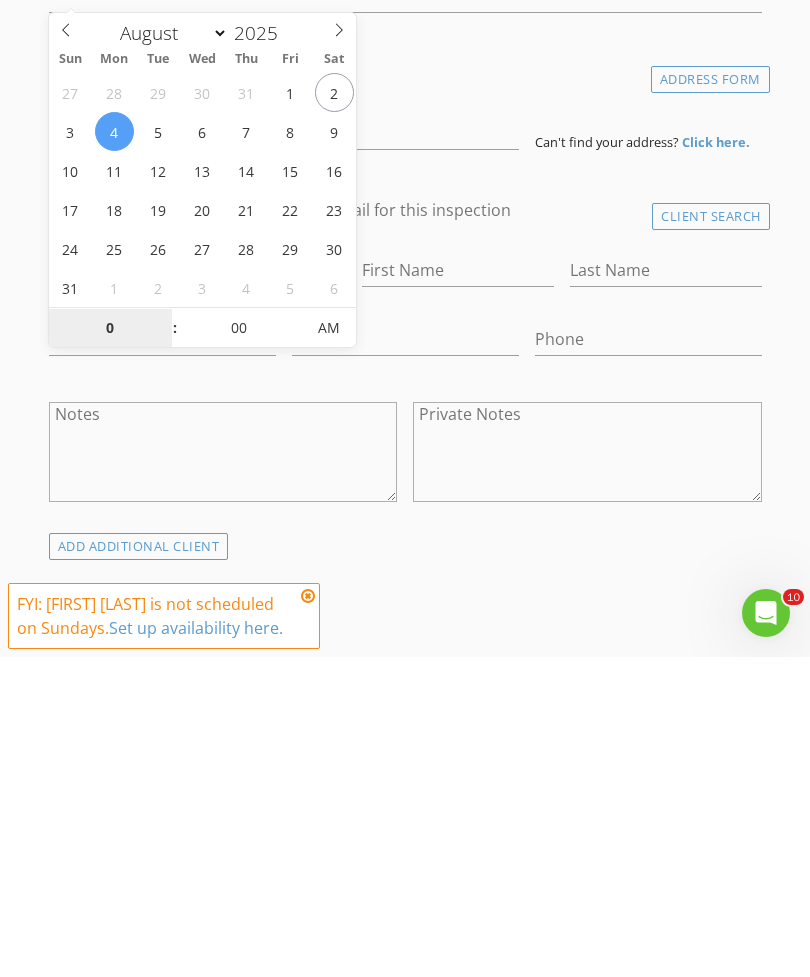 type on "09" 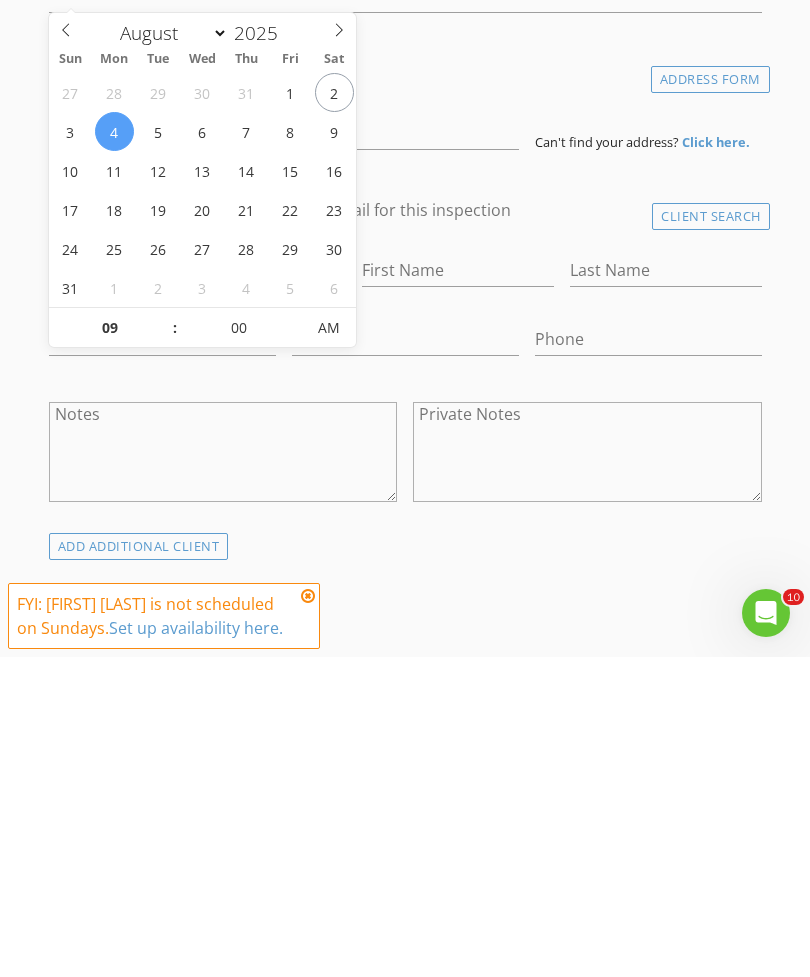 type on "08/04/2025 9:00 AM" 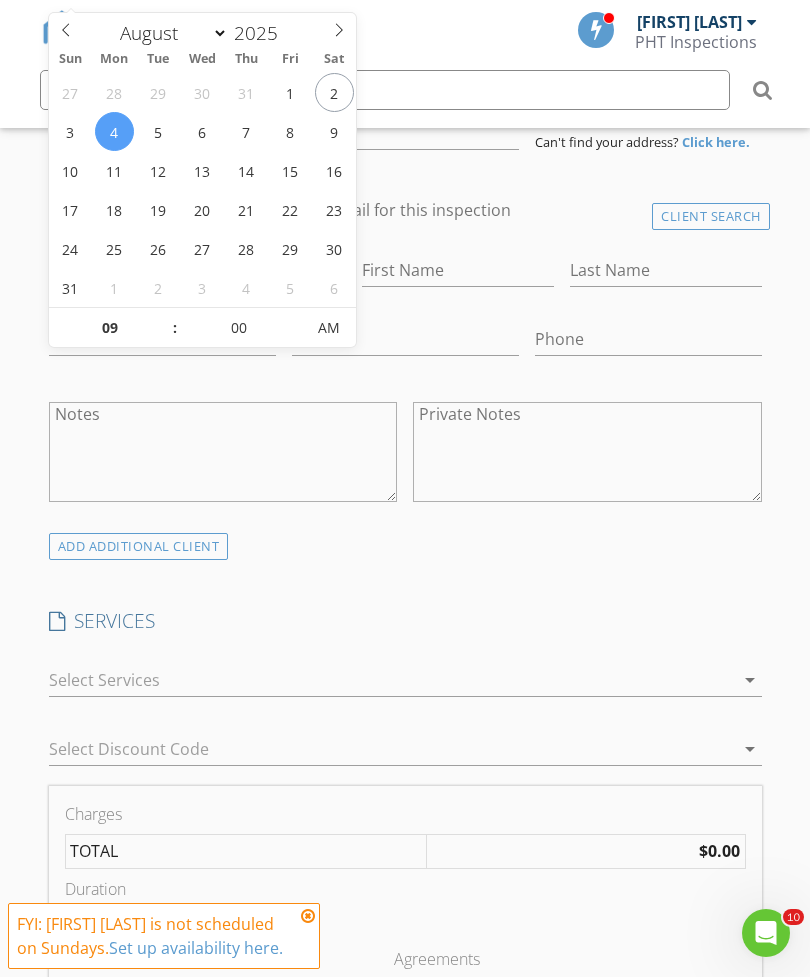 click on "INSPECTOR(S)
check_box_outline_blank   [FIRST] [LAST]     check_box_outline_blank   [FIRST] [LAST]     check_box   [FIRST] [LAST]   PRIMARY   [FIRST] [LAST] arrow_drop_down   check_box [FIRST] [LAST] specifically requested
Date/Time
08/04/2025 9:00 AM
Location
Address Form       Can't find your address?   Click here.
client
check_box Enable Client CC email for this inspection   Client Search     check_box_outline_blank Client is a Company/Organization     First Name   Last Name   Email   CC Email   Phone           Notes   Private Notes
ADDITIONAL client
SERVICES
check_box_outline_blank   ELITE RESIDENTIAL INSPECTION   check_box_outline_blank   PRE DRYWALL INSPECTION   check_box_outline_blank   1 YEAR WARRANTY   check_box_outline_blank   4-POINT INSPECTION   check_box_outline_blank" at bounding box center [405, 1141] 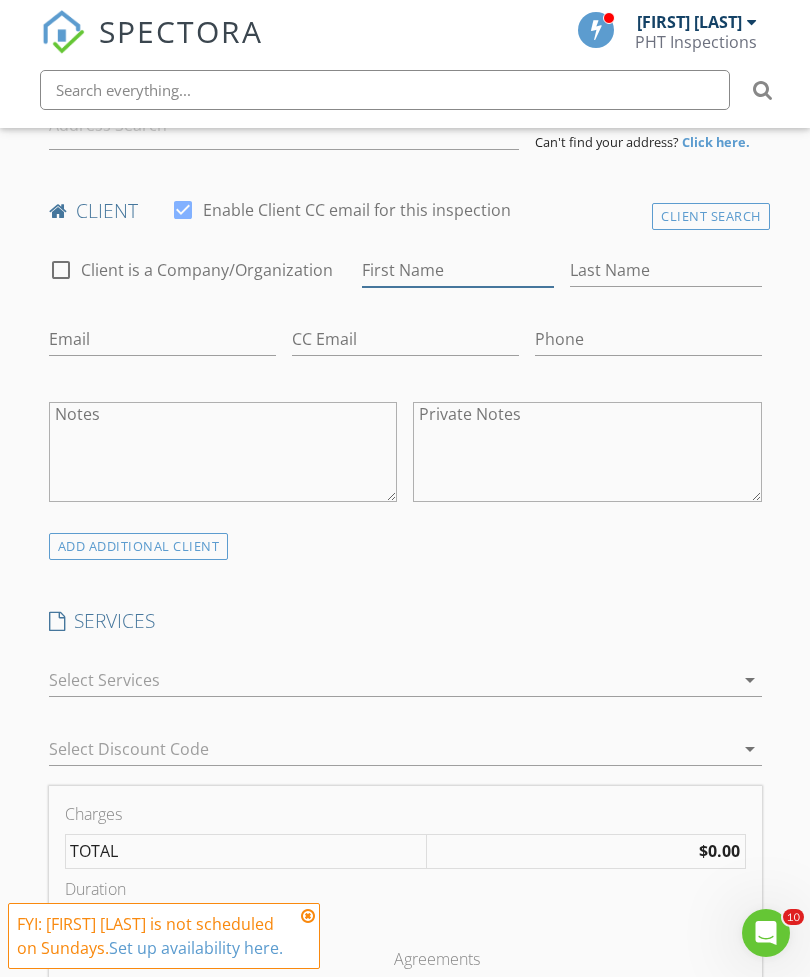click on "First Name" at bounding box center (458, 270) 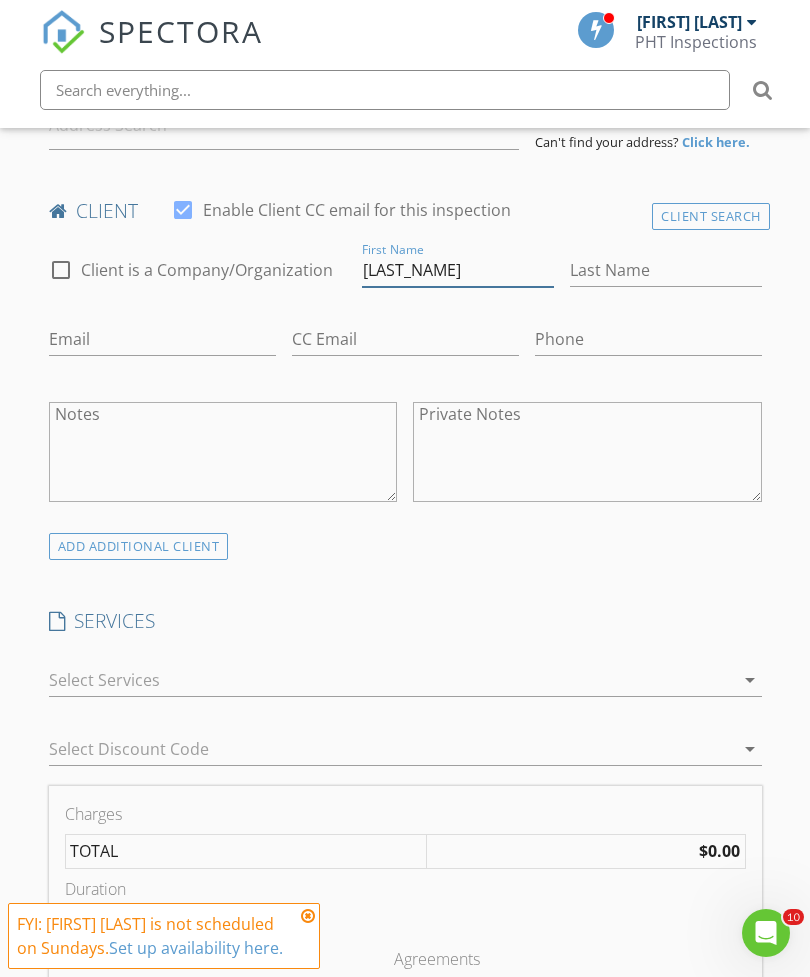 type on "[LAST_NAME]" 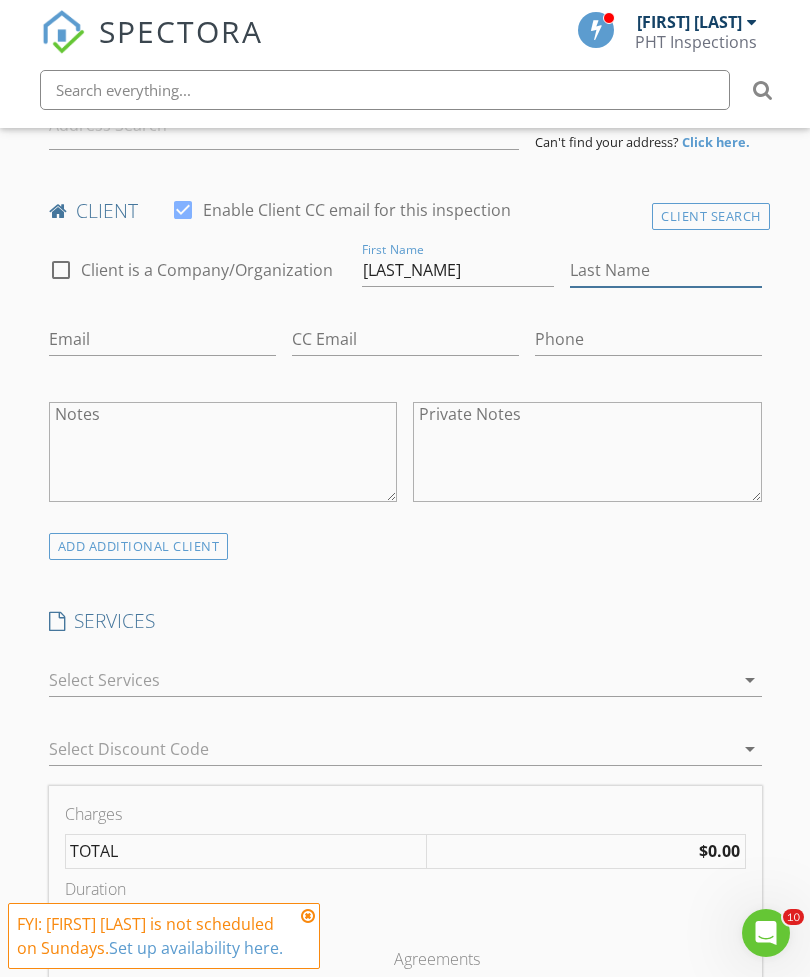 click on "Last Name" at bounding box center (666, 270) 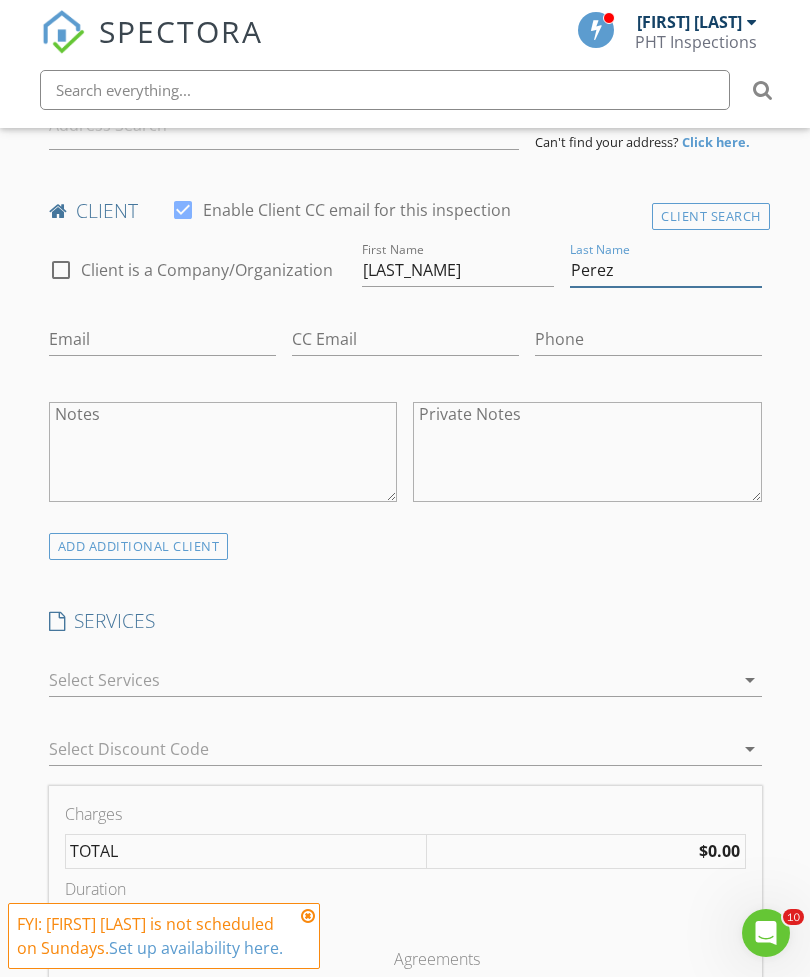 type on "Perez" 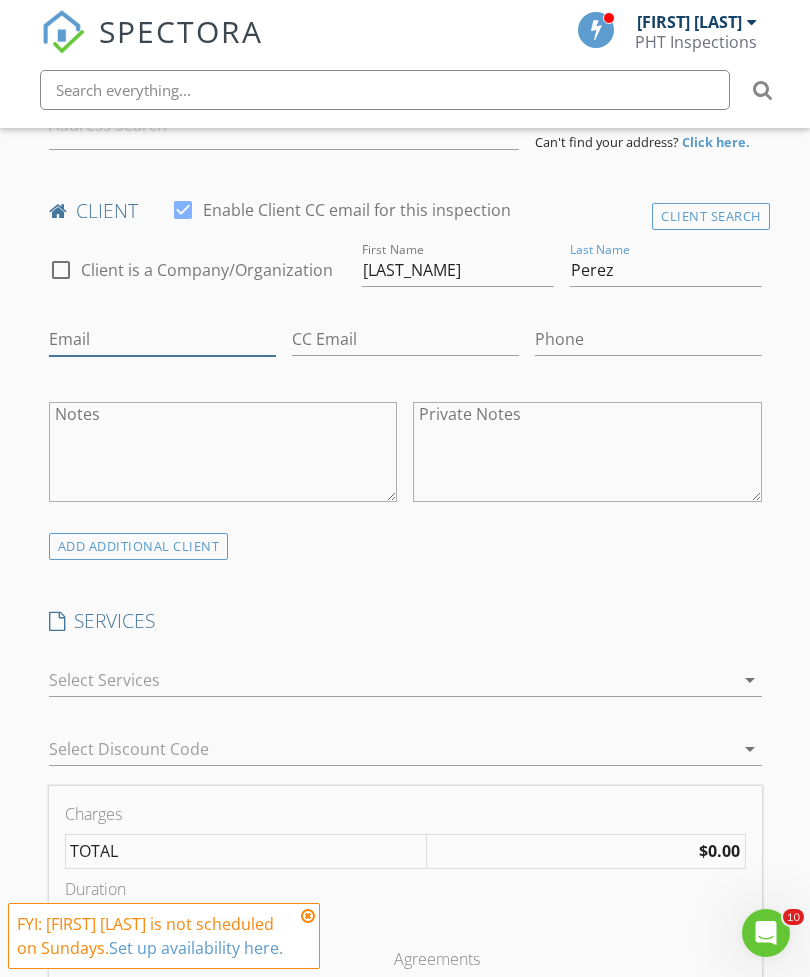 click on "Email" at bounding box center [162, 339] 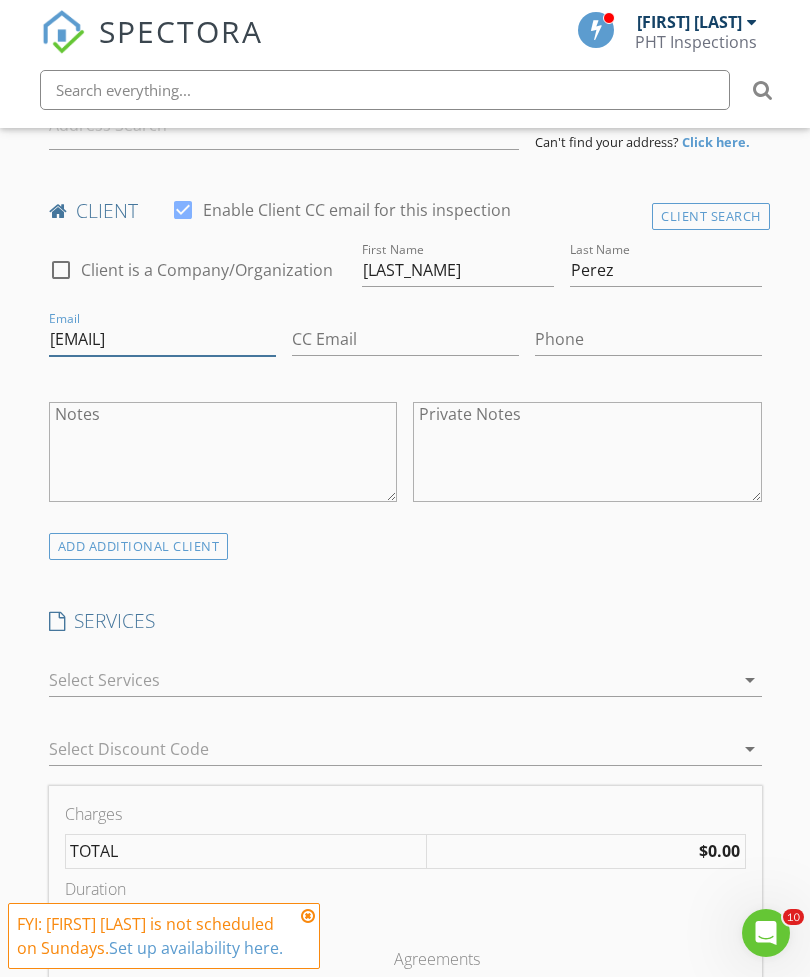 type on "[EMAIL]" 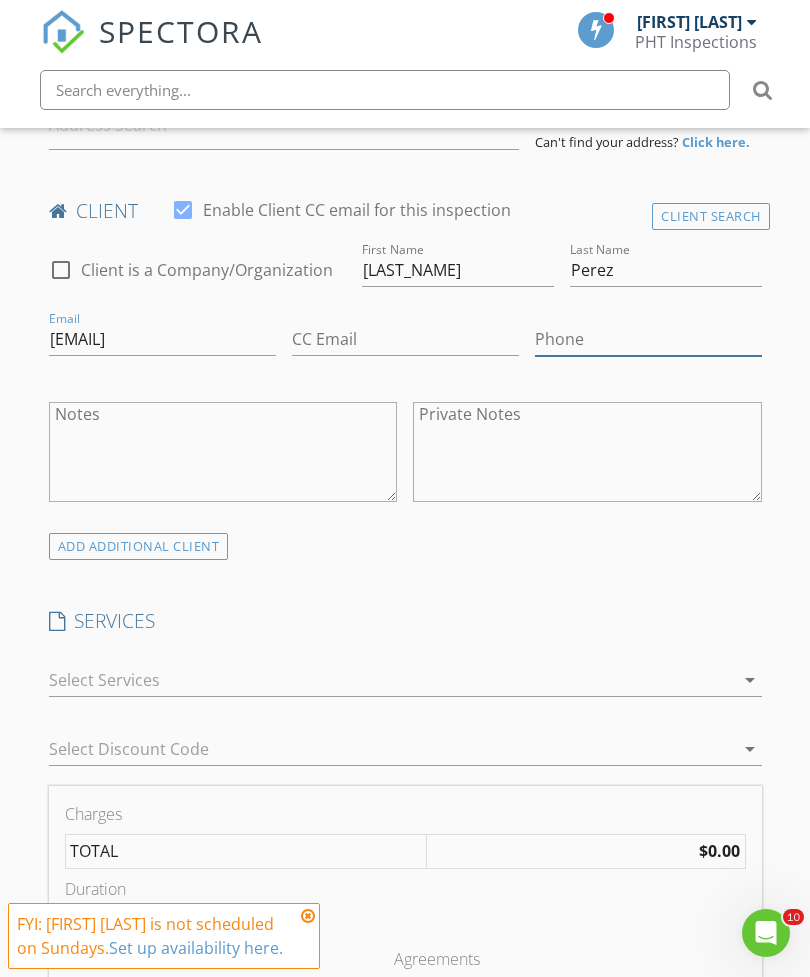 click on "Phone" at bounding box center (648, 339) 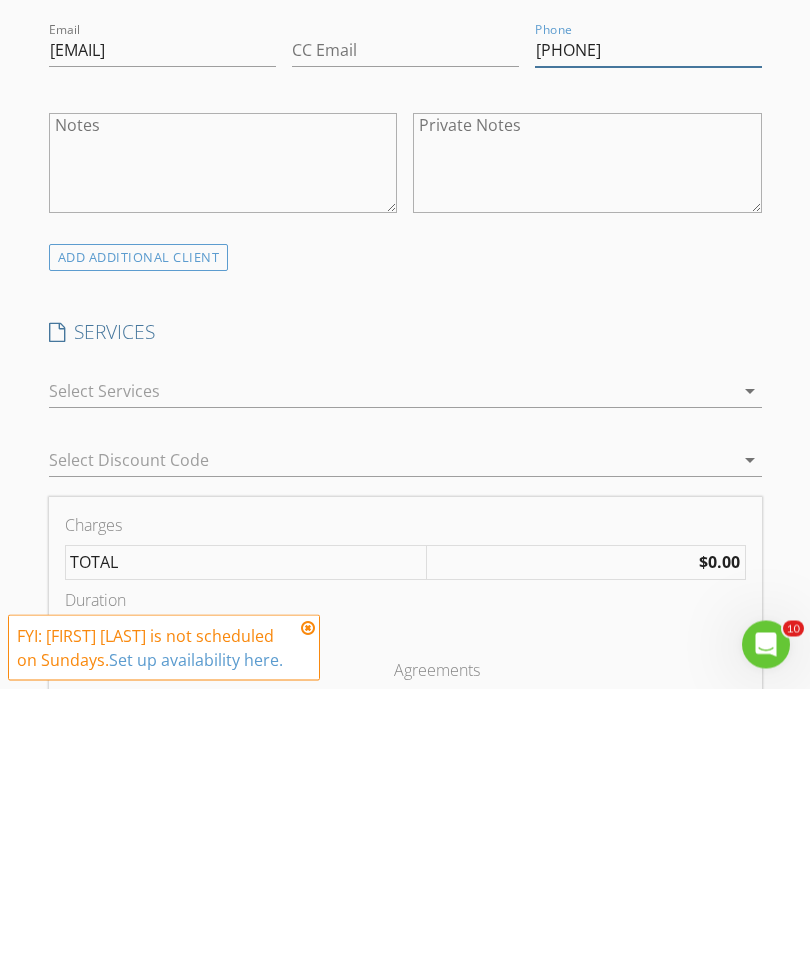 type on "[PHONE]" 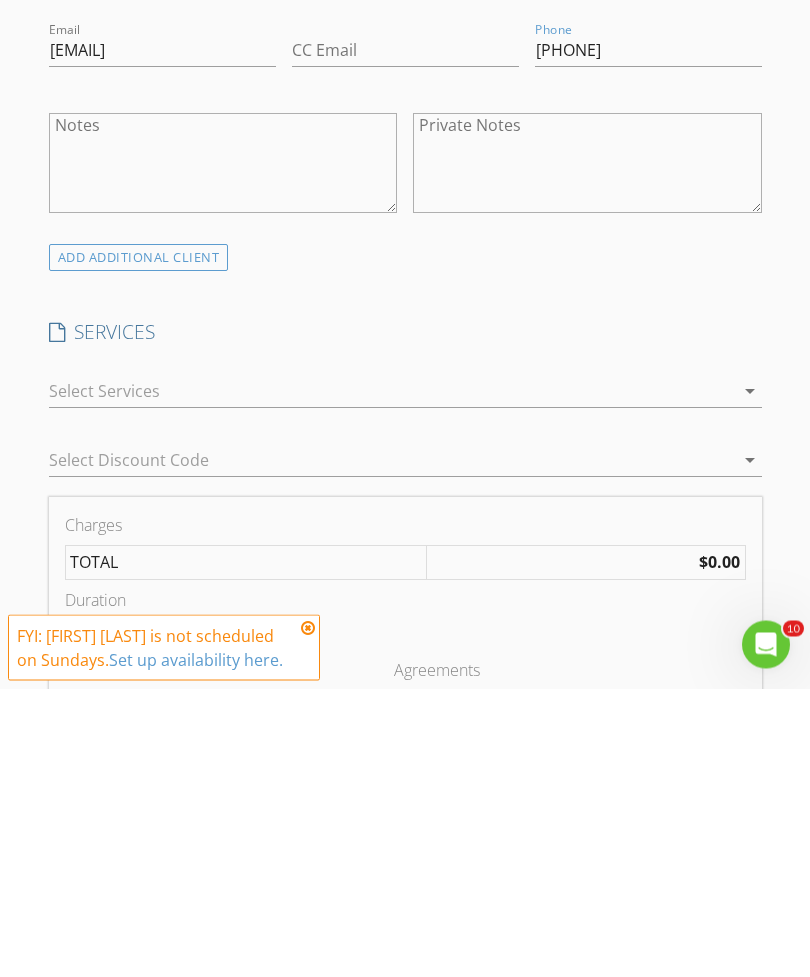 click on "arrow_drop_down" at bounding box center (750, 680) 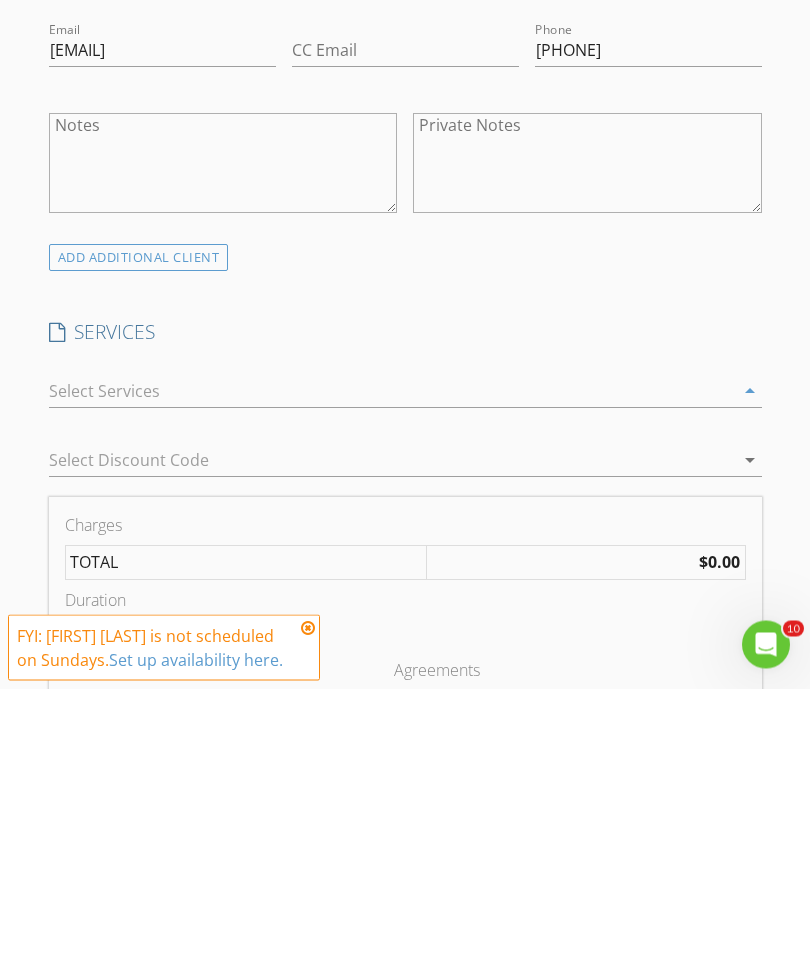 scroll, scrollTop: 918, scrollLeft: 0, axis: vertical 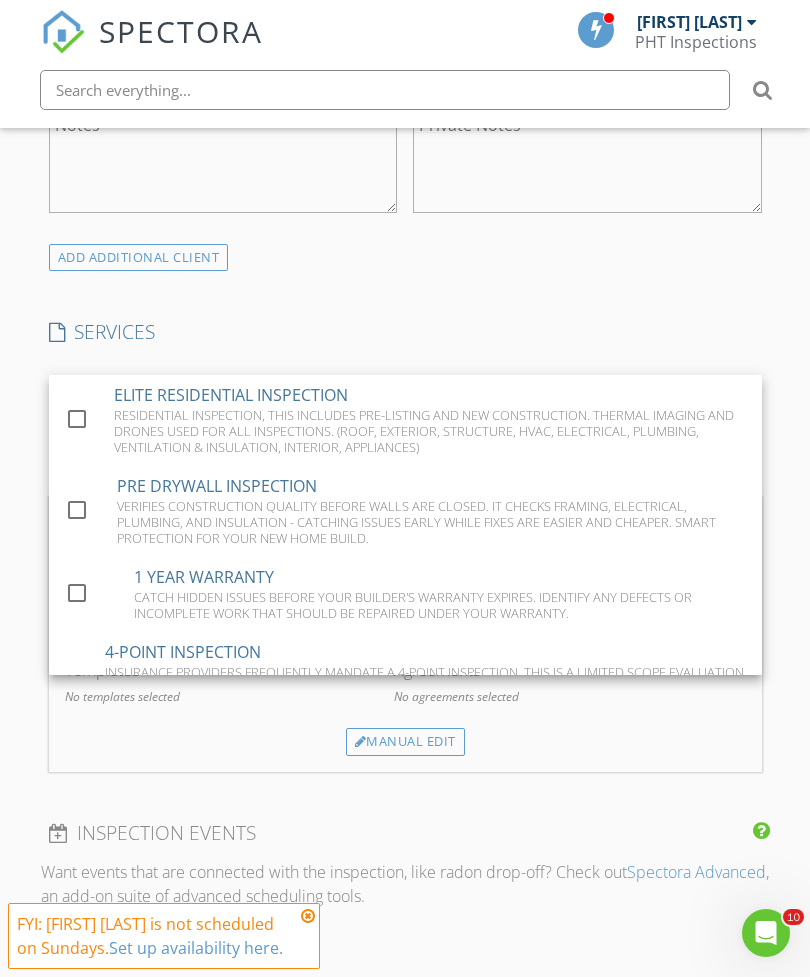 click at bounding box center (77, 419) 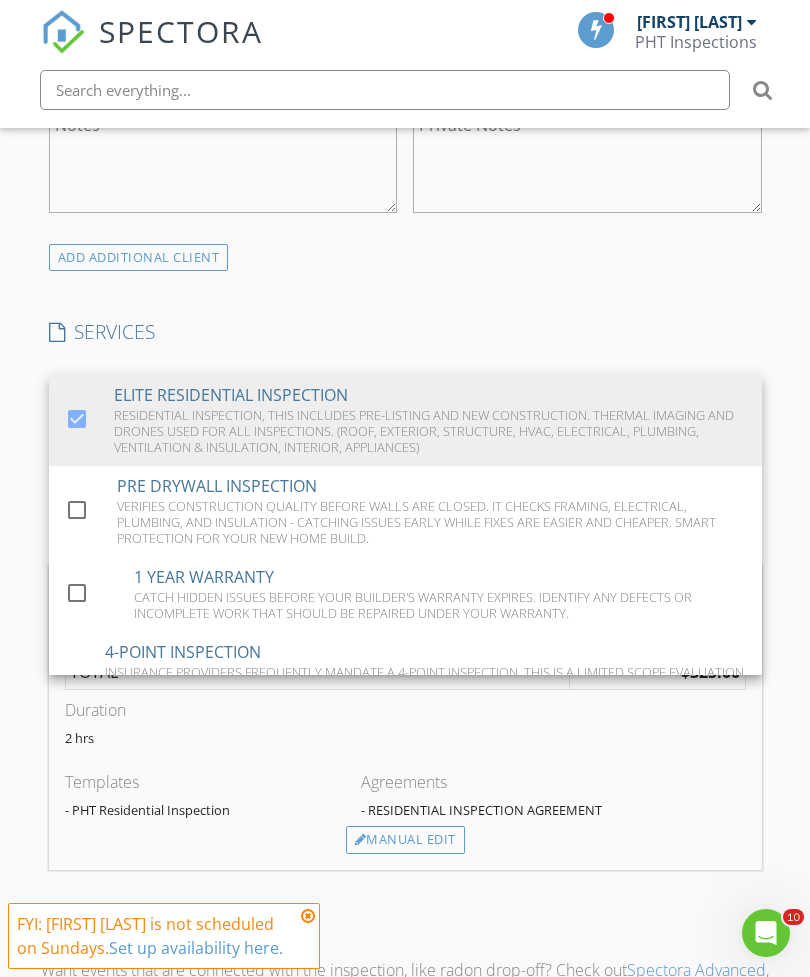click on "ADD ADDITIONAL client" at bounding box center [405, 256] 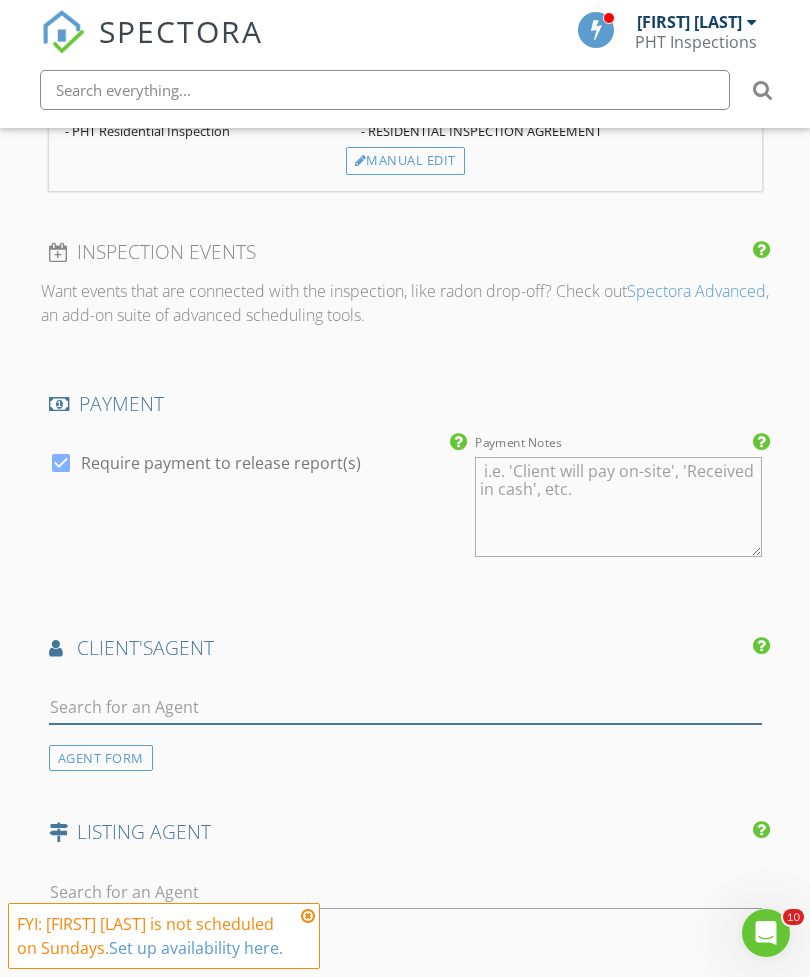 click at bounding box center (405, 707) 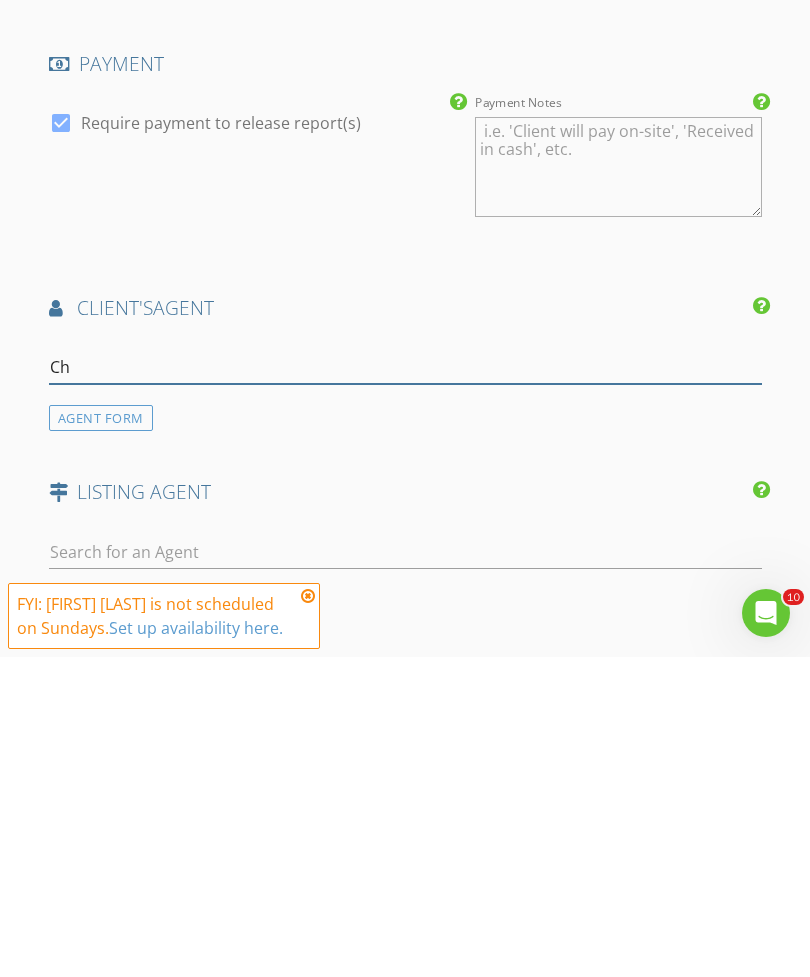 type on "Chr" 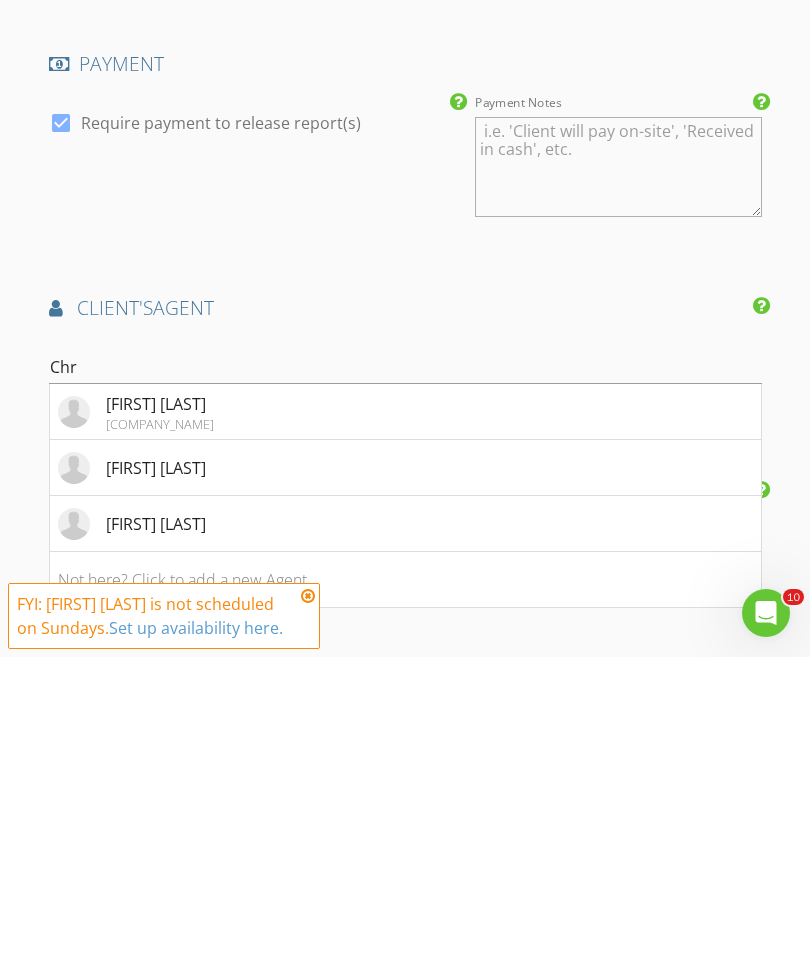 click on "[FIRST] [LAST]
[COMPANY_NAME]" at bounding box center (405, 732) 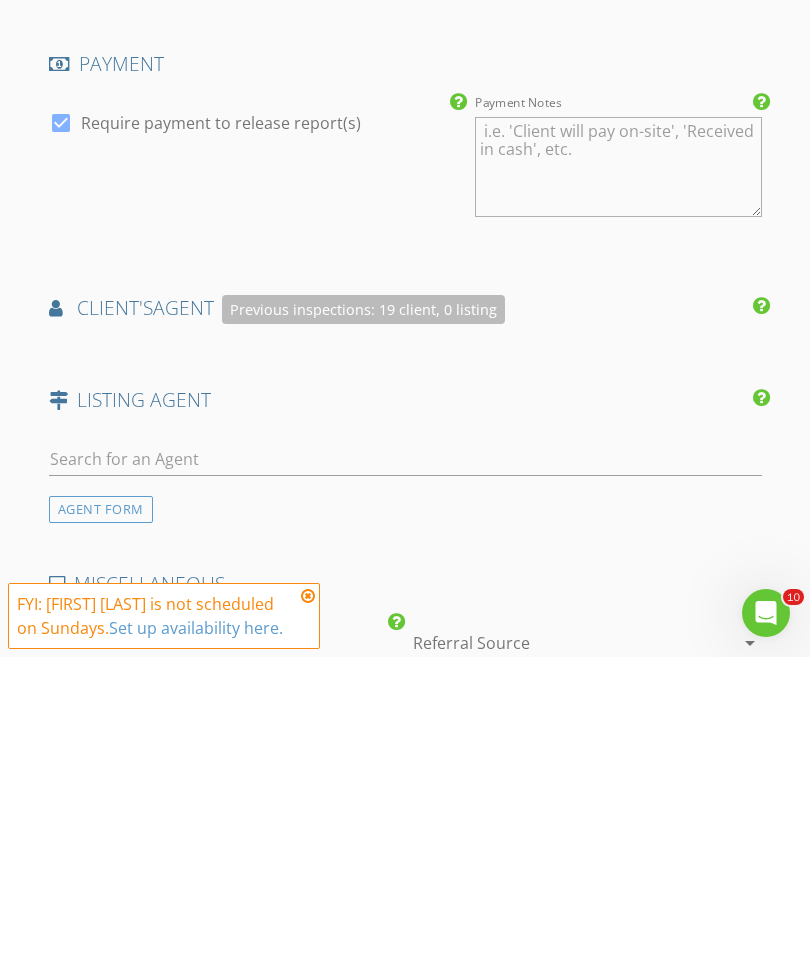 scroll, scrollTop: 1937, scrollLeft: 0, axis: vertical 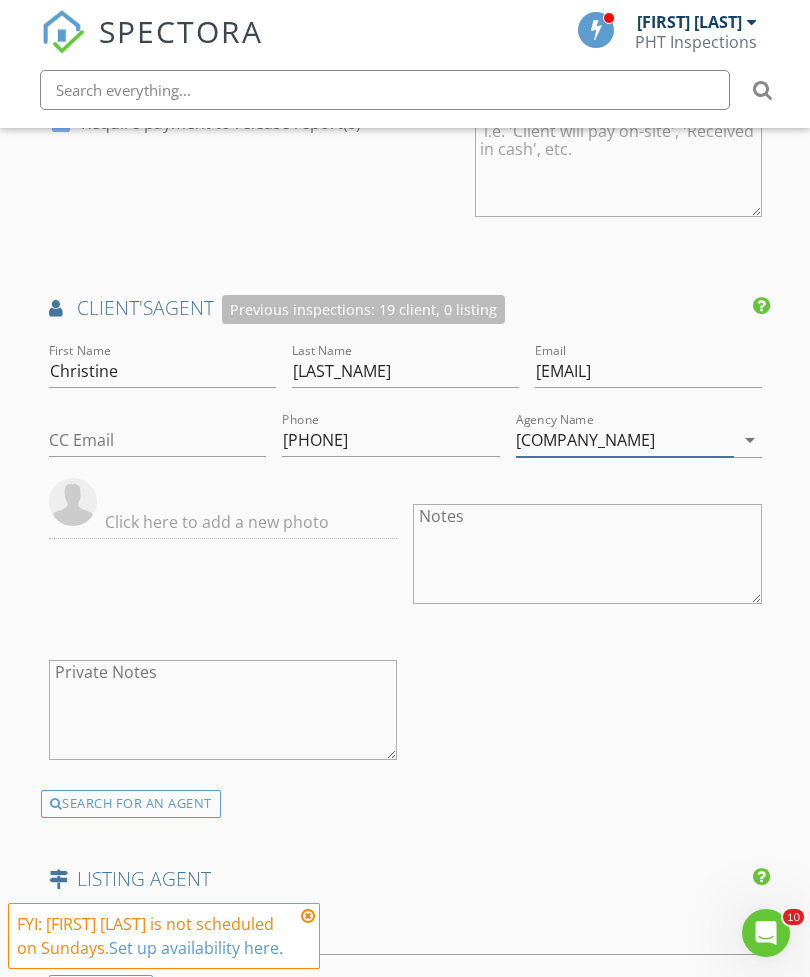 click on "[COMPANY_NAME]" at bounding box center (625, 440) 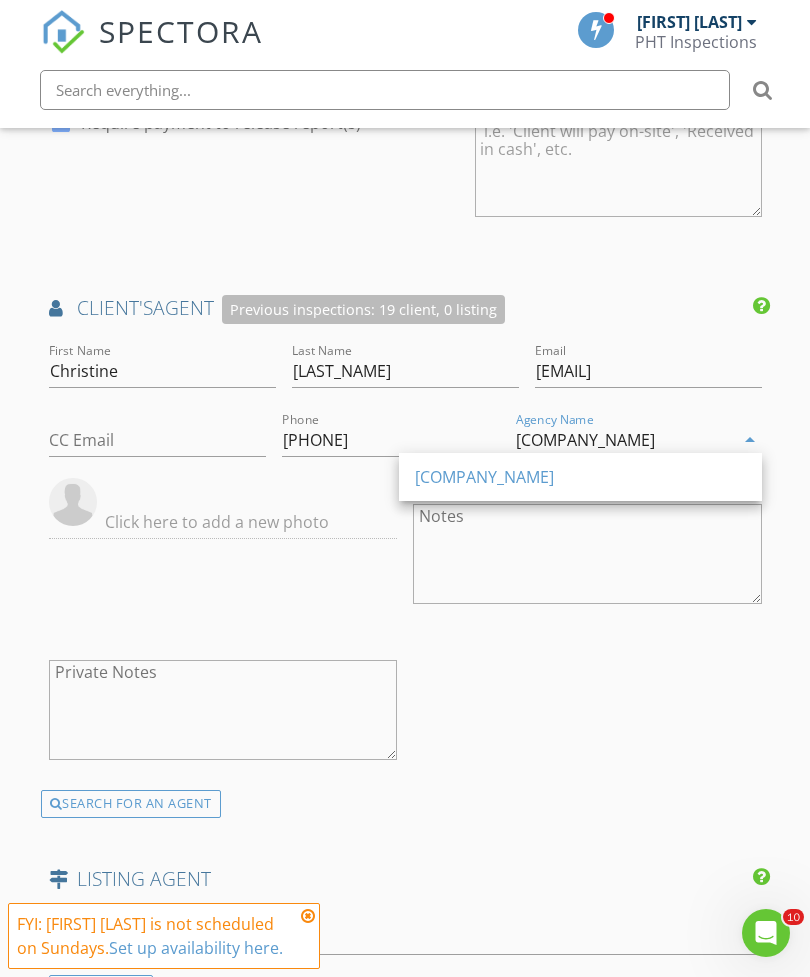 click on "[COMPANY_NAME]" at bounding box center (625, 440) 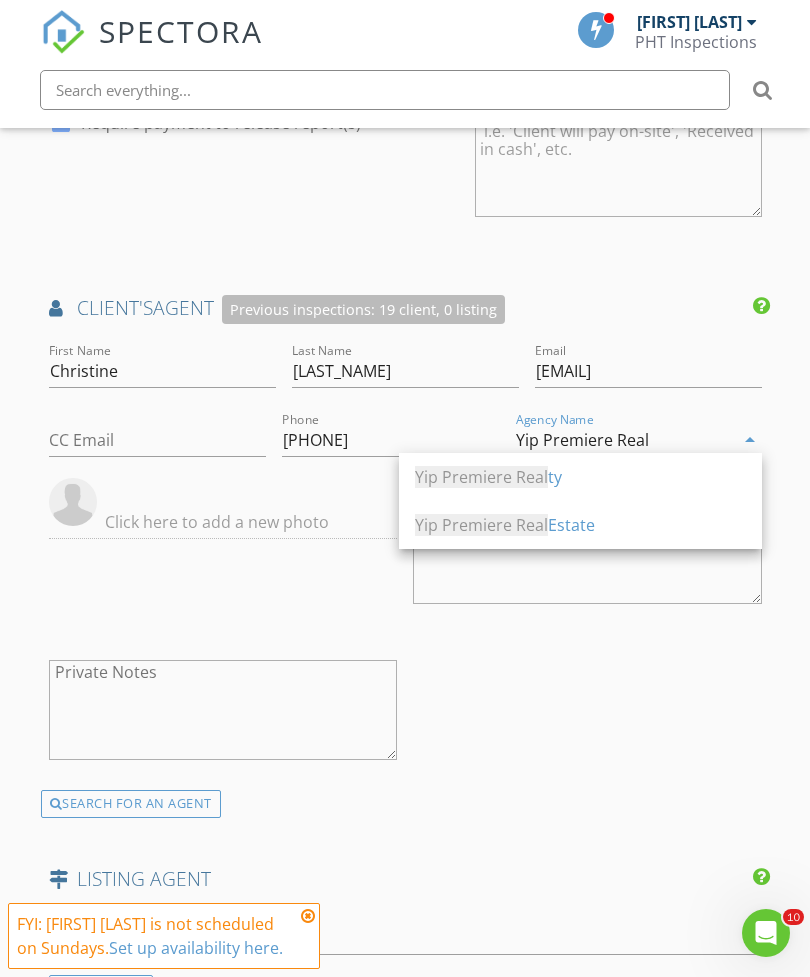 click on "[COMPANY_NAME]" at bounding box center (580, 525) 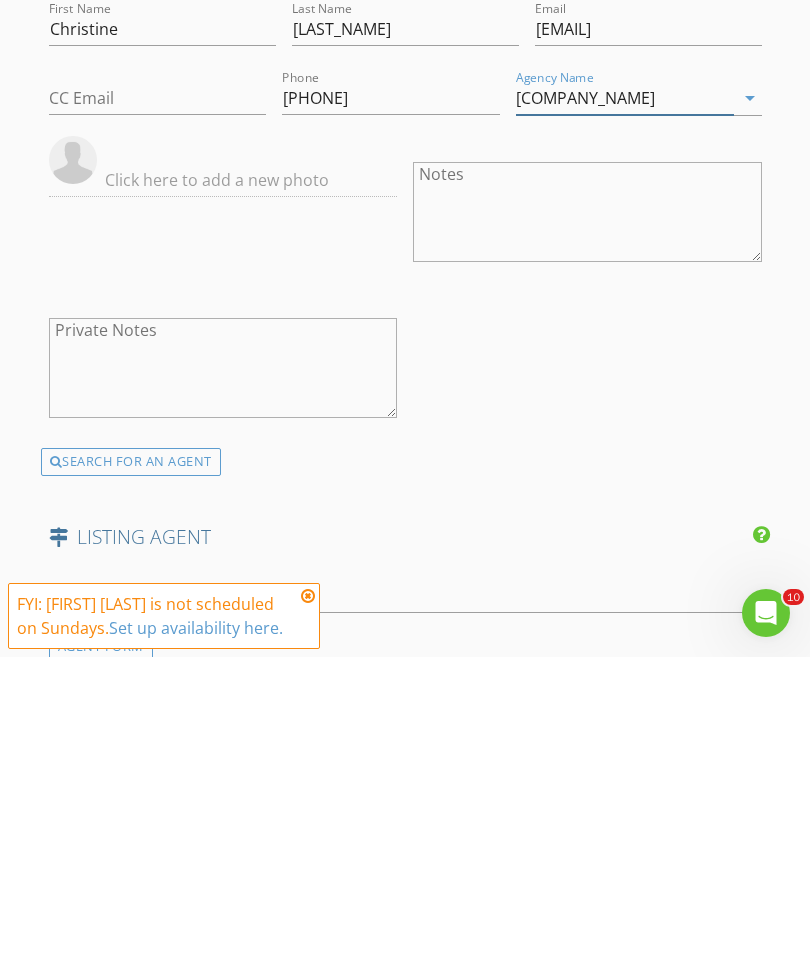 scroll, scrollTop: 2023, scrollLeft: 0, axis: vertical 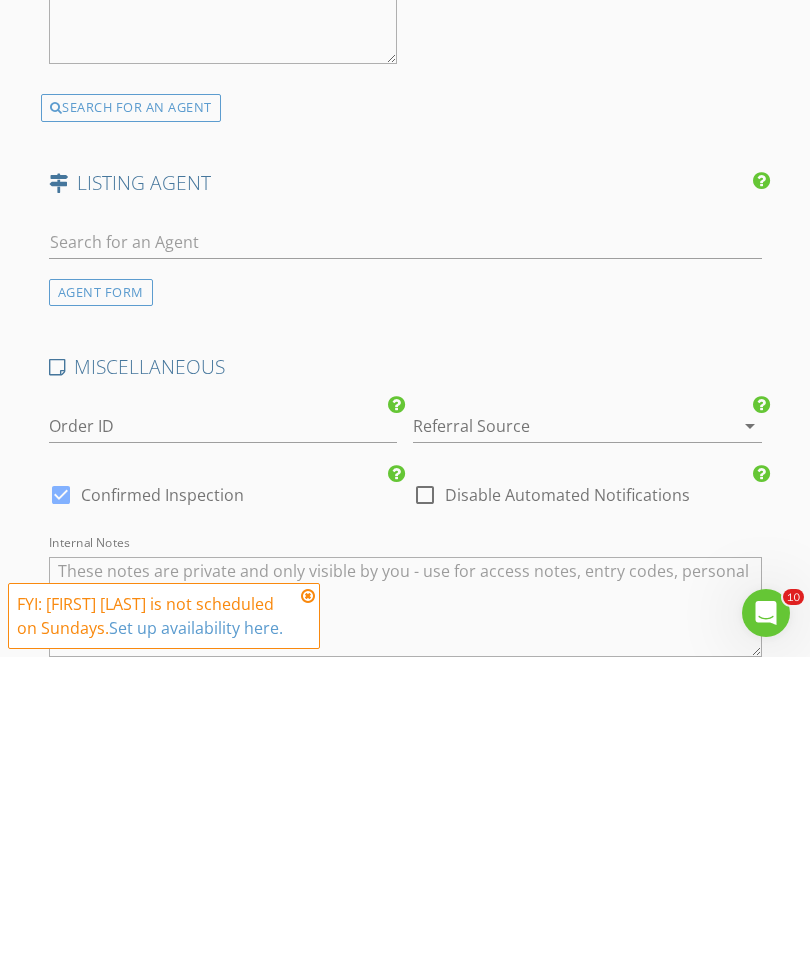 click at bounding box center [559, 746] 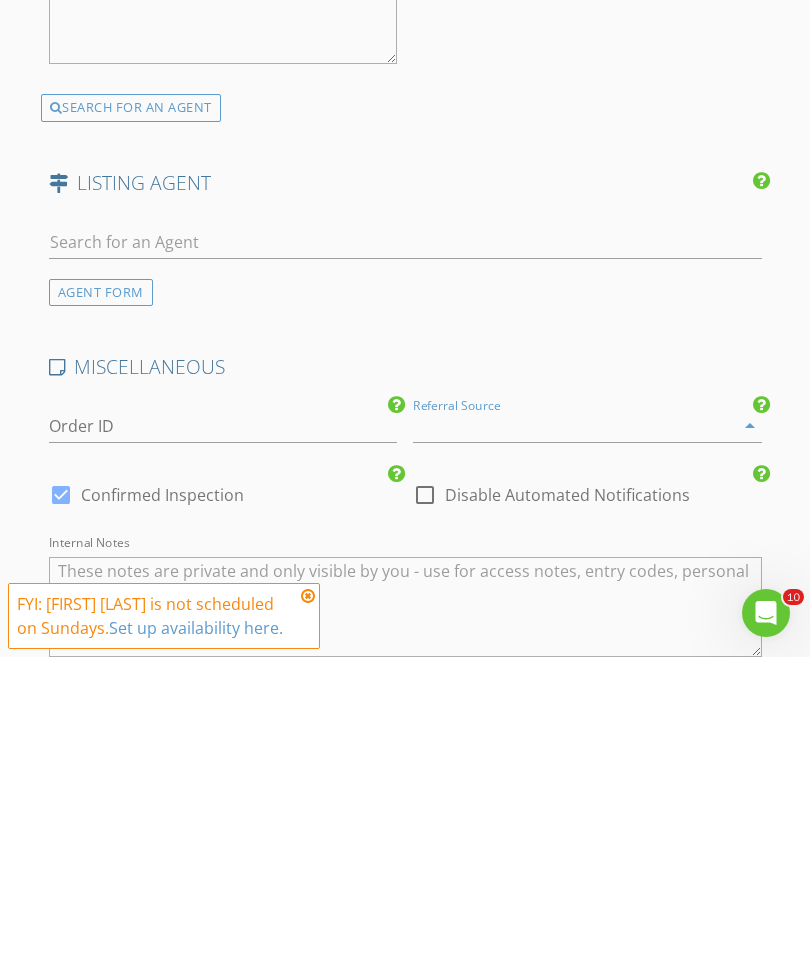 scroll, scrollTop: 2633, scrollLeft: 0, axis: vertical 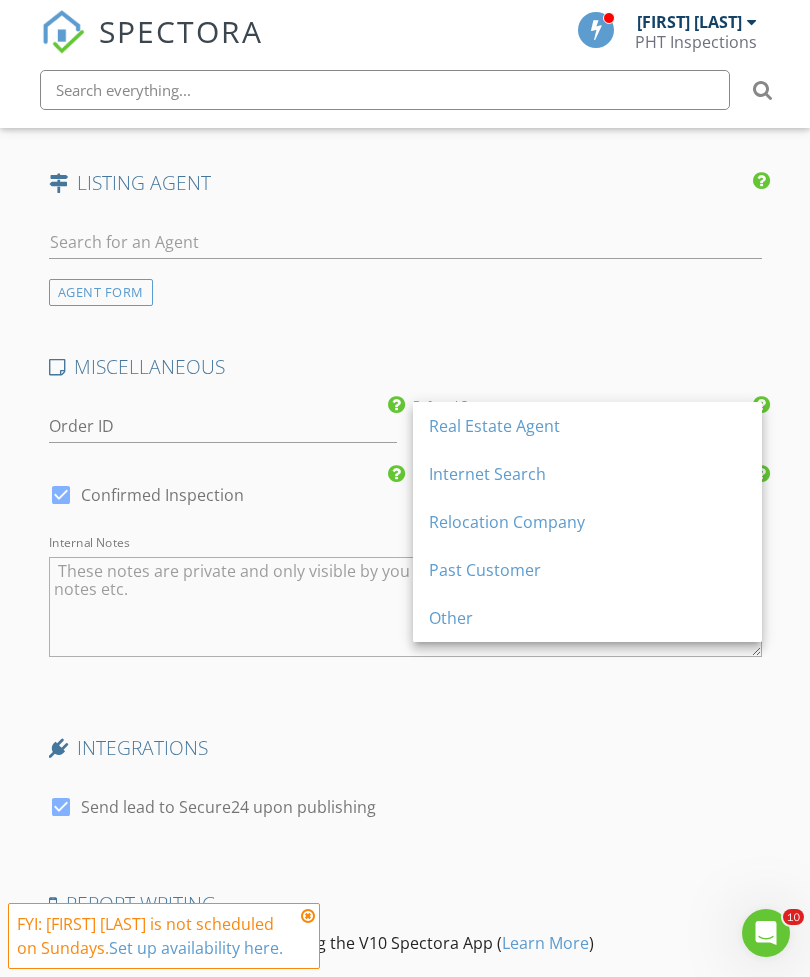 click on "Real Estate Agent" at bounding box center (587, 426) 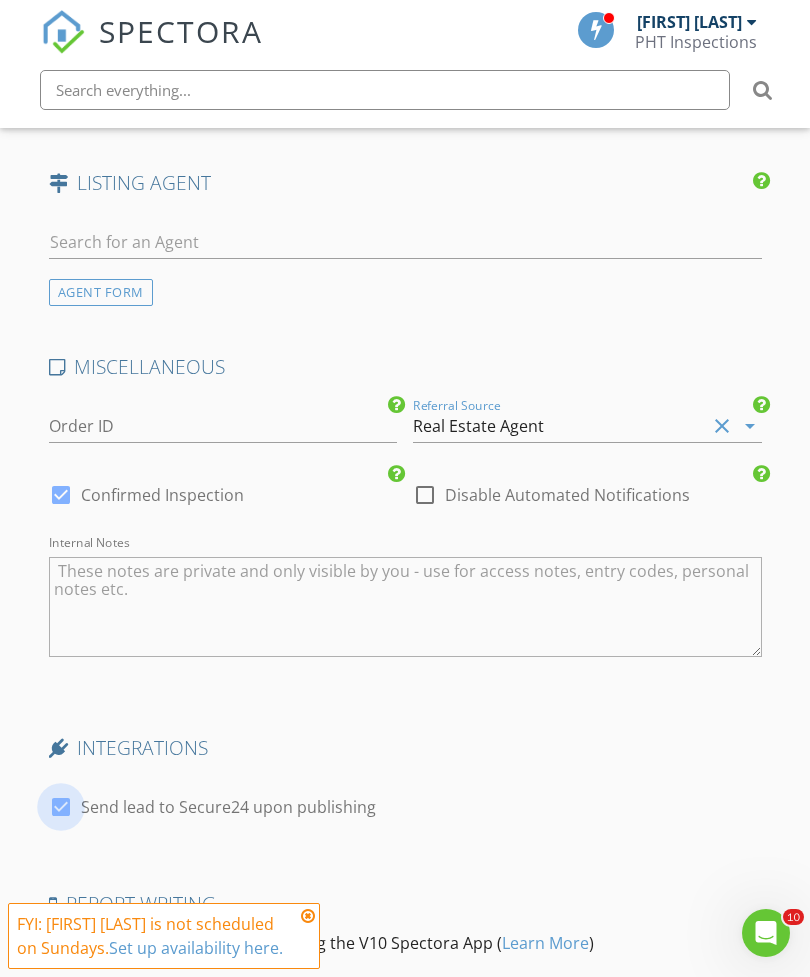 click at bounding box center [61, 807] 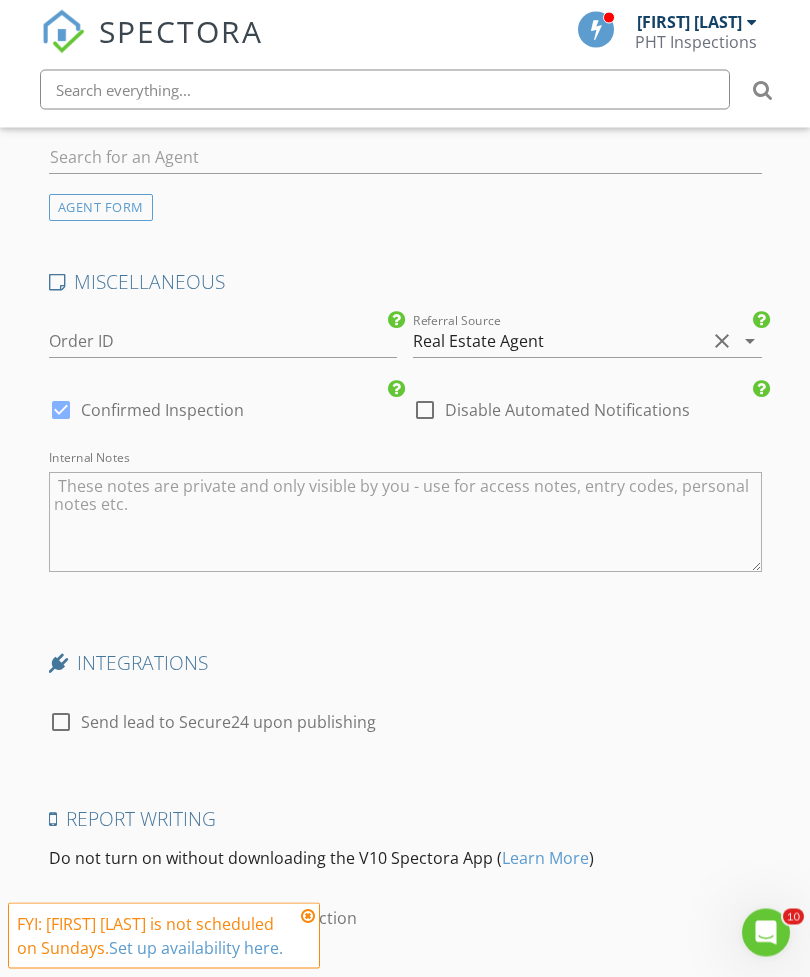 scroll, scrollTop: 2787, scrollLeft: 0, axis: vertical 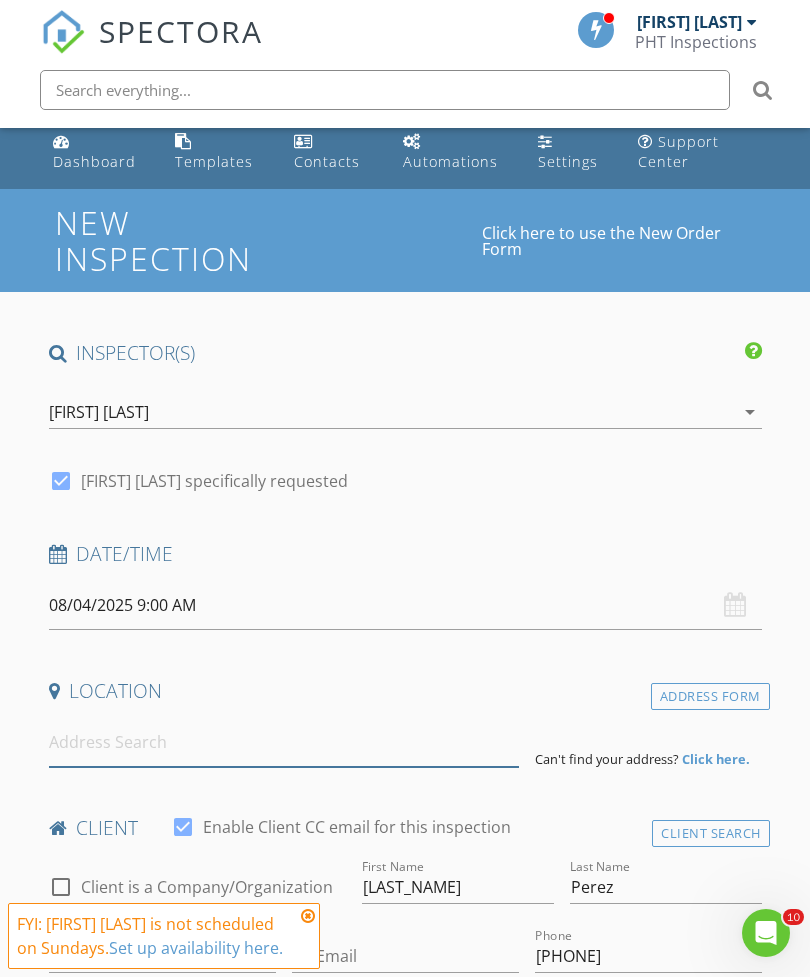 click at bounding box center (284, 742) 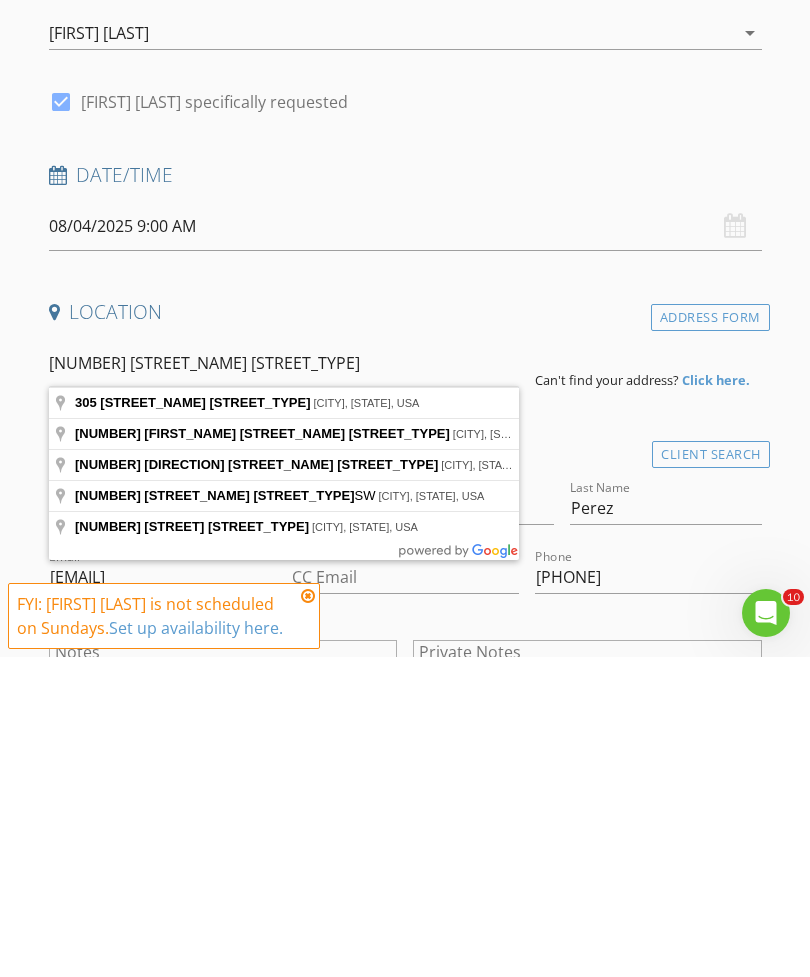 type on "[NUMBER] [STREET_NAME] [STREET_TYPE]" 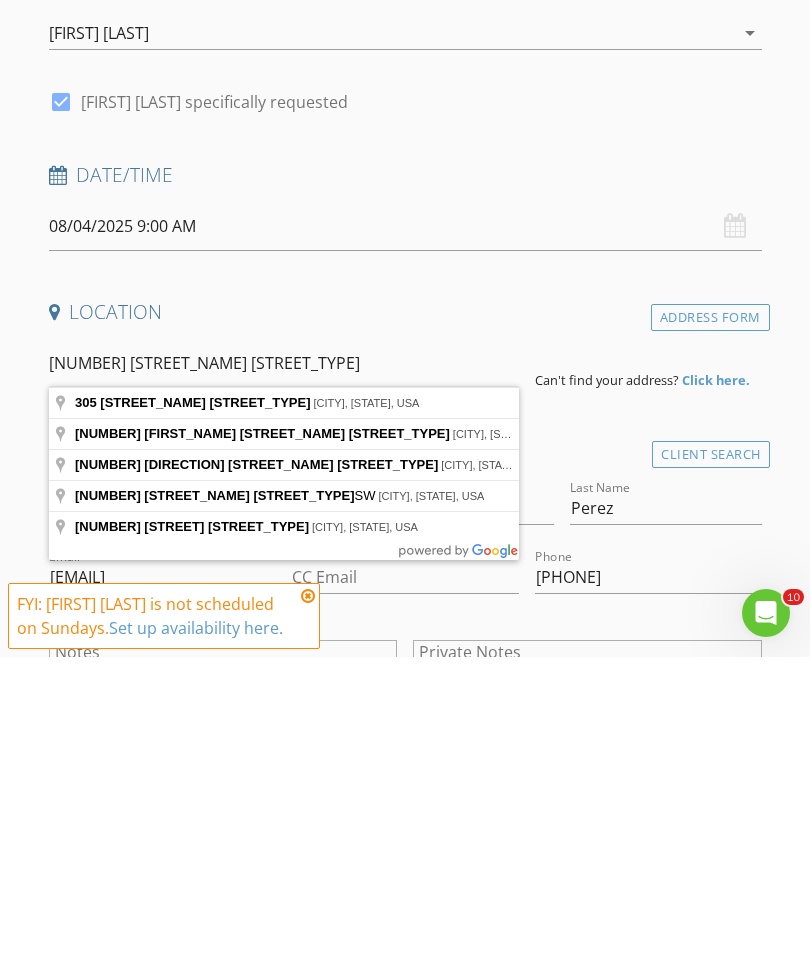 click on "Location" at bounding box center (405, 632) 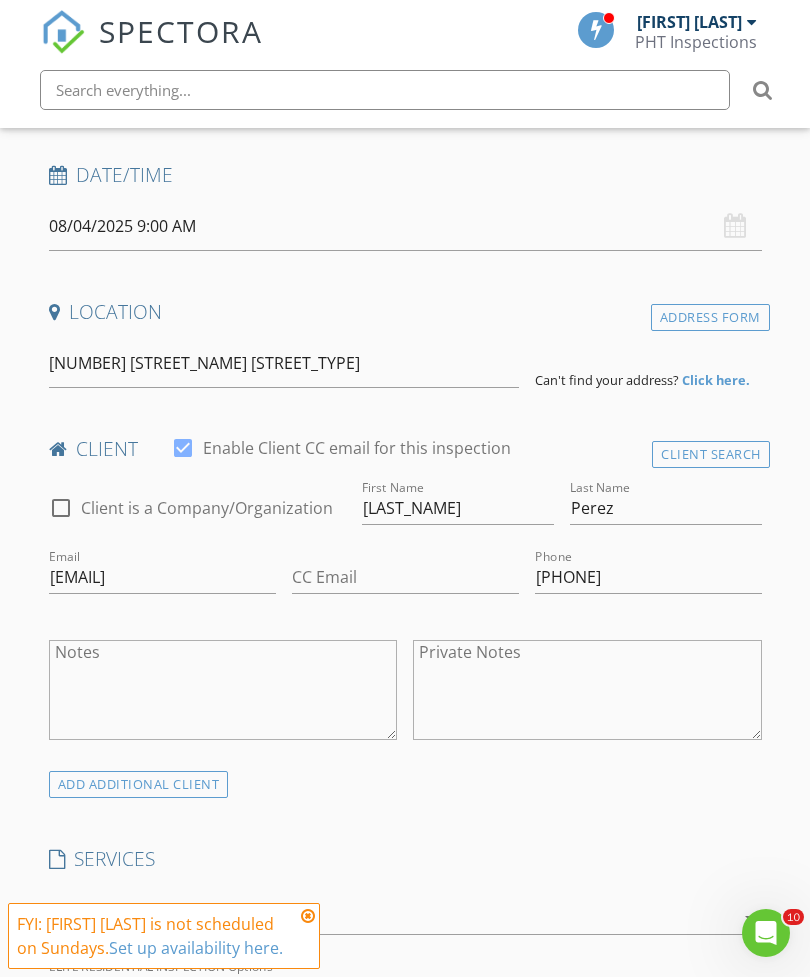 click on "Click here." at bounding box center (716, 380) 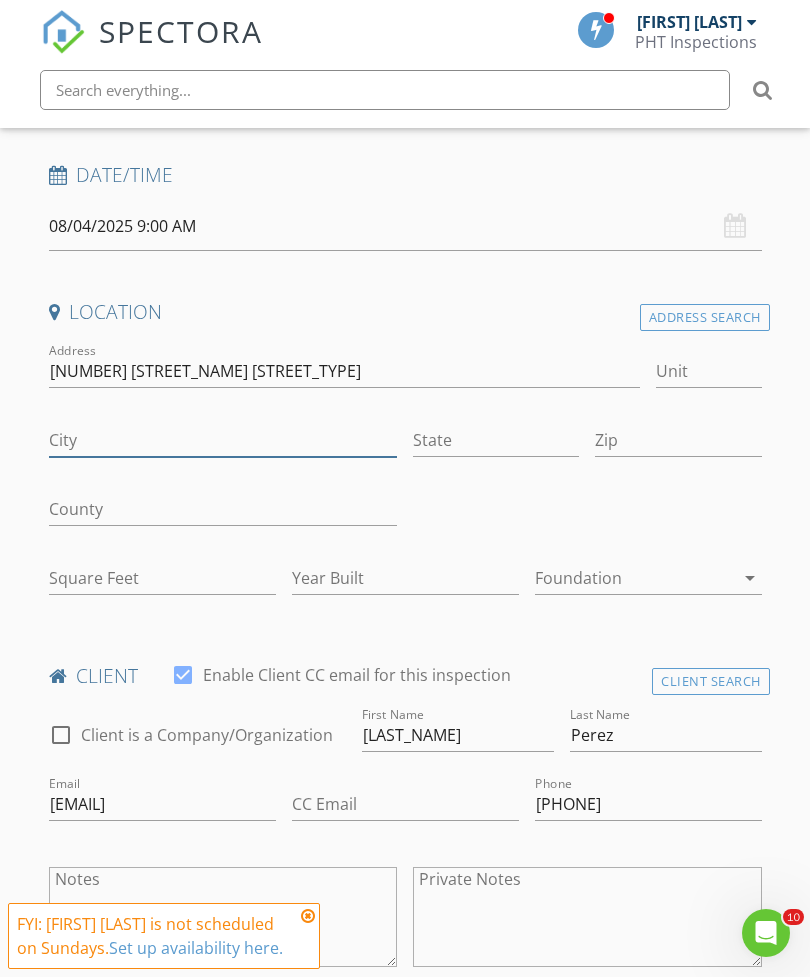 click on "City" at bounding box center (223, 440) 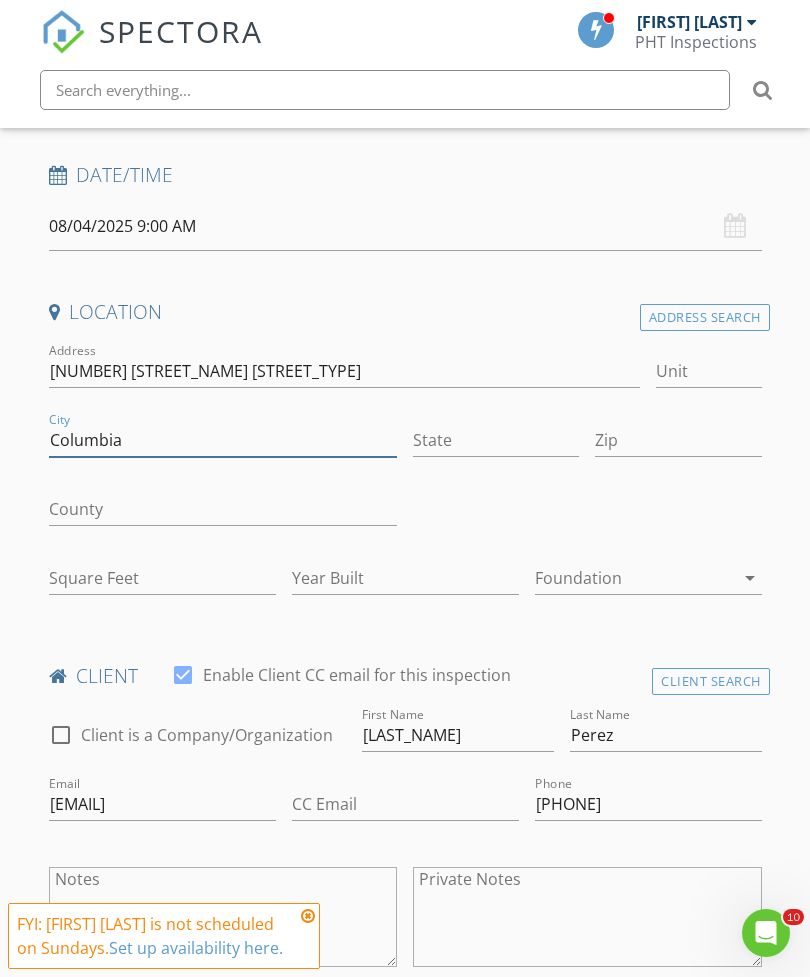 type on "Columbia" 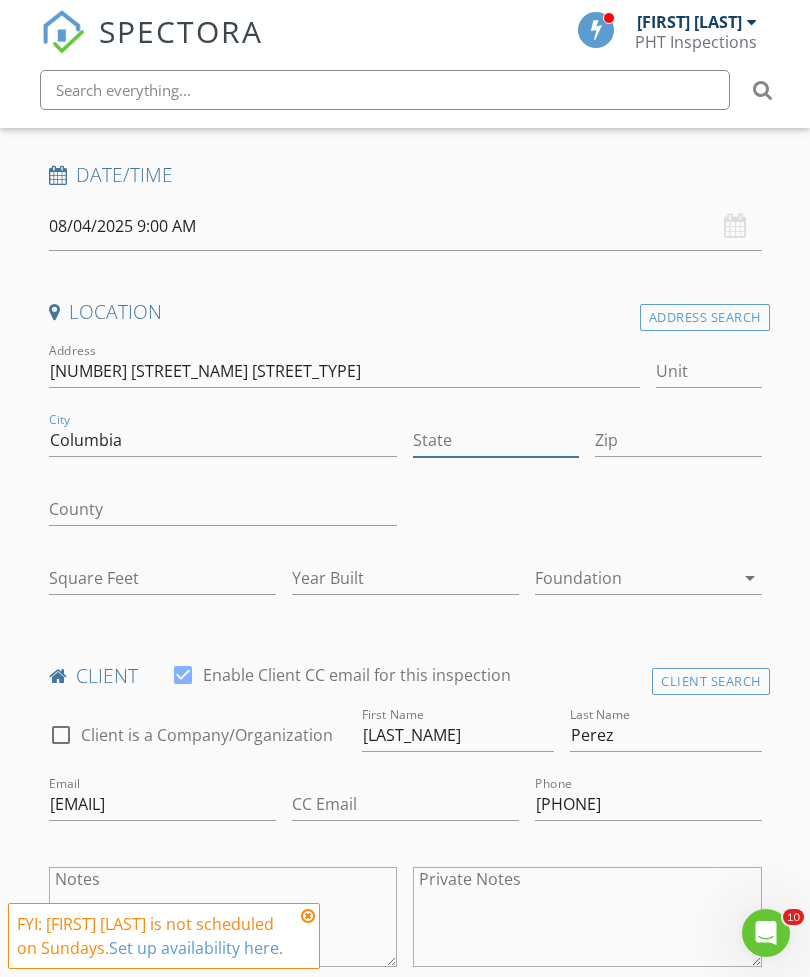 click on "State" at bounding box center [496, 440] 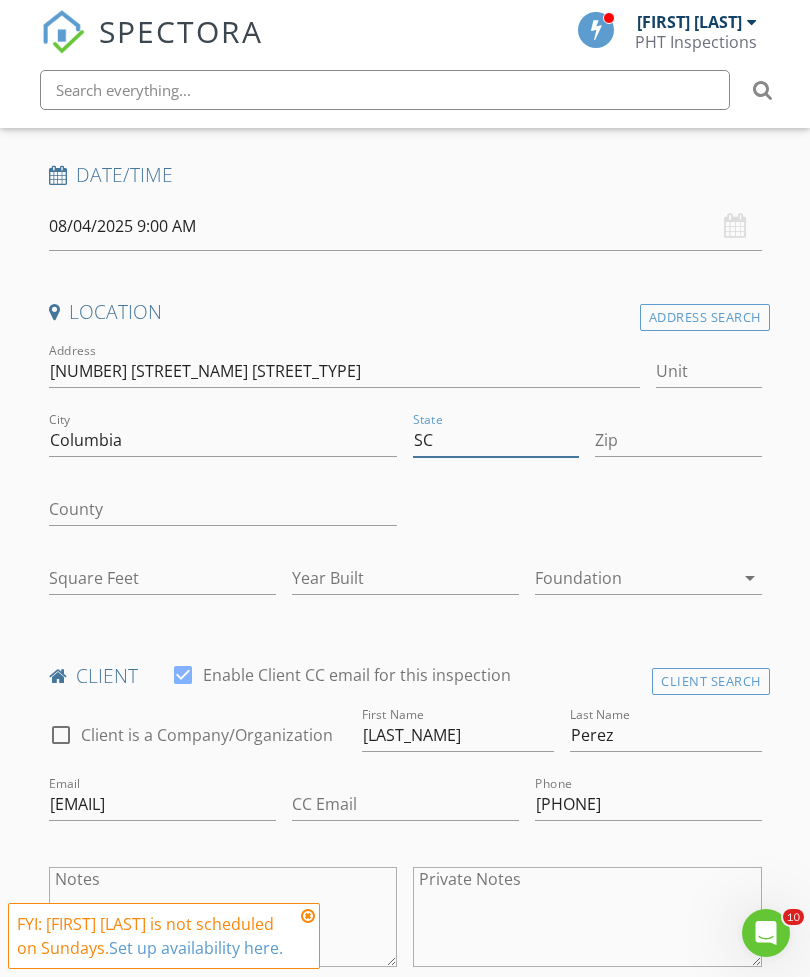 type on "SC" 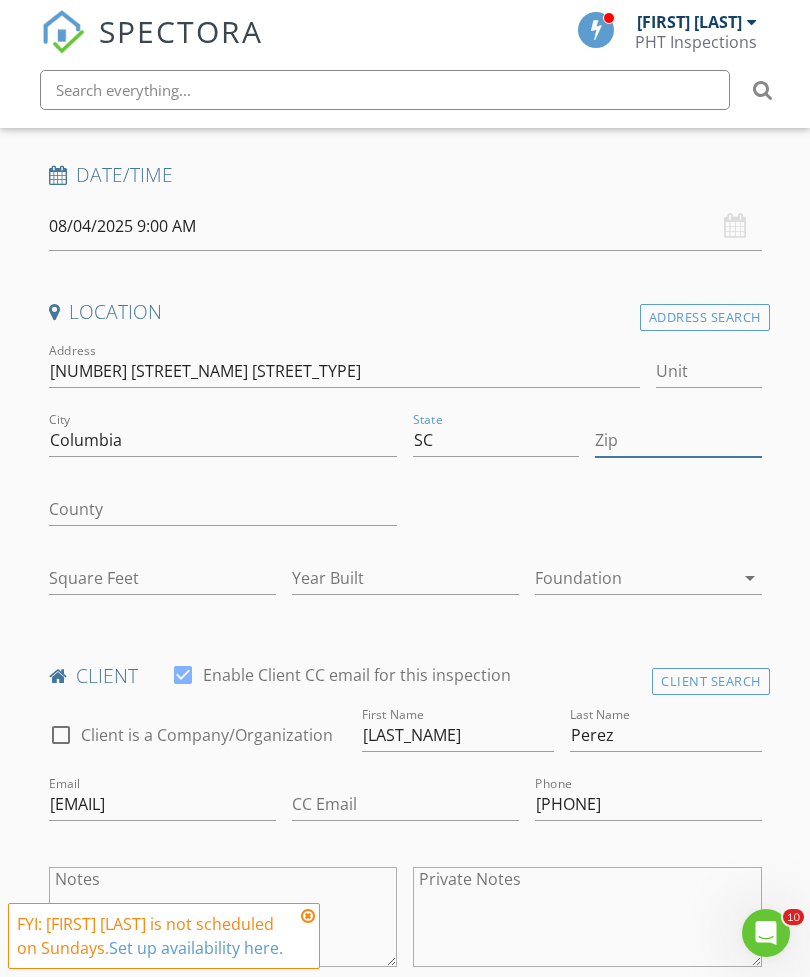 click on "Zip" at bounding box center [678, 440] 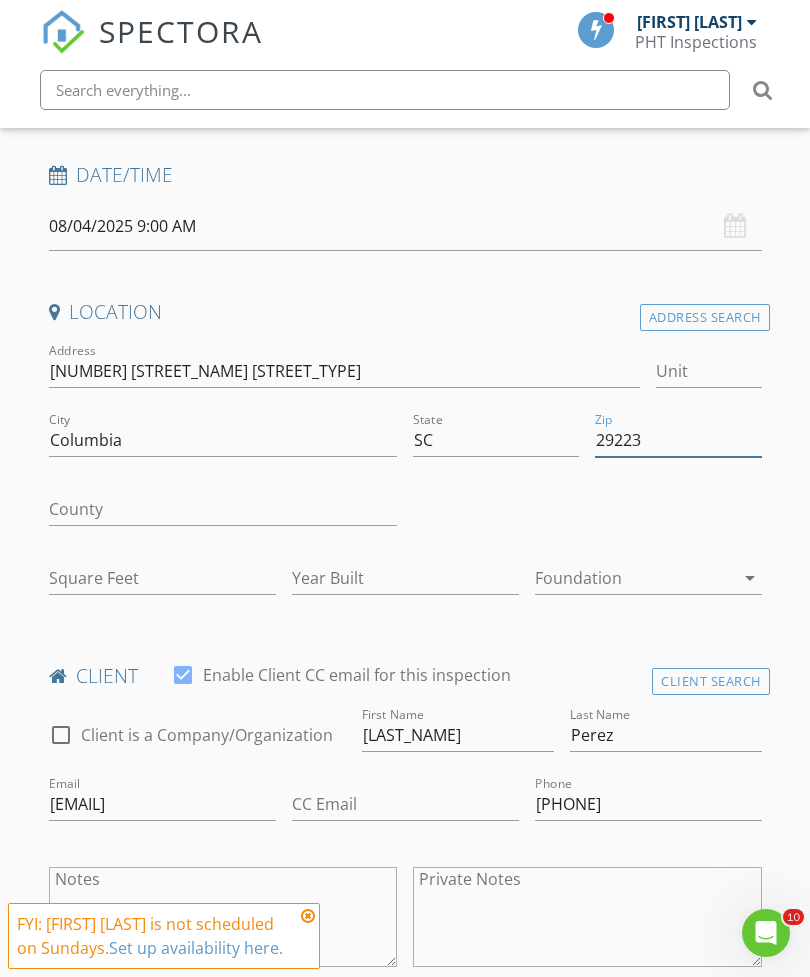 type on "29223" 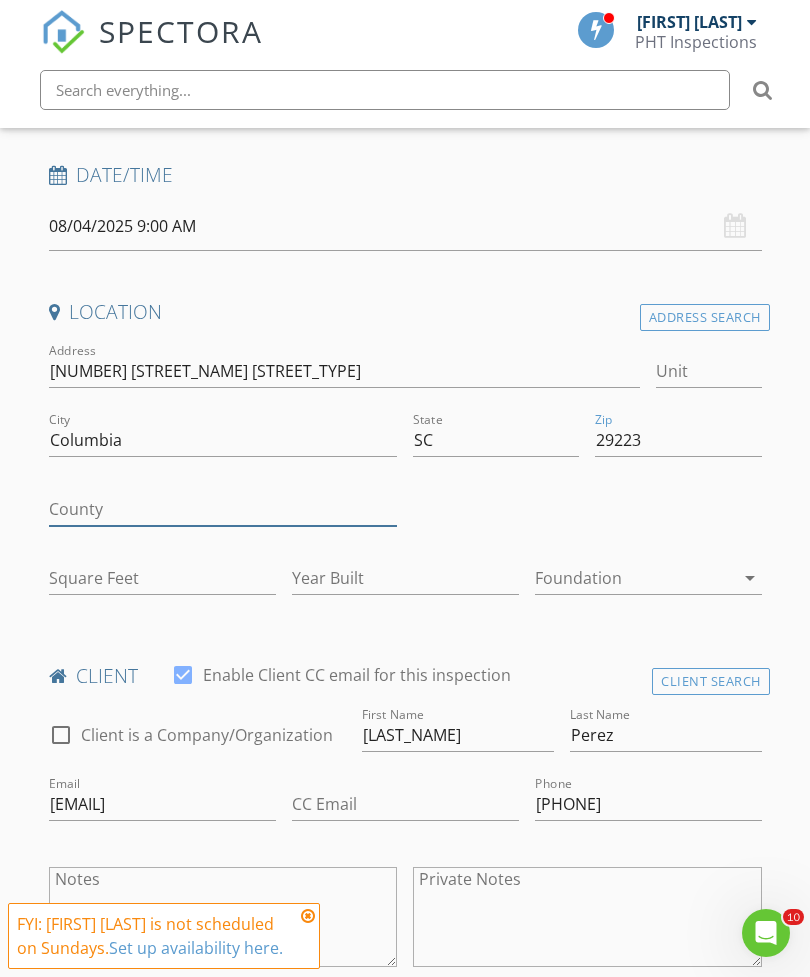 click on "County" at bounding box center [223, 509] 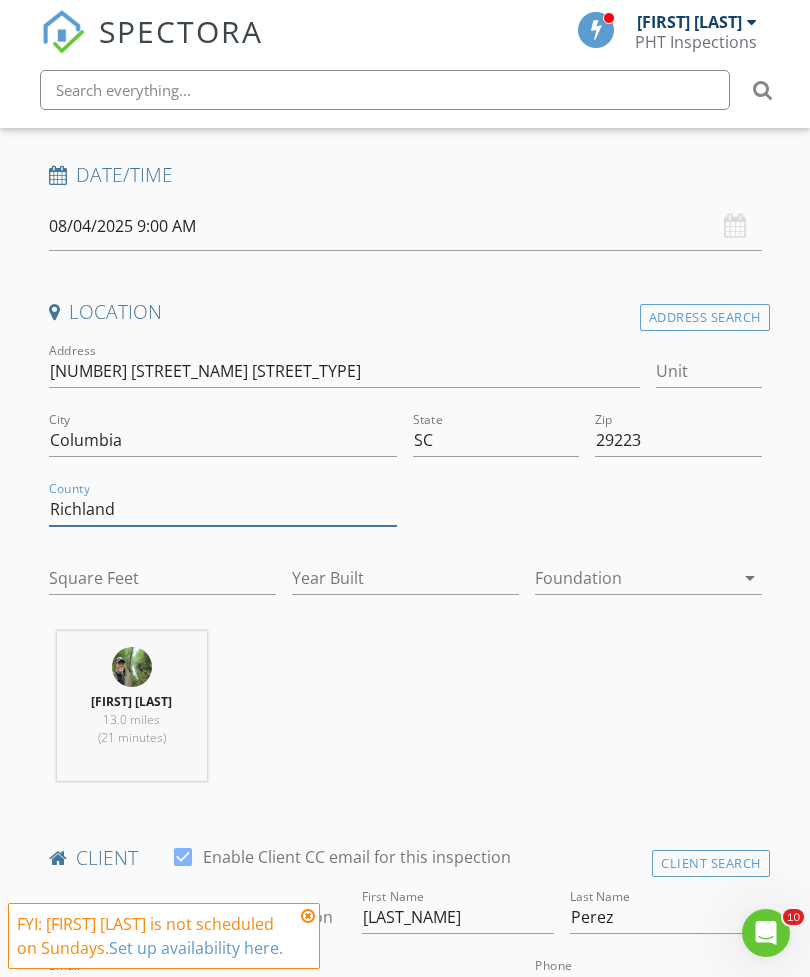 type on "Richland" 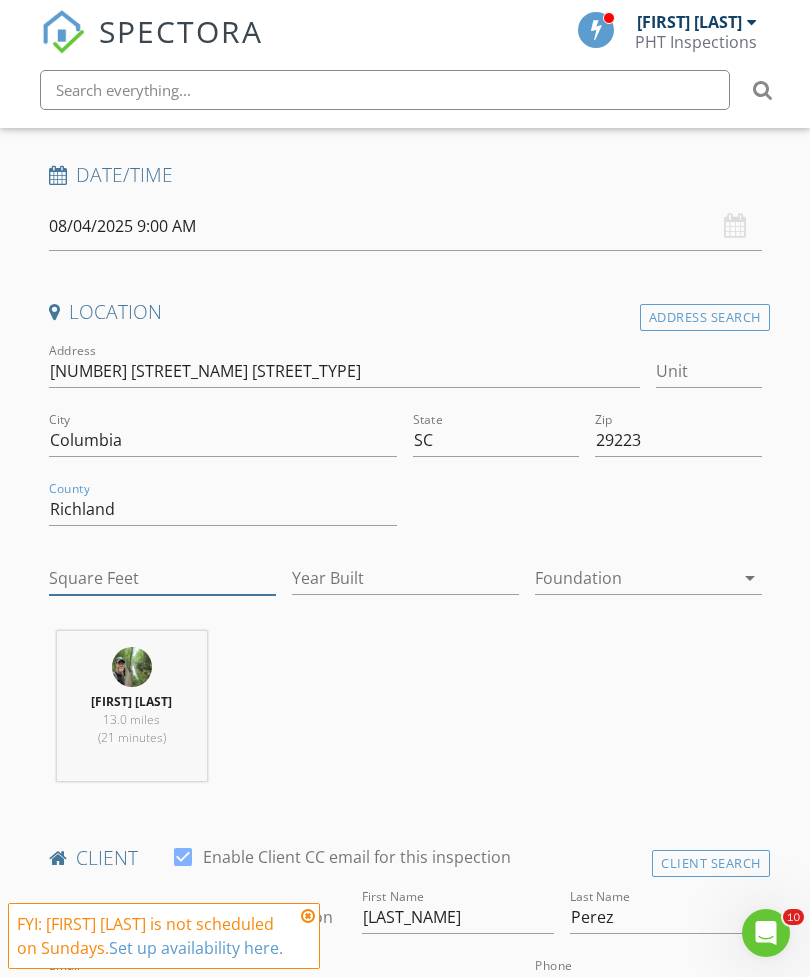 click on "Square Feet" at bounding box center [162, 578] 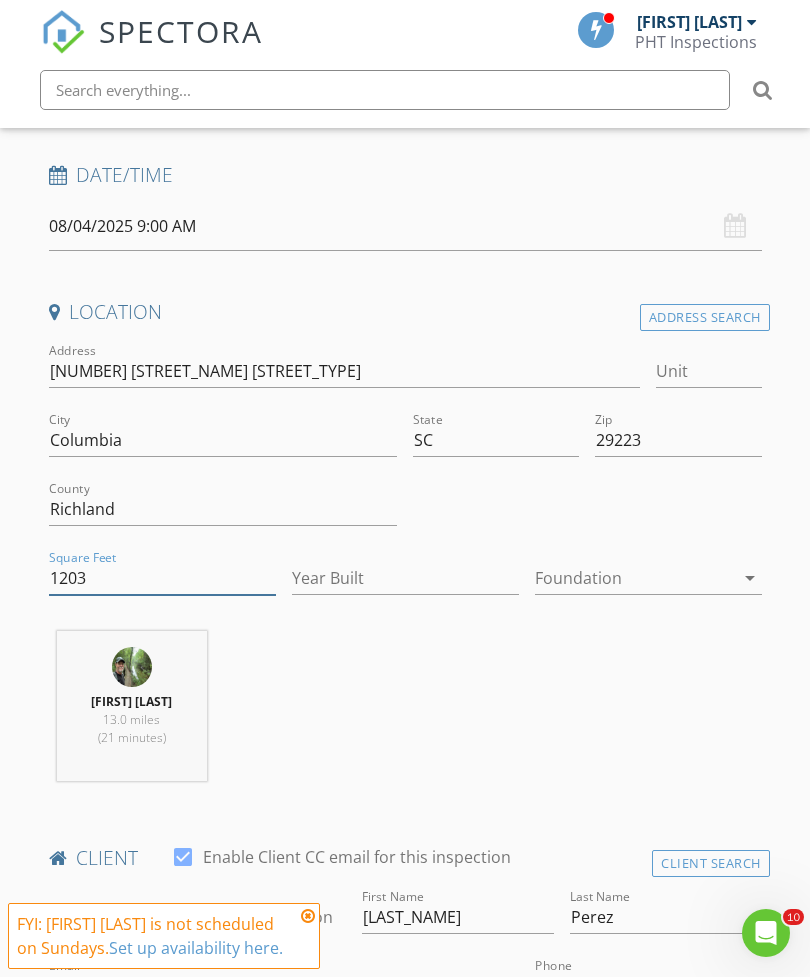 type on "1203" 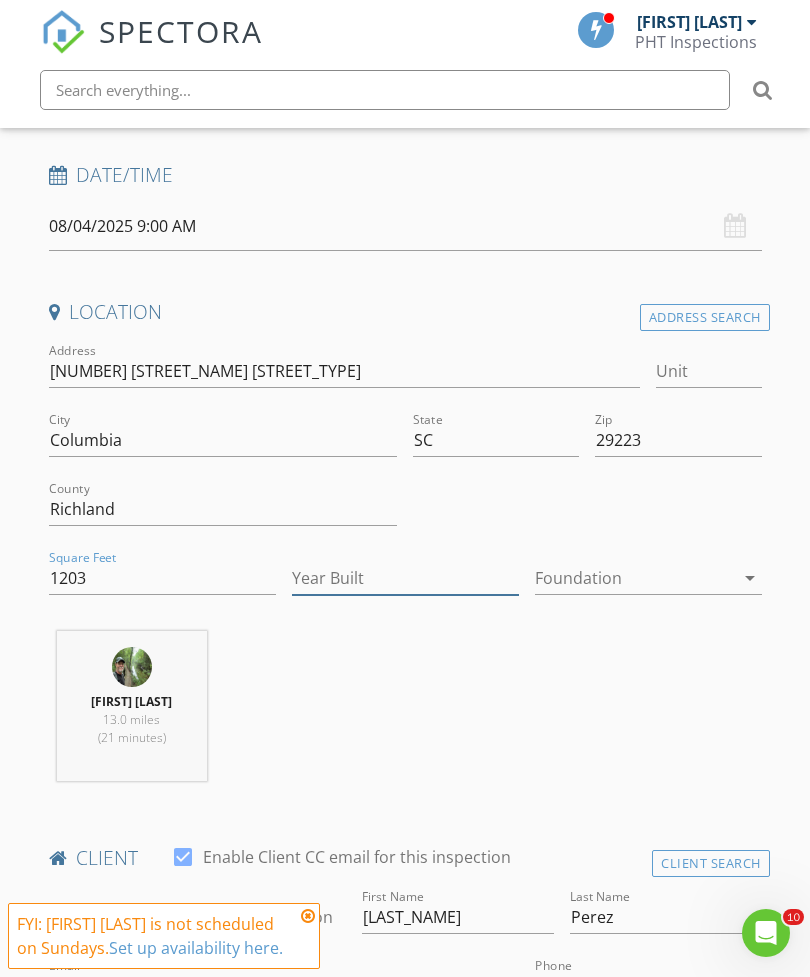 click on "Year Built" at bounding box center (405, 578) 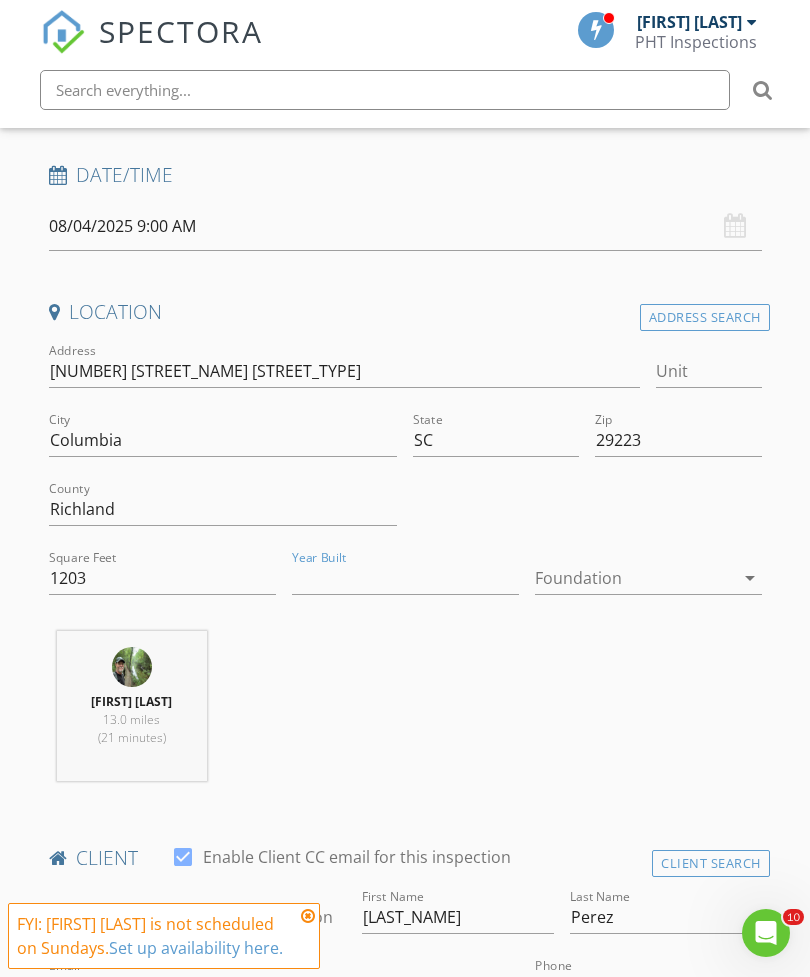 click on "arrow_drop_down" at bounding box center (750, 578) 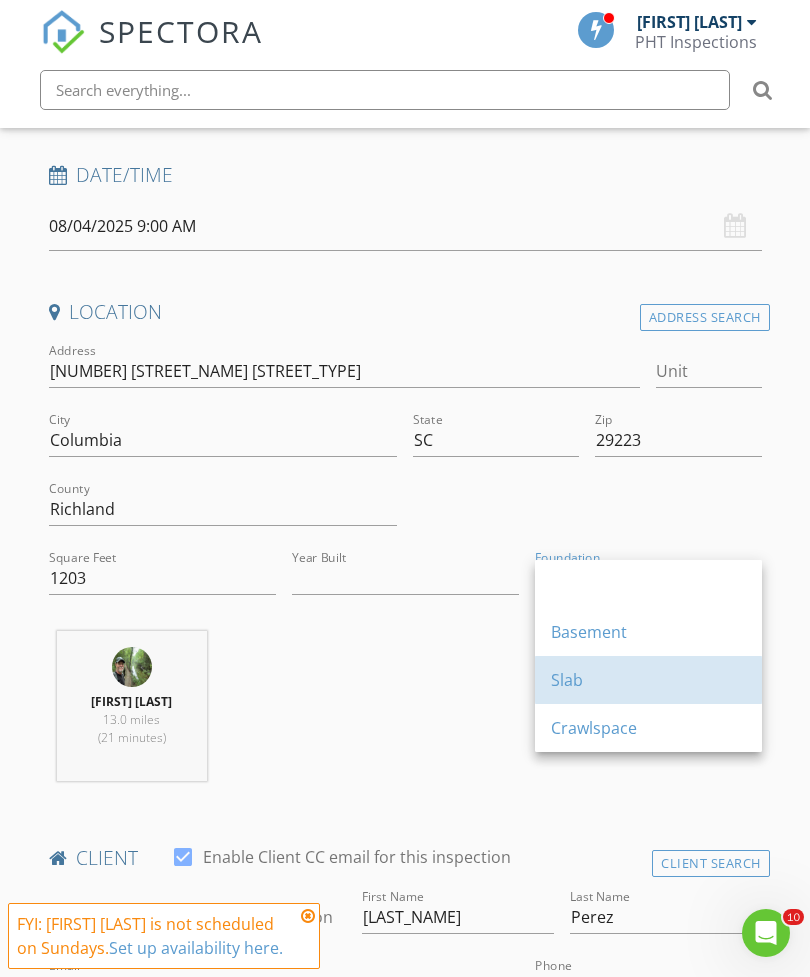 click on "Slab" at bounding box center [648, 680] 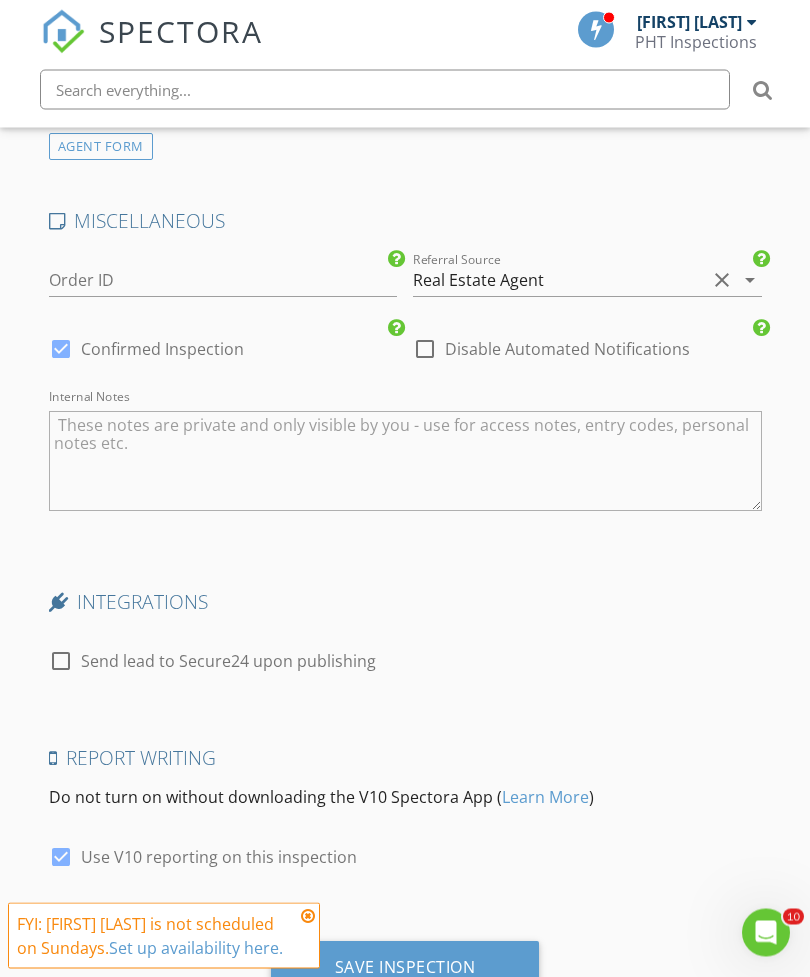 scroll, scrollTop: 3196, scrollLeft: 0, axis: vertical 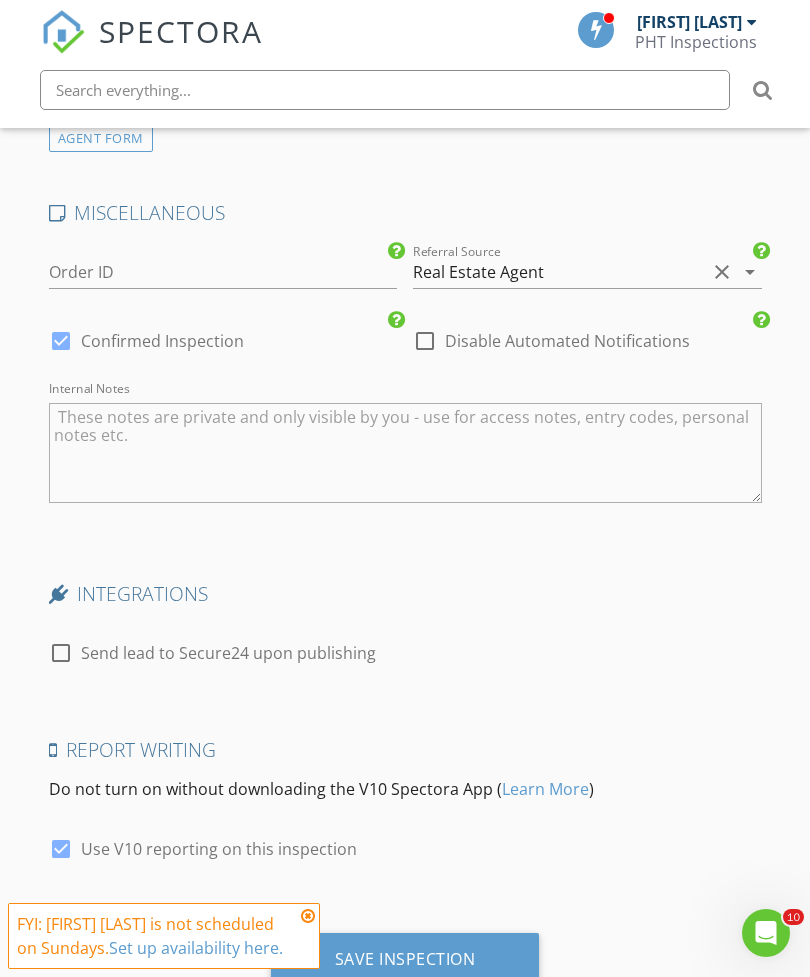 click on "Save Inspection" at bounding box center (405, 959) 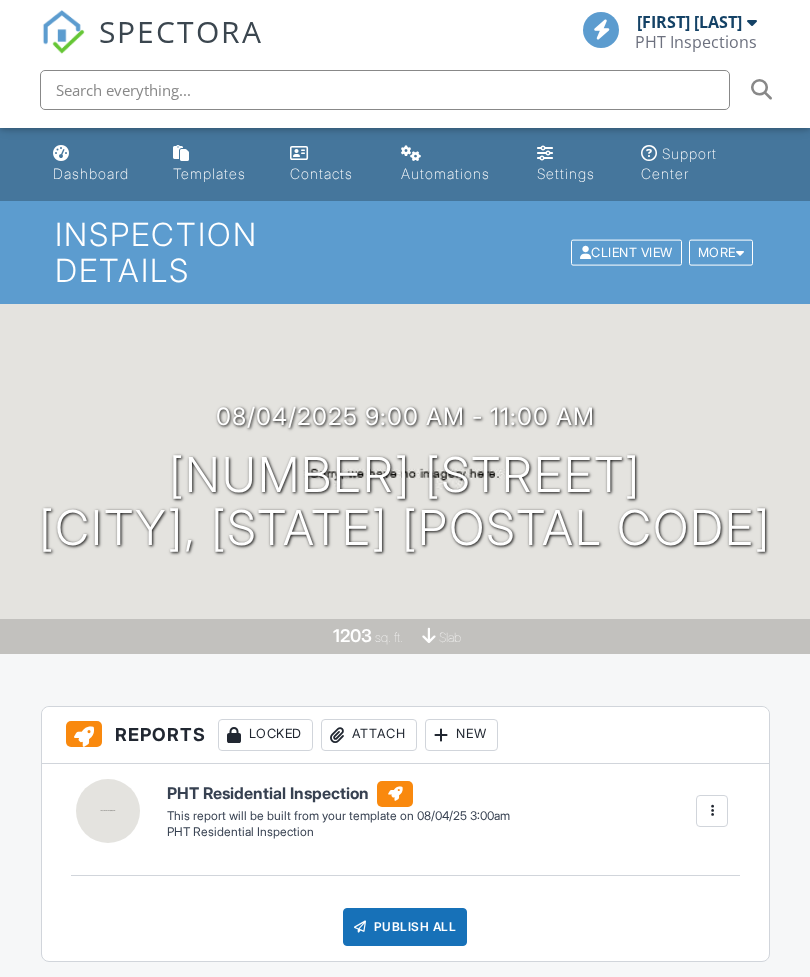 scroll, scrollTop: 0, scrollLeft: 0, axis: both 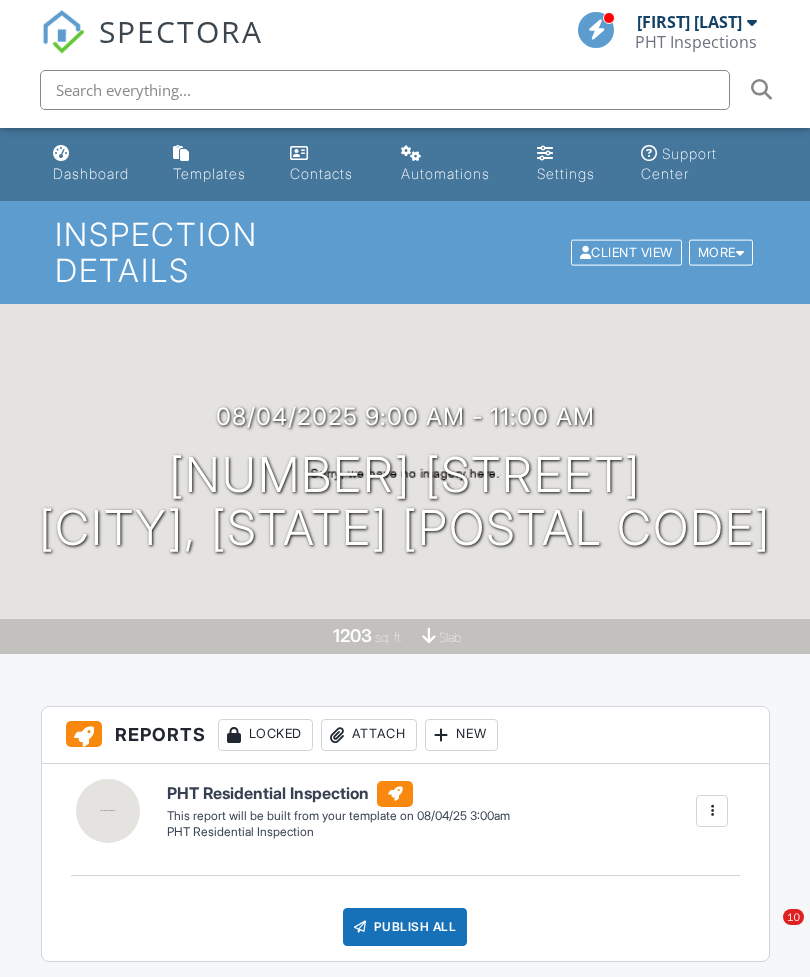 click on "Dashboard" at bounding box center [91, 173] 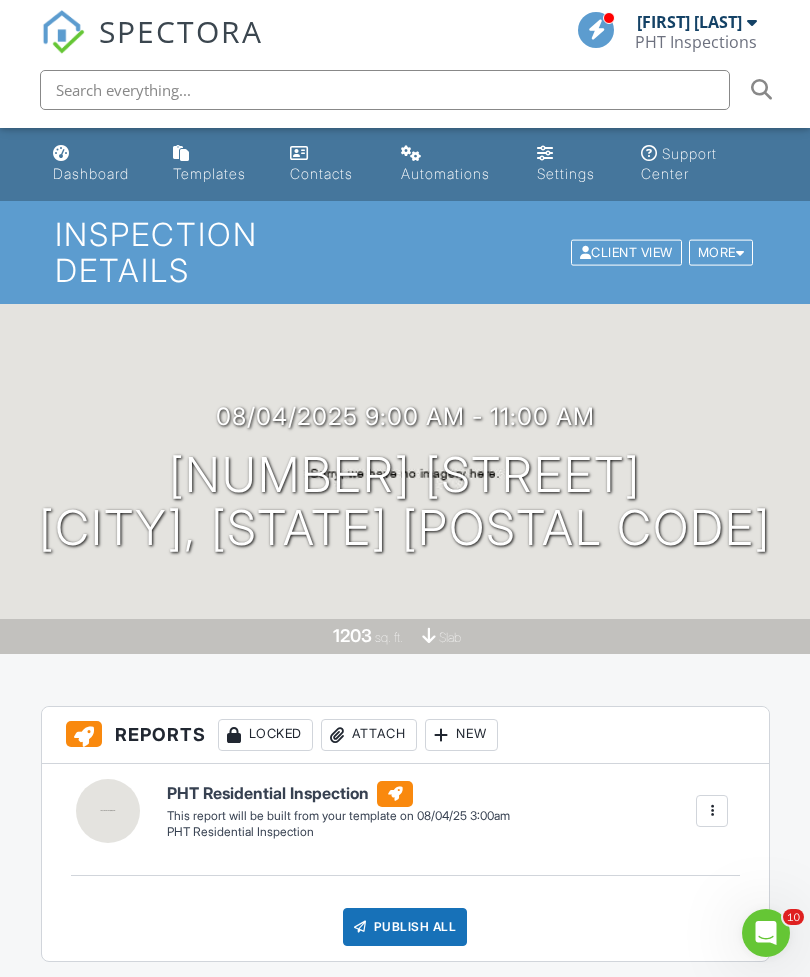 scroll, scrollTop: 0, scrollLeft: 0, axis: both 